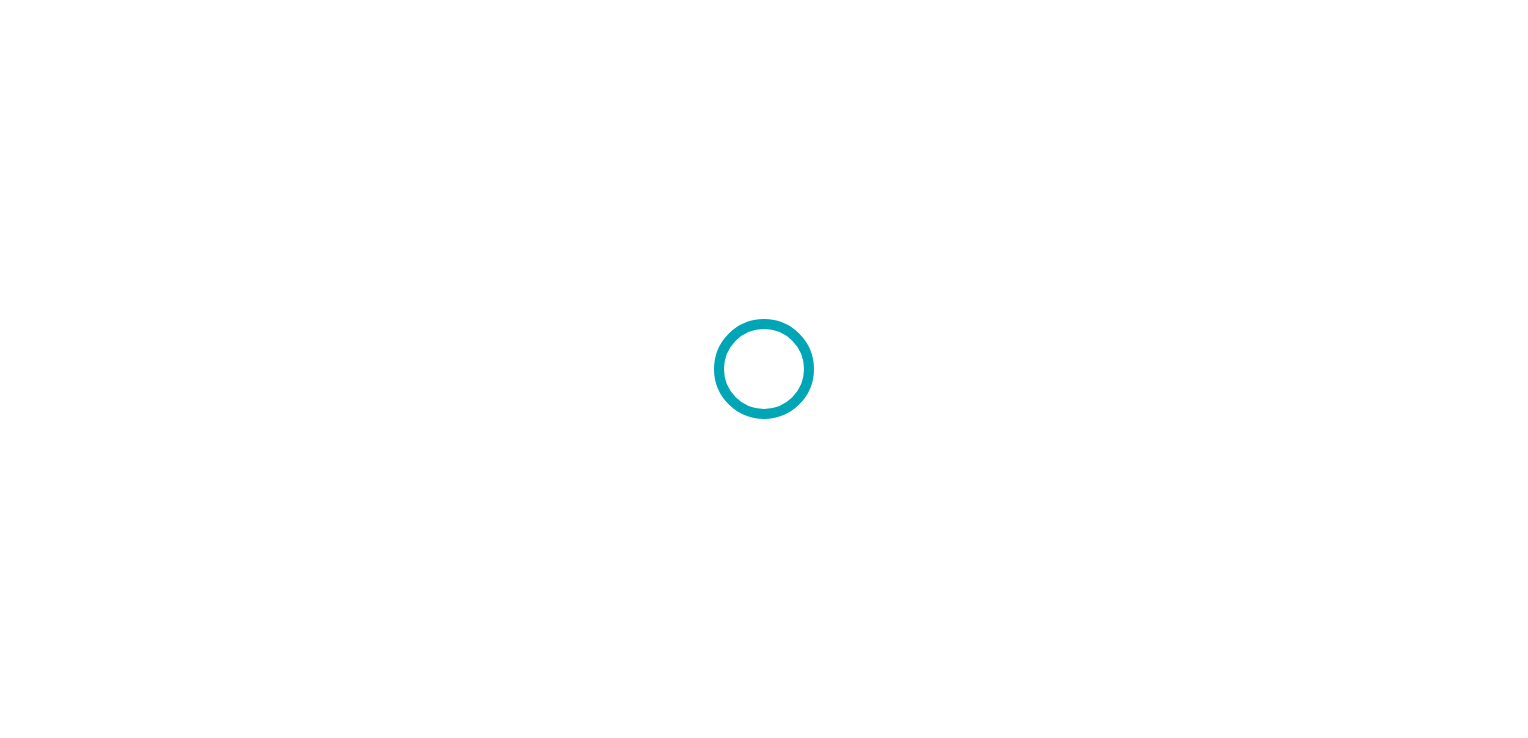 scroll, scrollTop: 0, scrollLeft: 0, axis: both 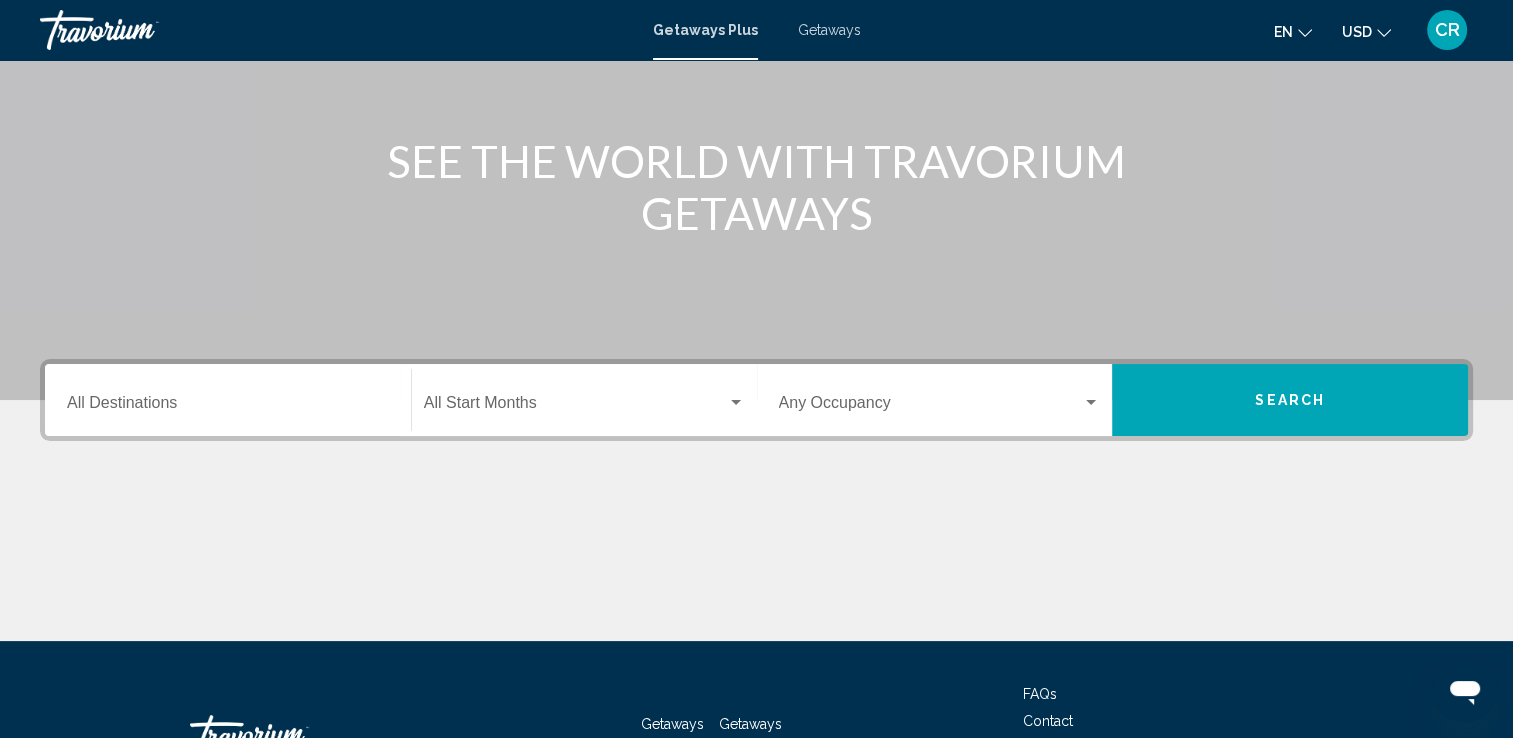 click on "Destination All Destinations" at bounding box center [228, 407] 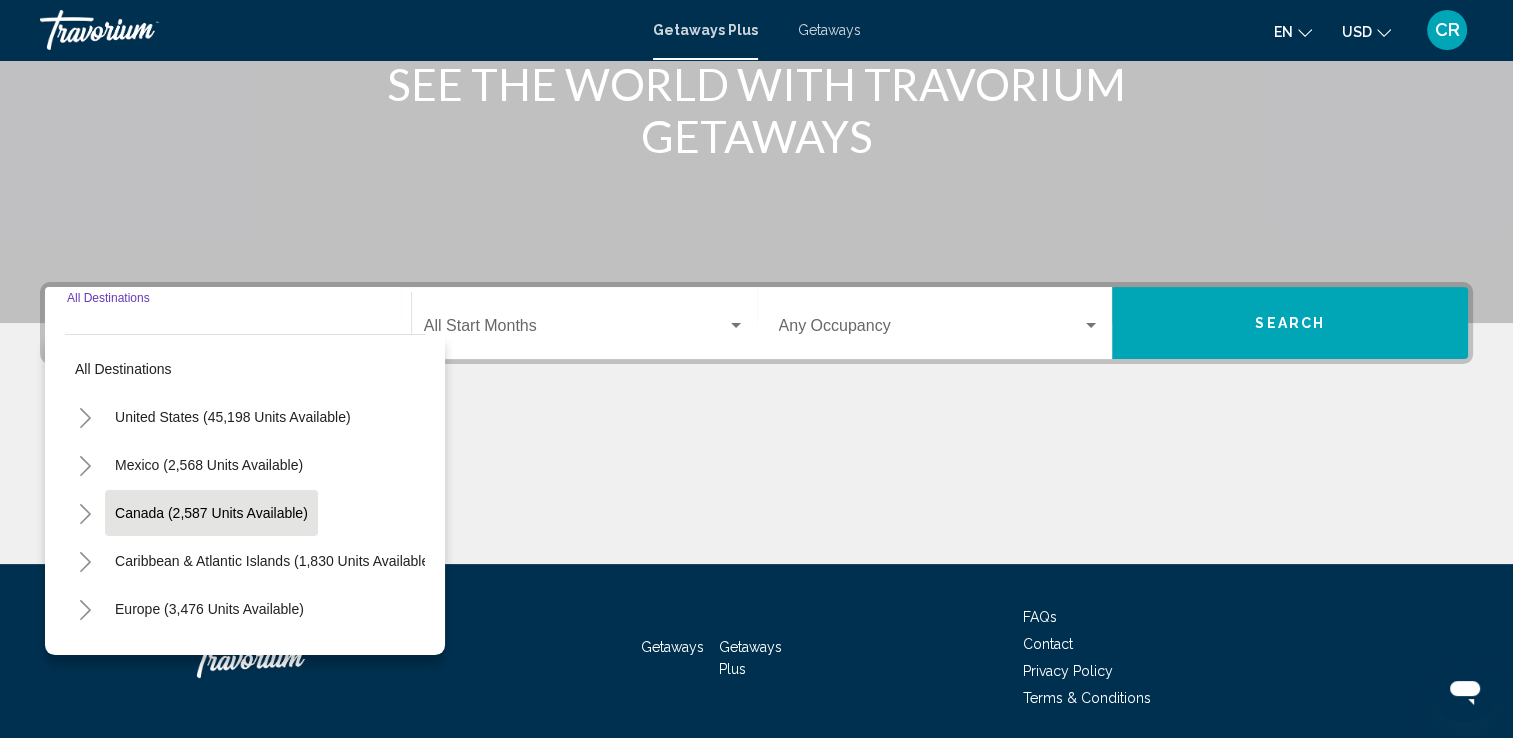 scroll, scrollTop: 347, scrollLeft: 0, axis: vertical 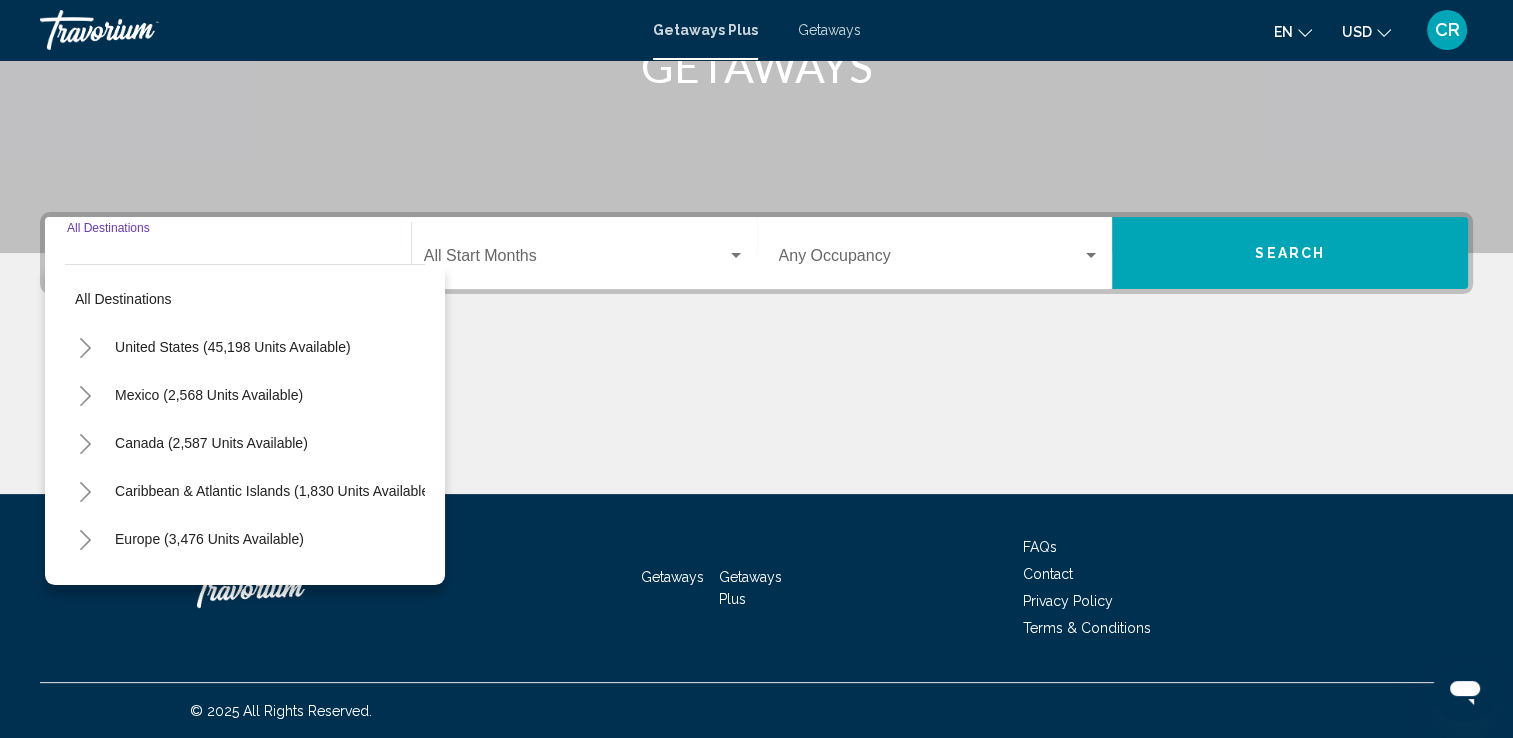 click on "Destination All Destinations" at bounding box center [228, 253] 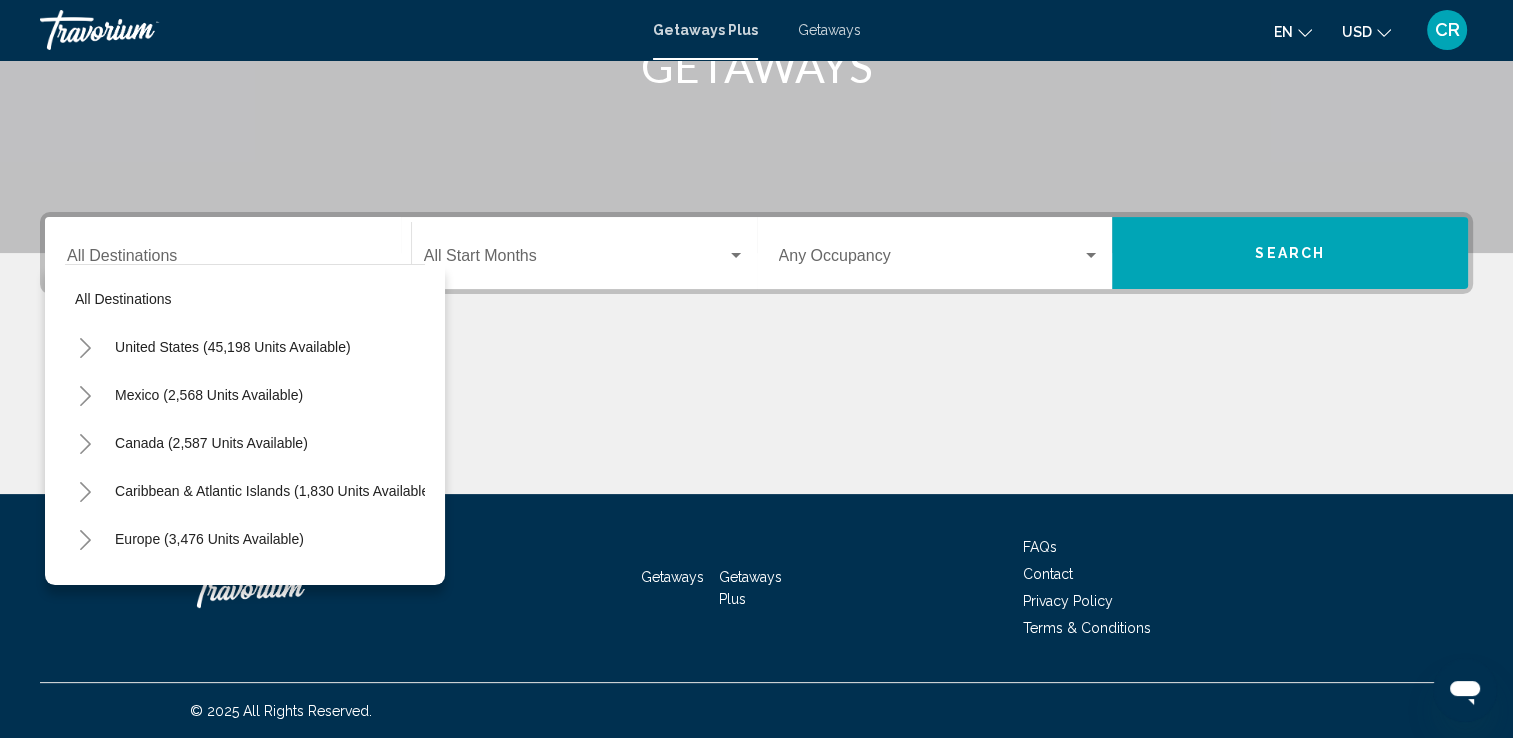 click on "Destination All Destinations" at bounding box center [228, 253] 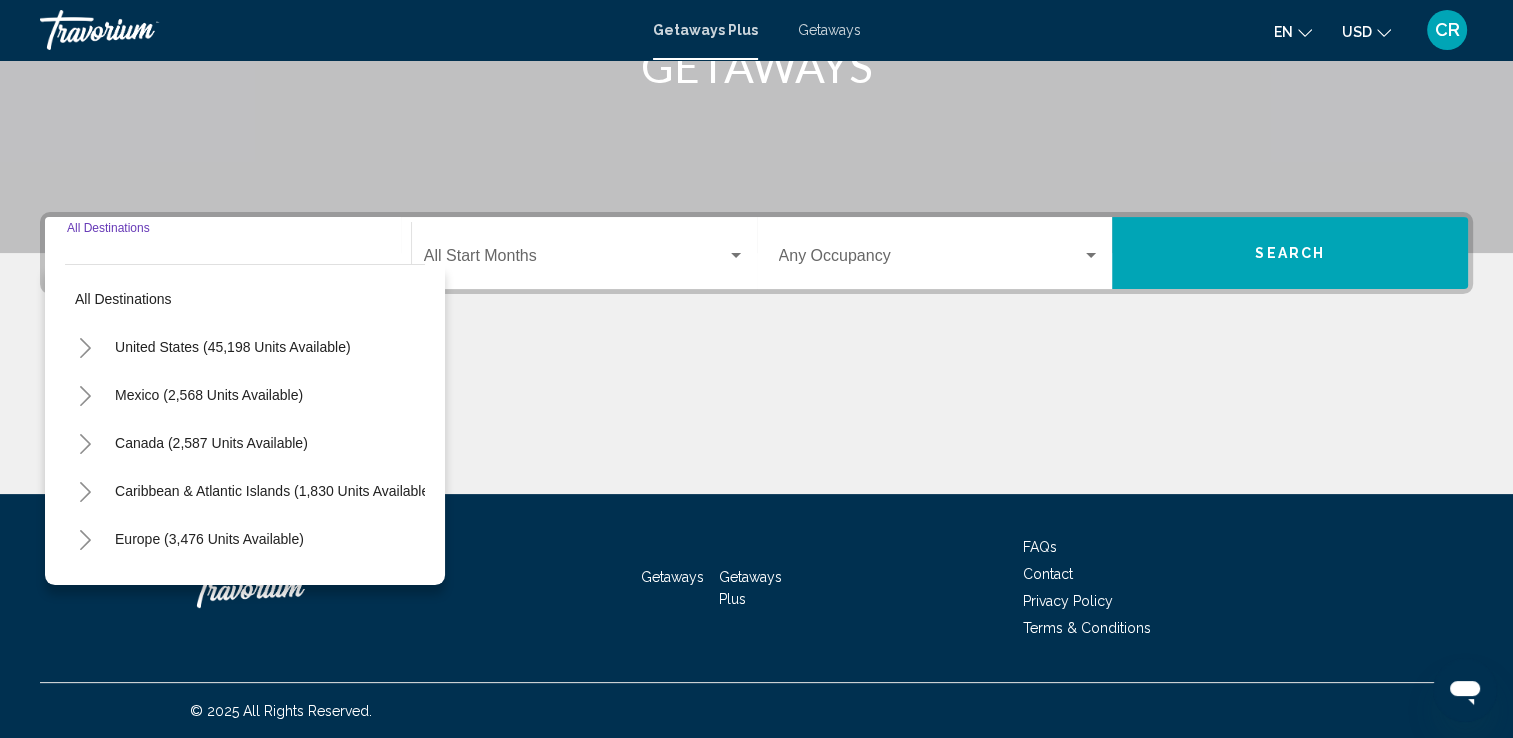 click on "Destination All Destinations" at bounding box center (228, 253) 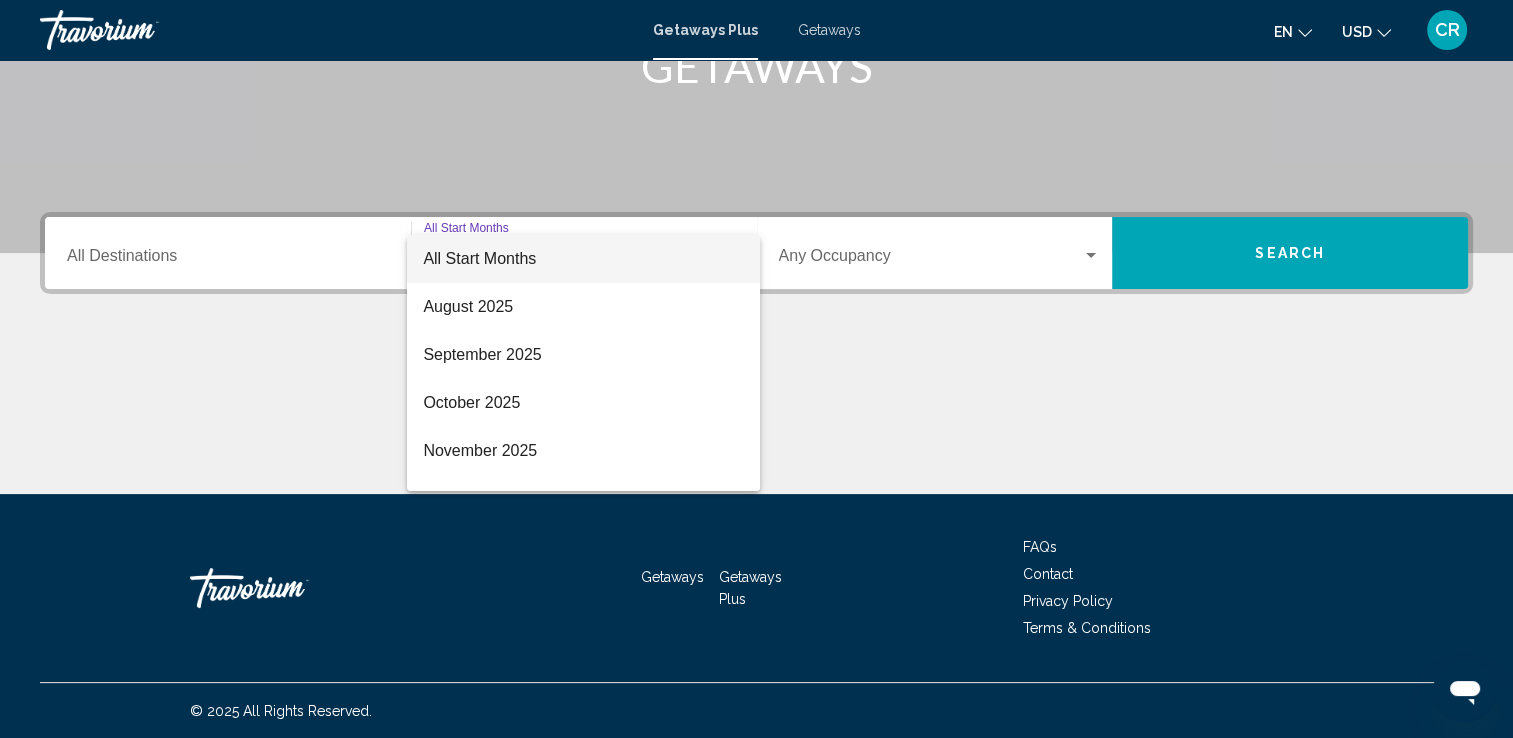 click at bounding box center (756, 369) 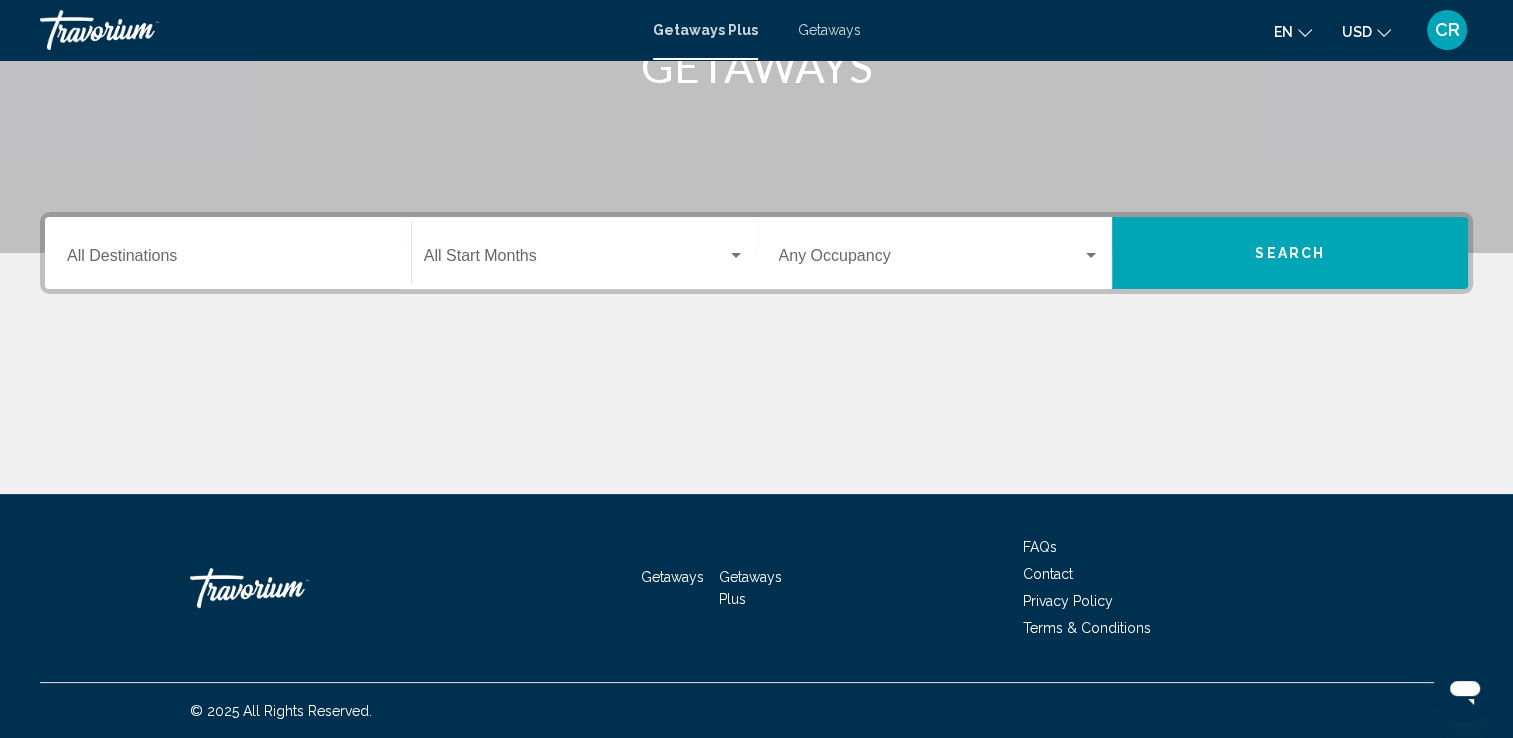 click on "Destination All Destinations" at bounding box center (228, 260) 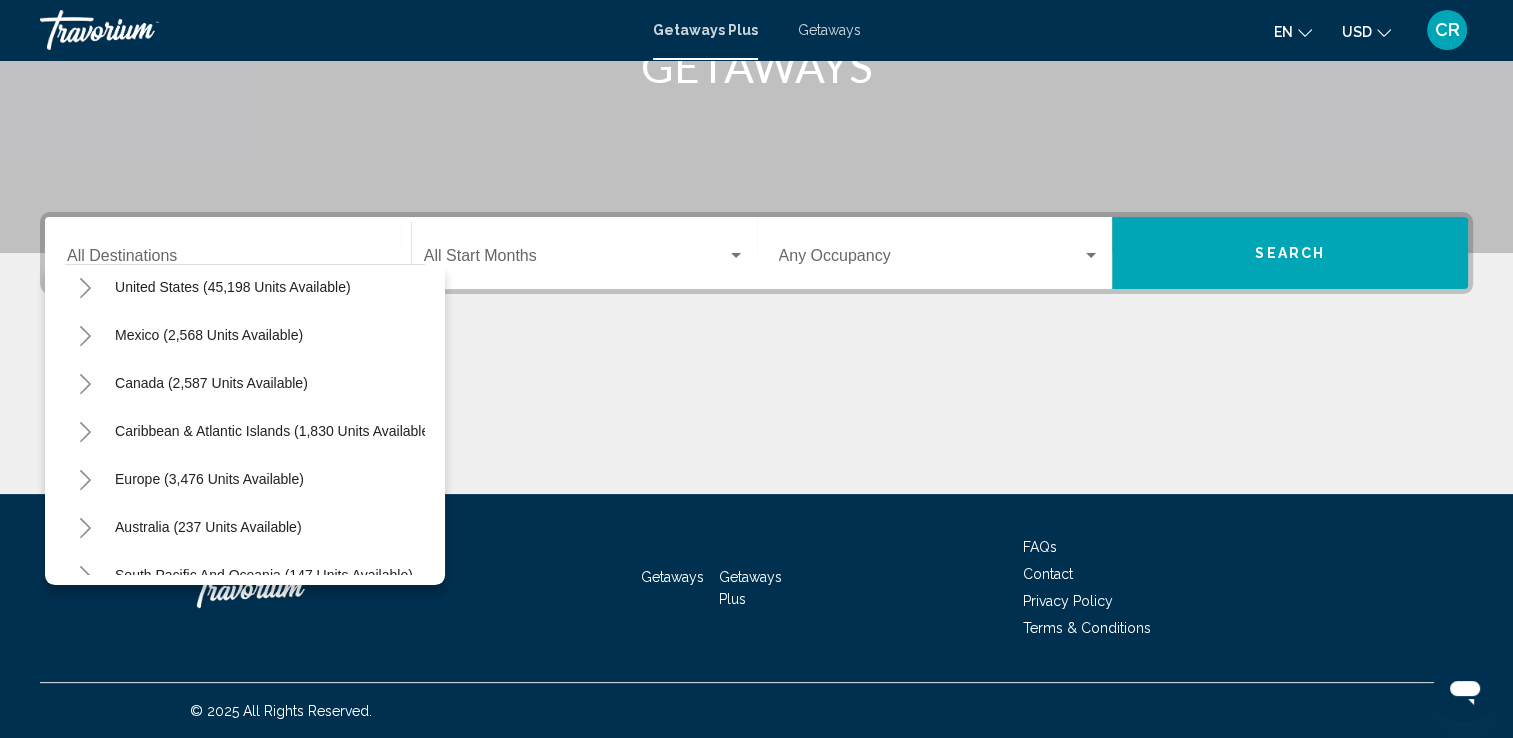 scroll, scrollTop: 0, scrollLeft: 0, axis: both 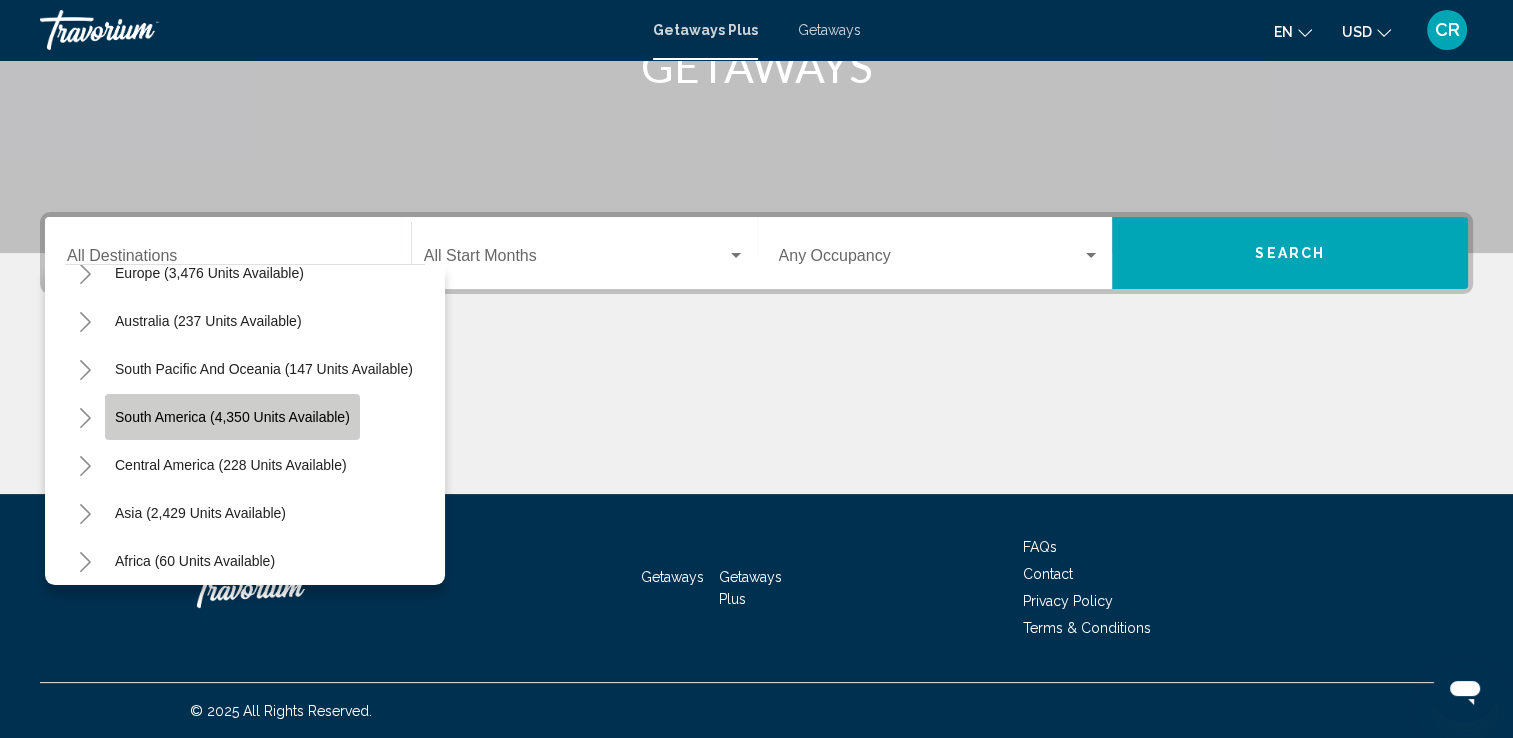 click on "South America (4,350 units available)" 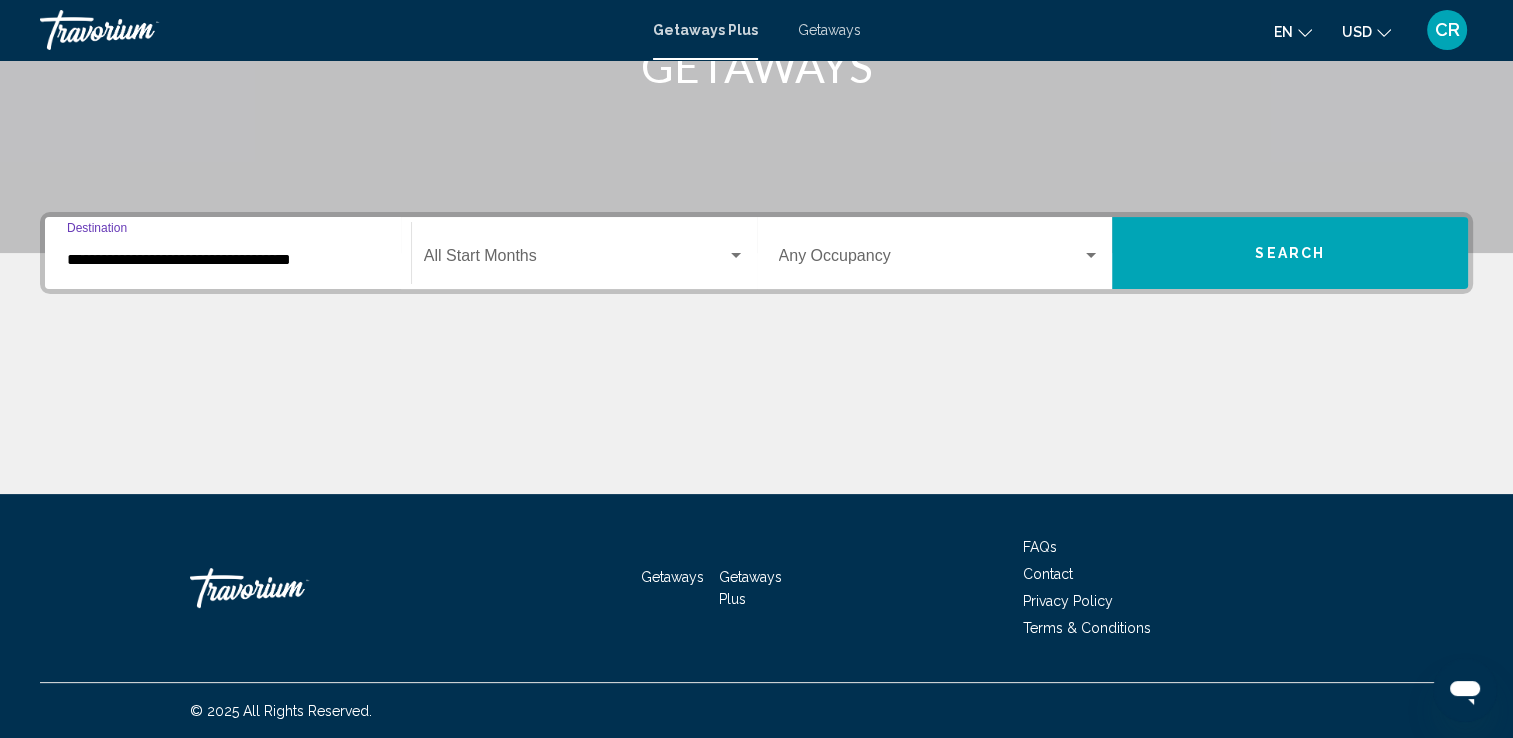 click at bounding box center [575, 260] 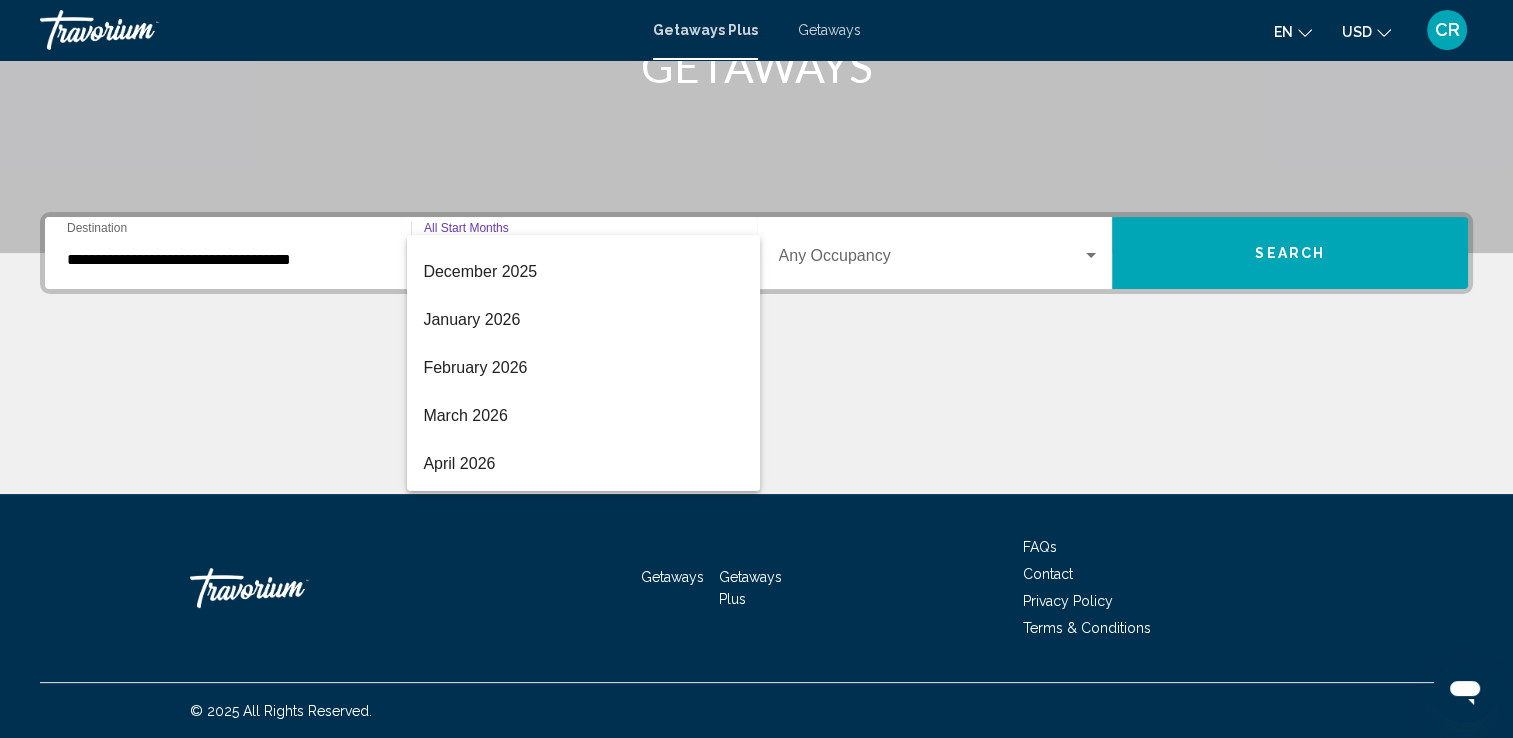 scroll, scrollTop: 258, scrollLeft: 0, axis: vertical 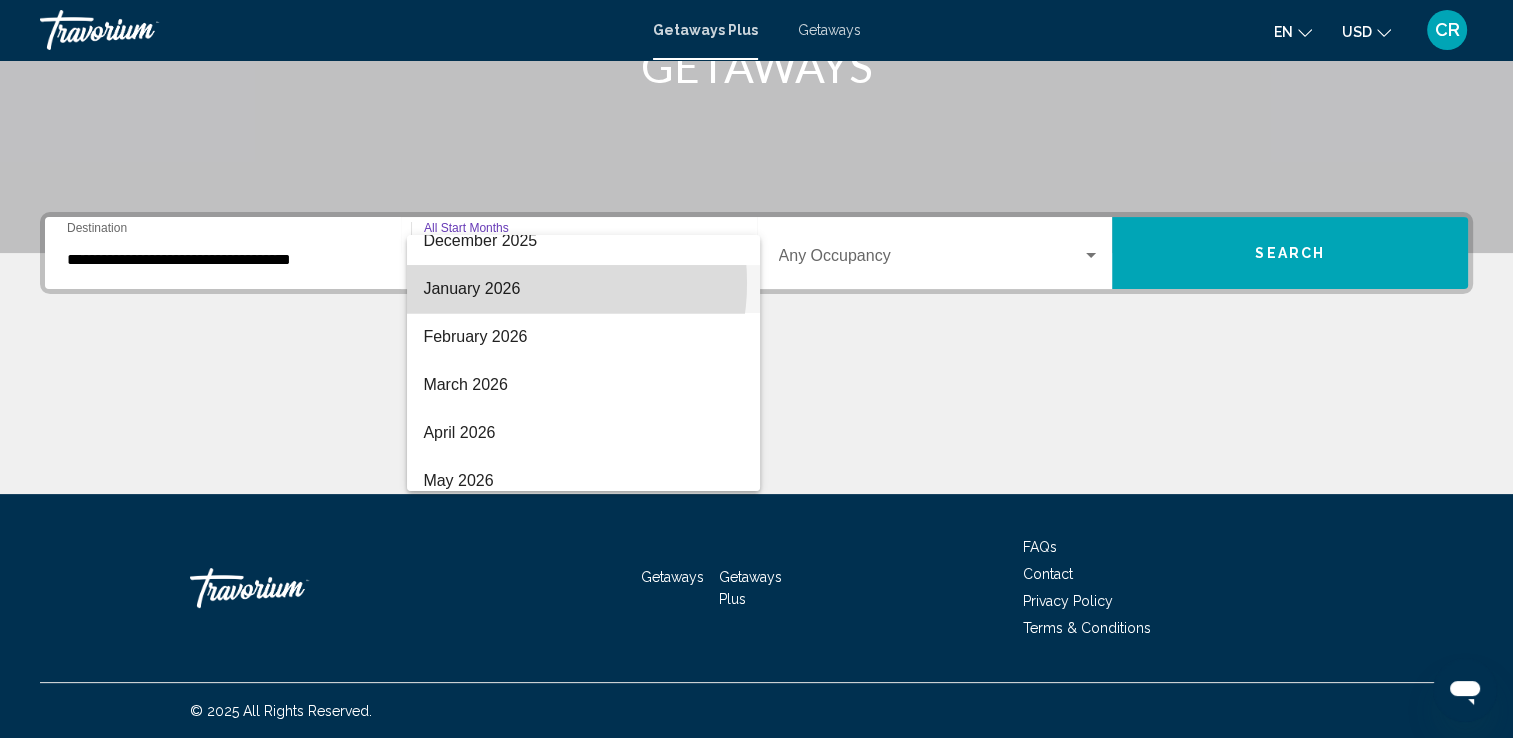 click on "January 2026" at bounding box center [583, 289] 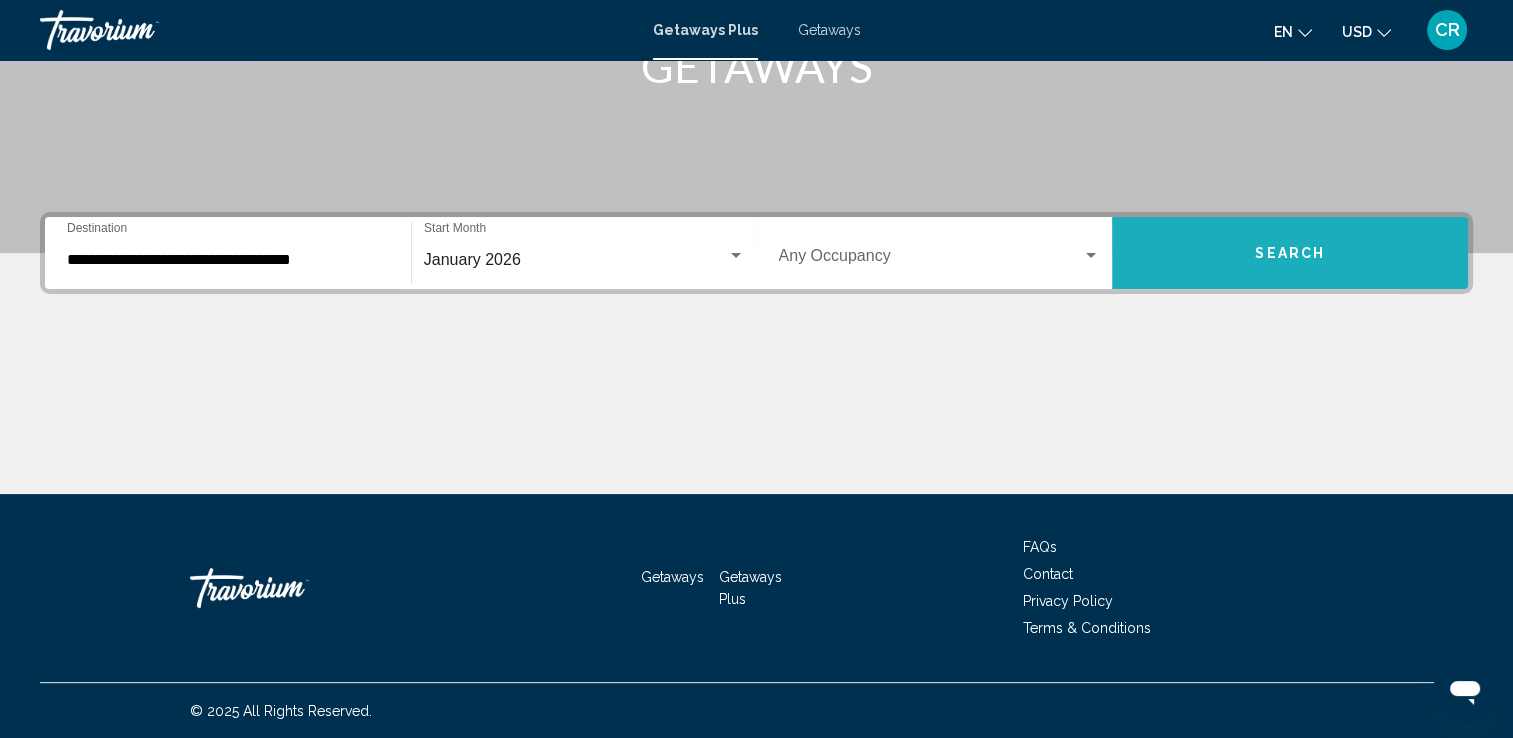 click on "Search" at bounding box center (1290, 253) 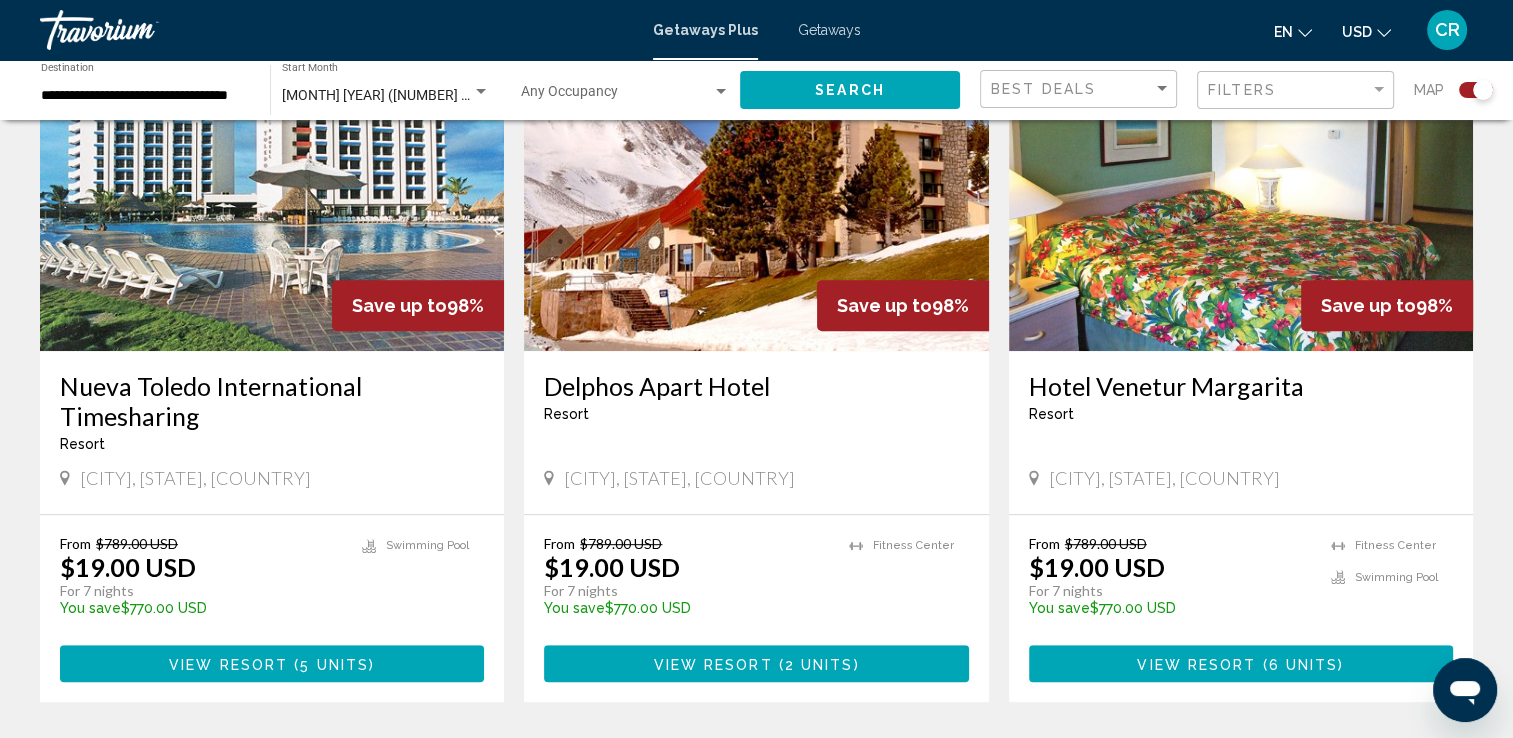 scroll, scrollTop: 800, scrollLeft: 0, axis: vertical 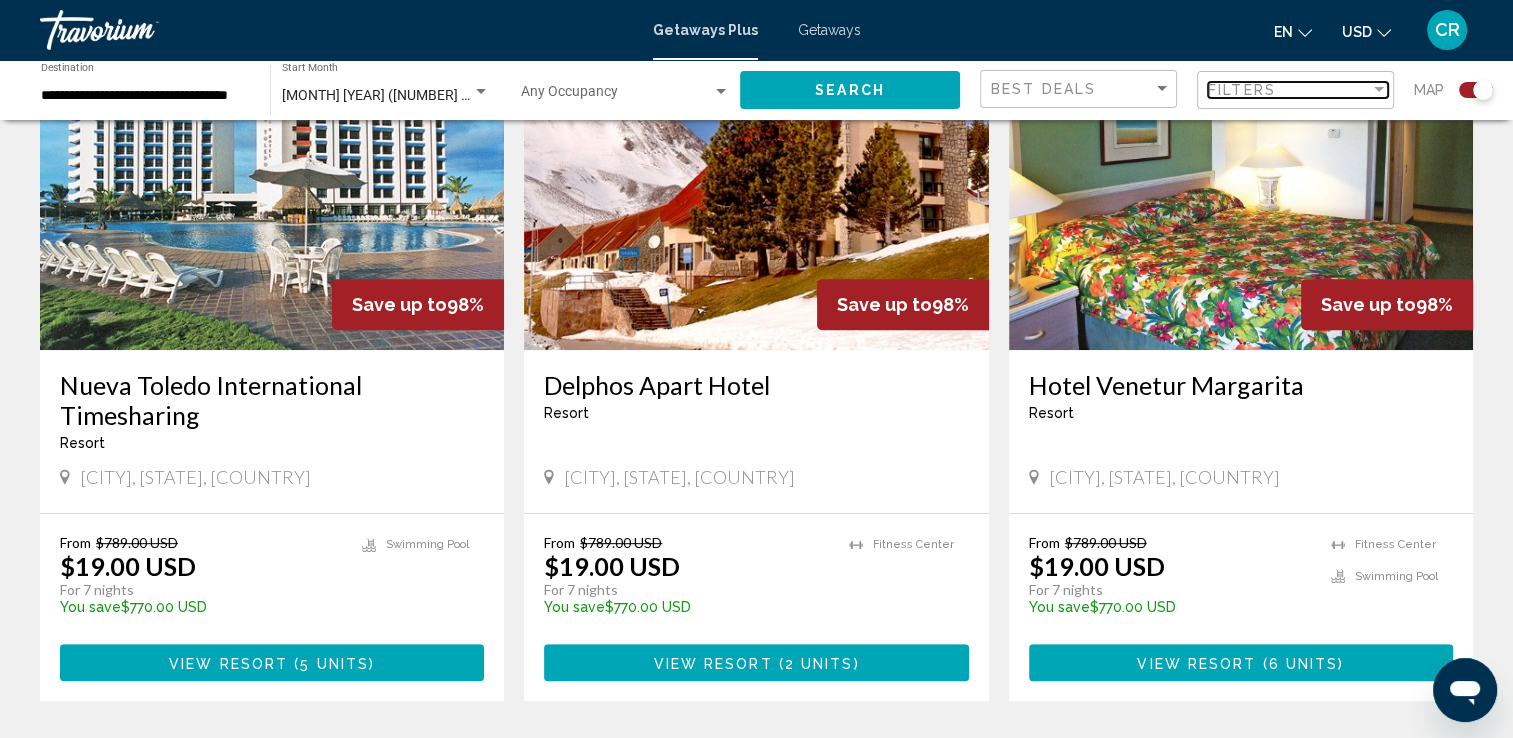 click on "Filters" at bounding box center (1242, 90) 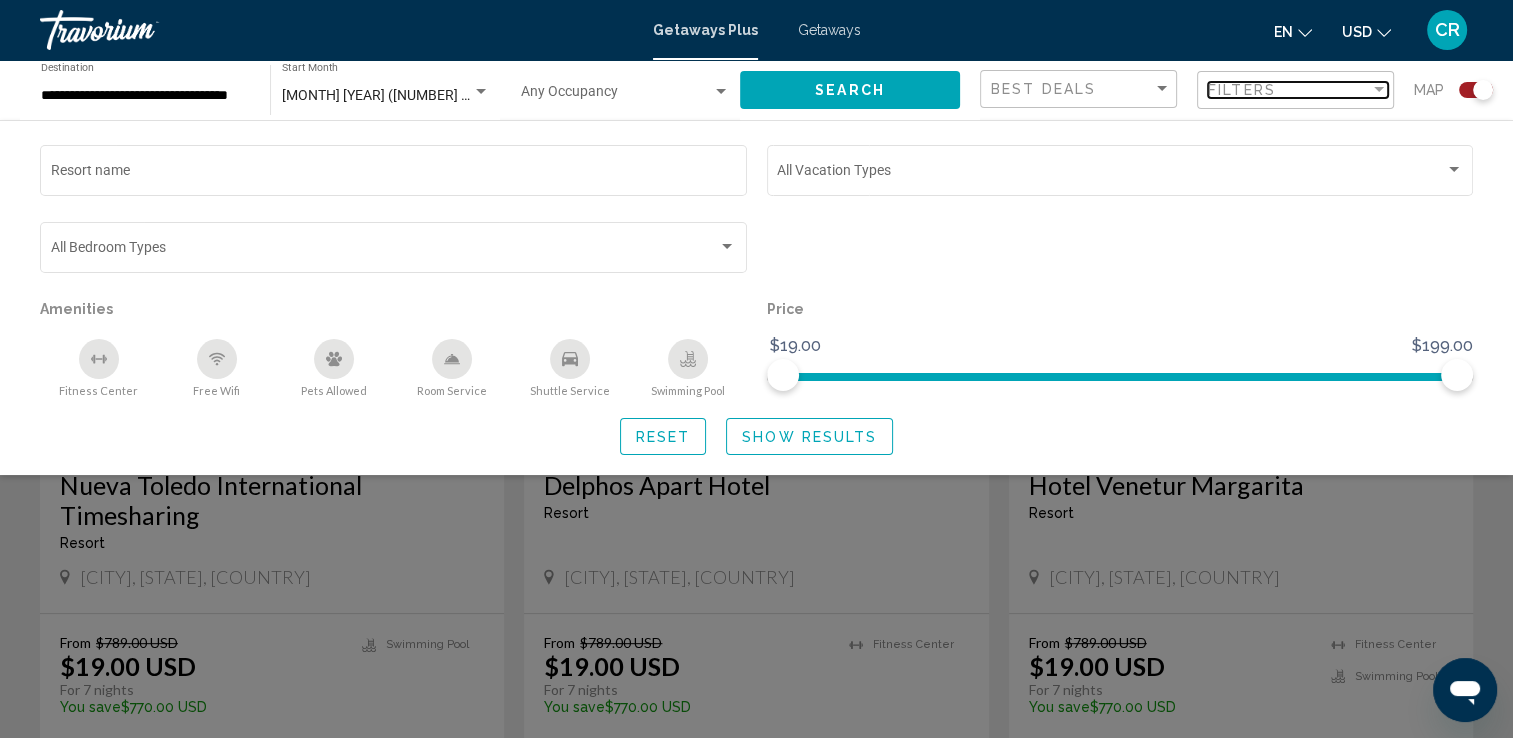 scroll, scrollTop: 800, scrollLeft: 0, axis: vertical 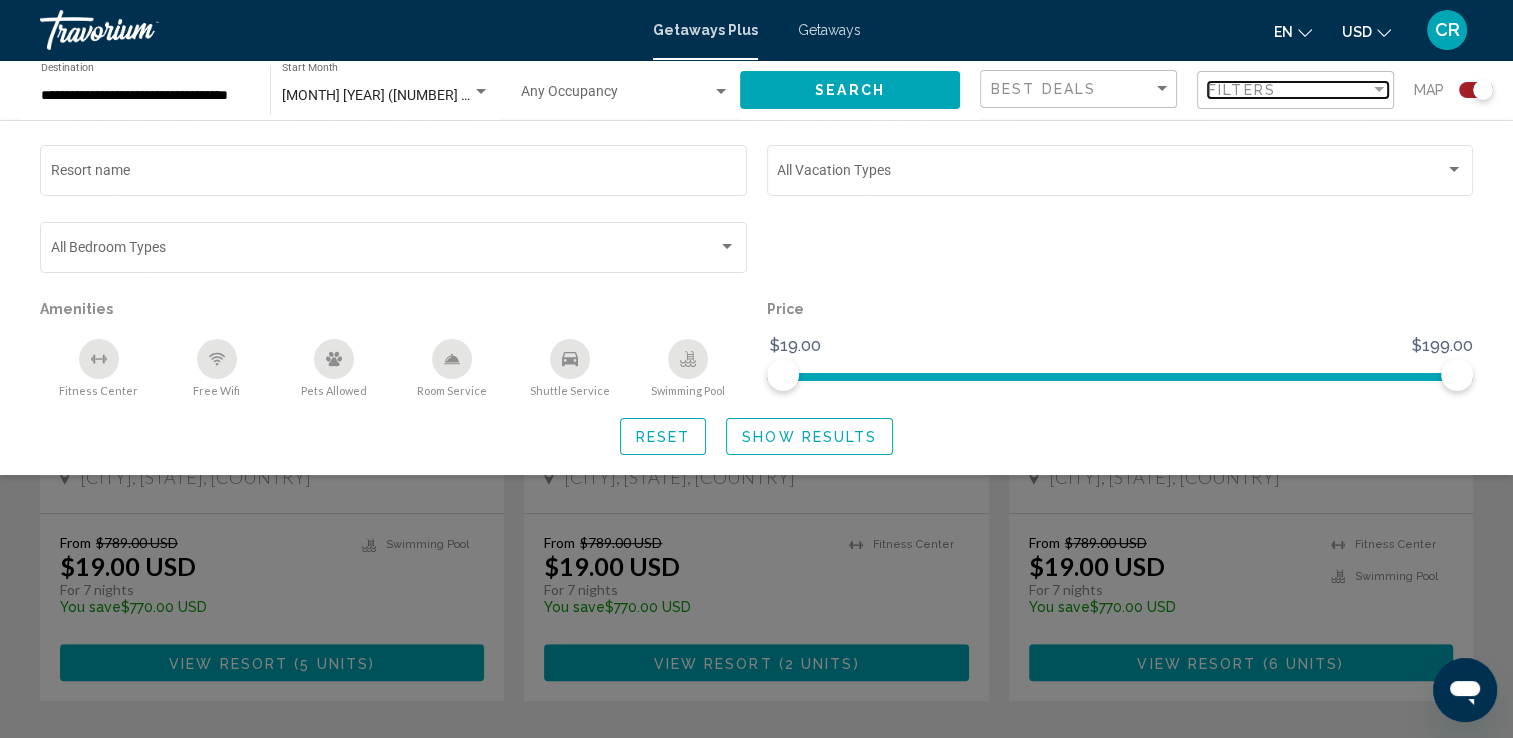 click on "Filters" at bounding box center [1242, 90] 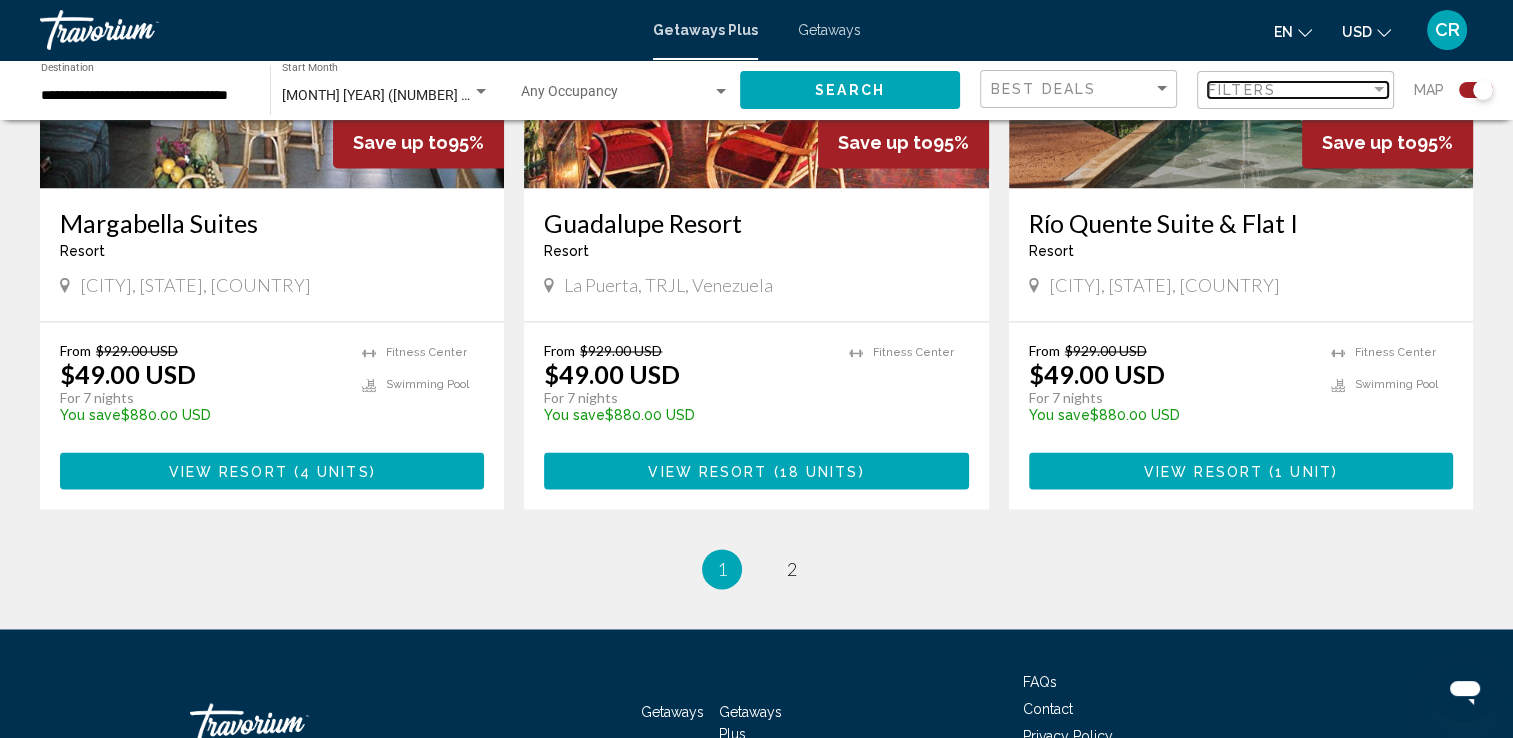 scroll, scrollTop: 3168, scrollLeft: 0, axis: vertical 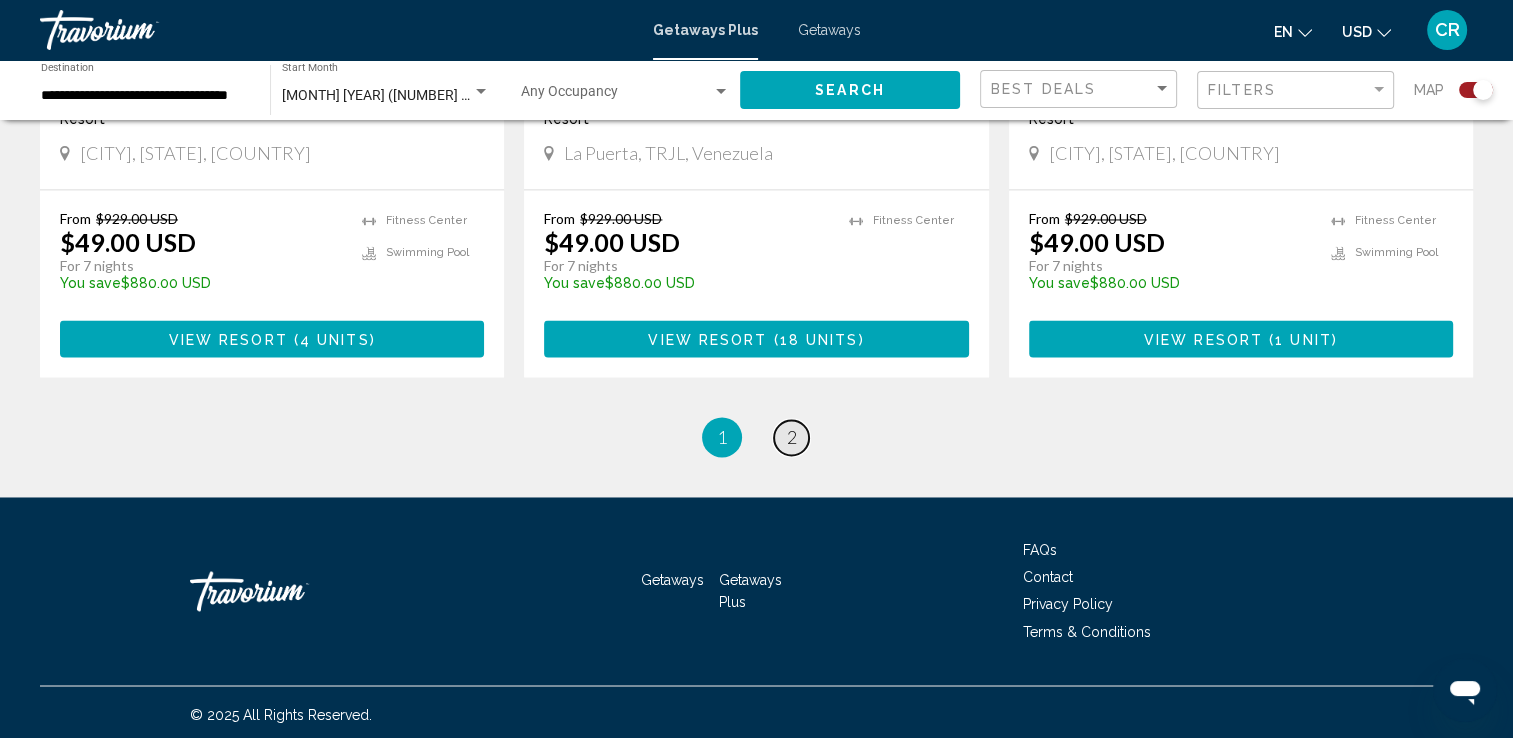 click on "2" at bounding box center (792, 437) 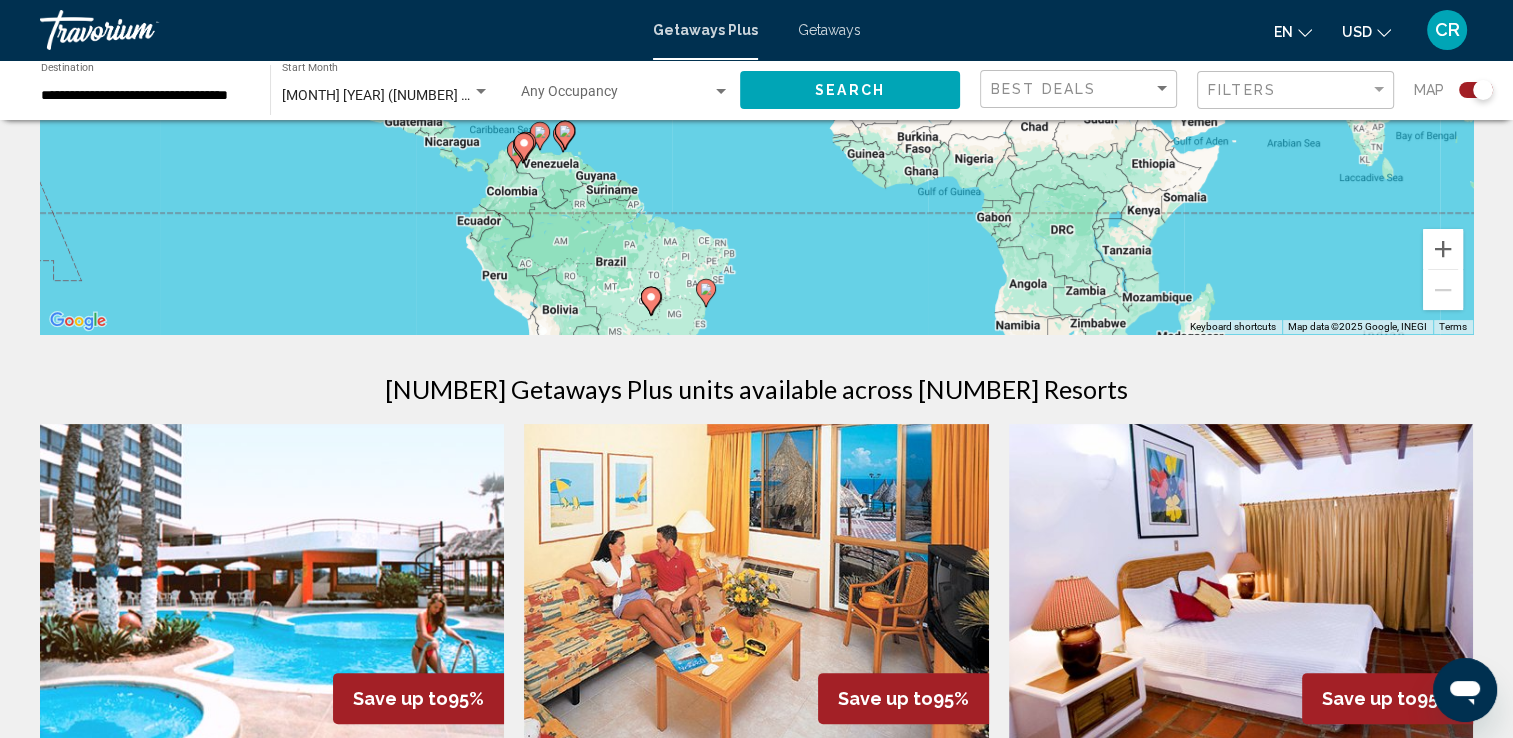 scroll, scrollTop: 400, scrollLeft: 0, axis: vertical 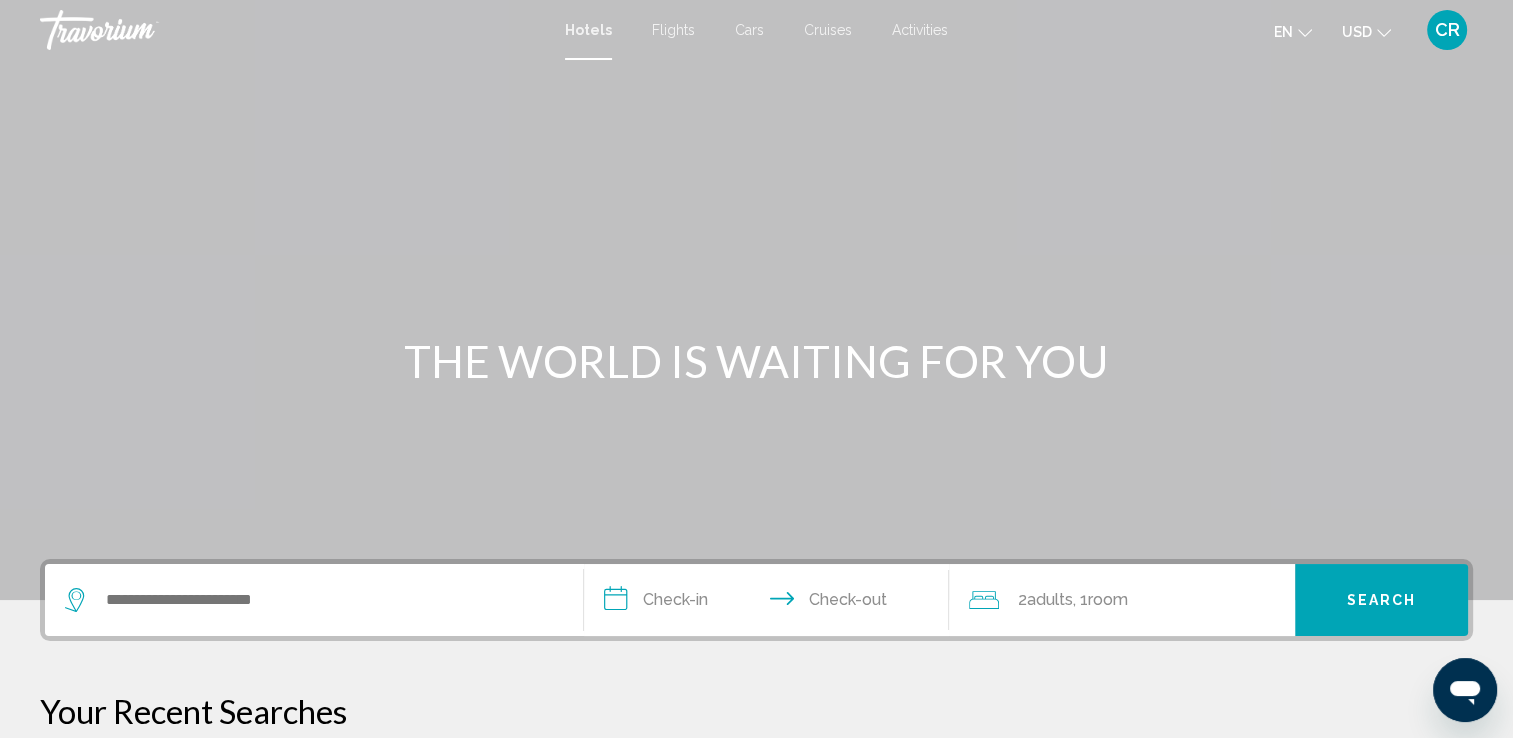 click on "Flights" at bounding box center (673, 30) 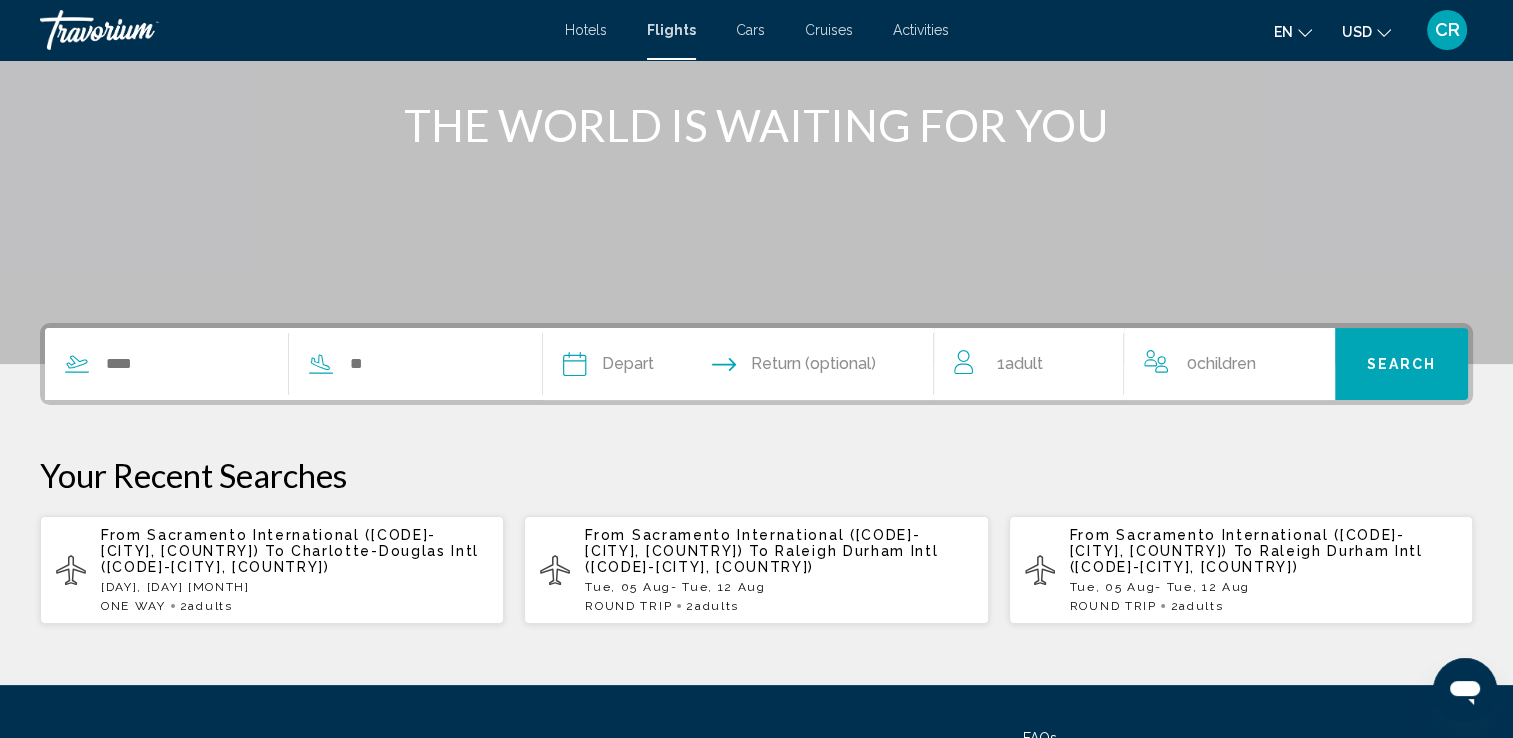 scroll, scrollTop: 300, scrollLeft: 0, axis: vertical 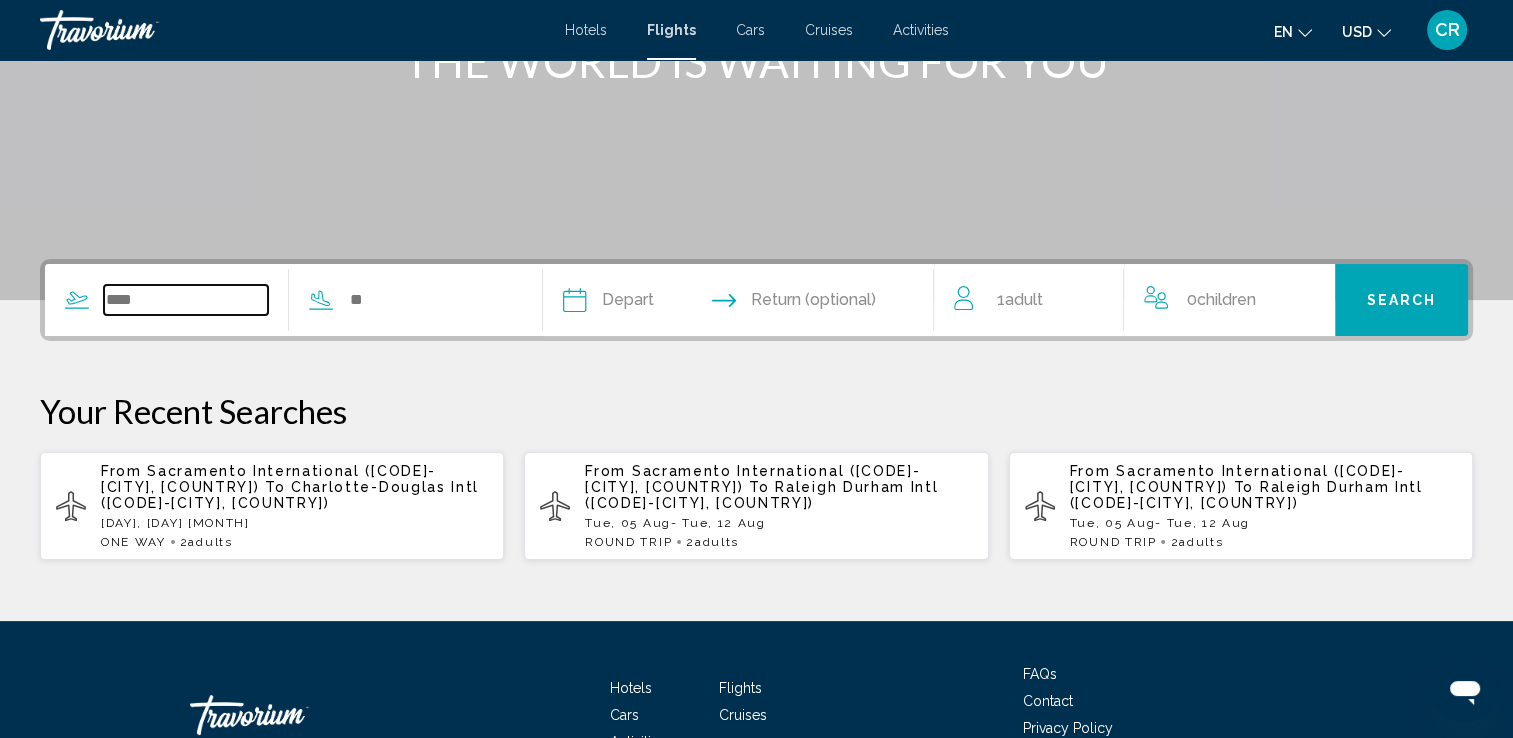 click at bounding box center [186, 300] 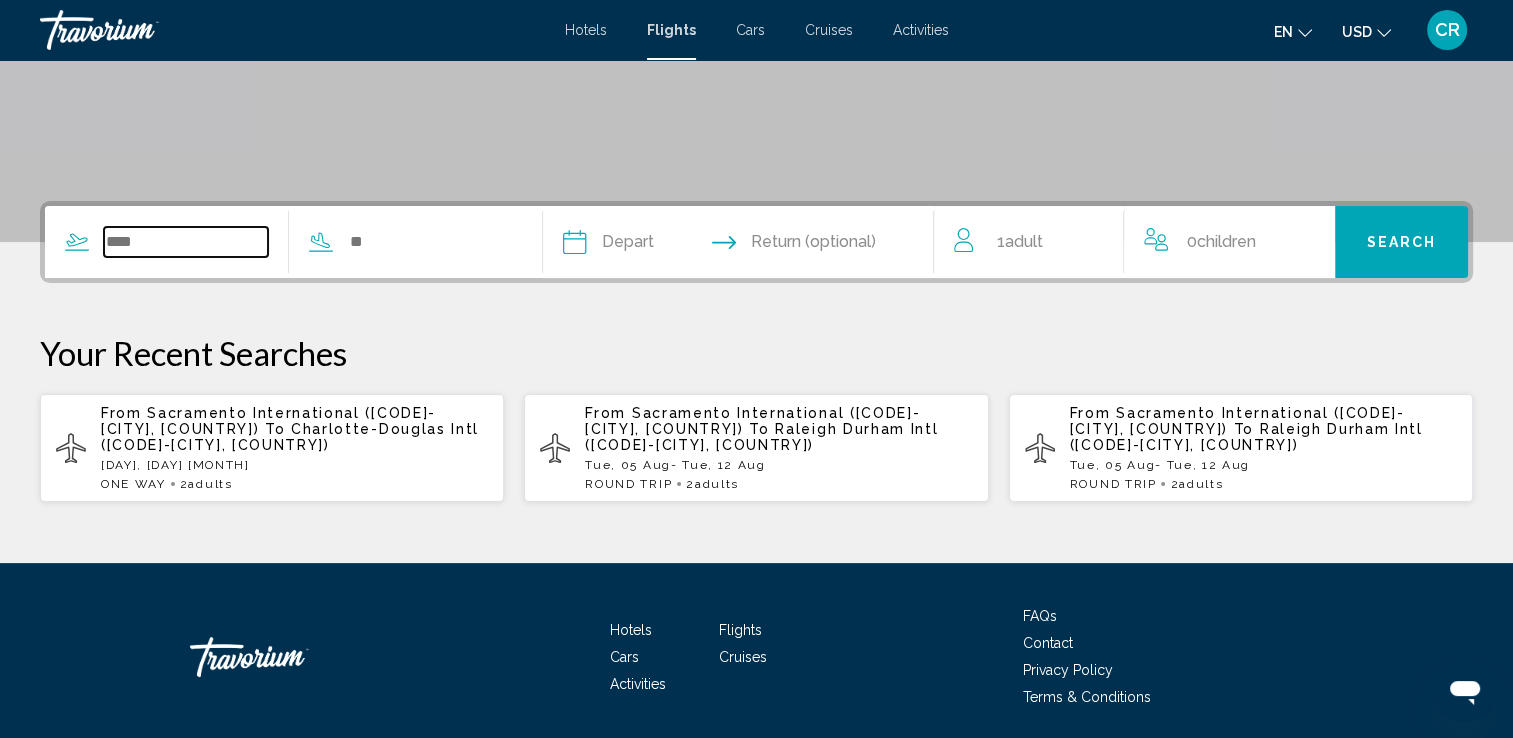 scroll, scrollTop: 426, scrollLeft: 0, axis: vertical 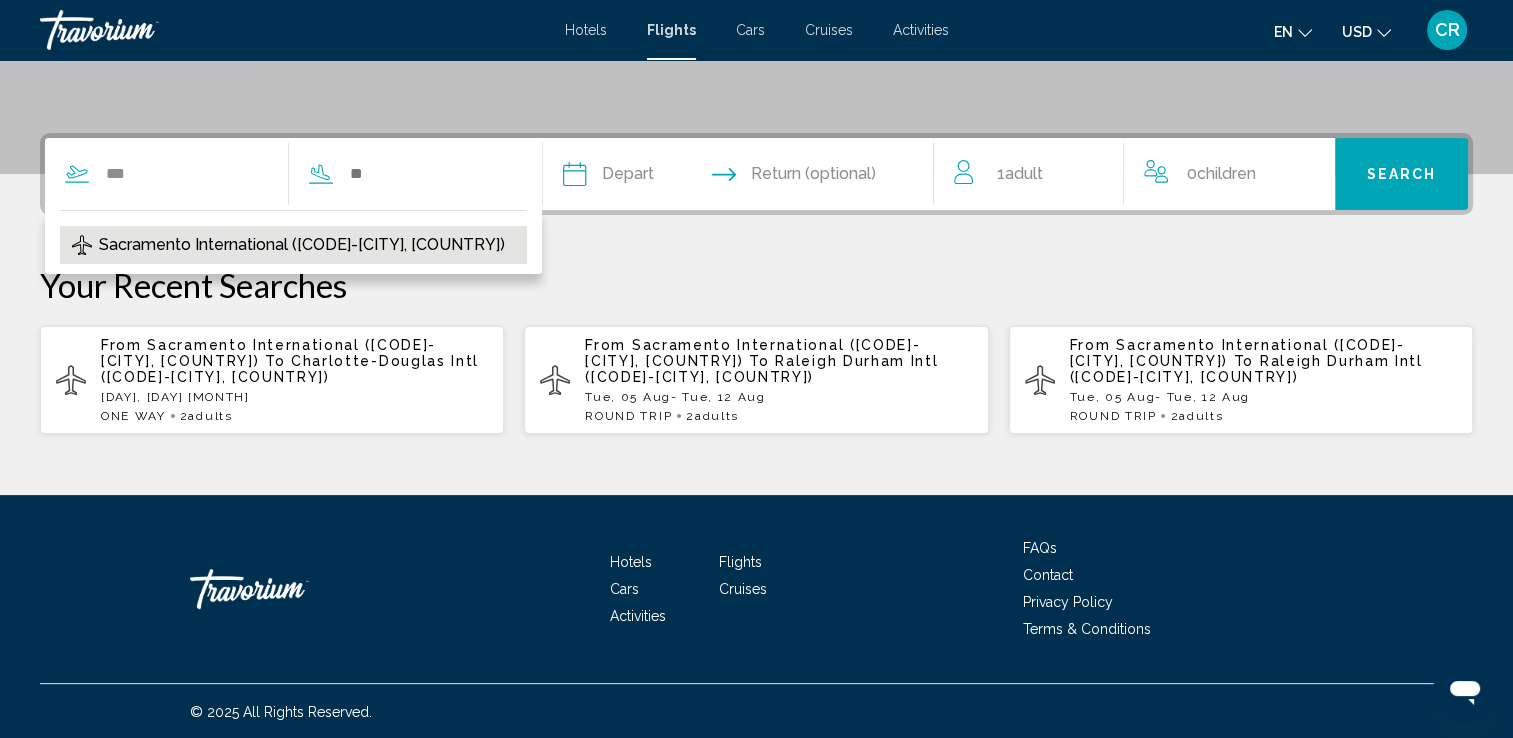 click on "Sacramento International ([CODE]-[CITY], [COUNTRY])" at bounding box center [302, 245] 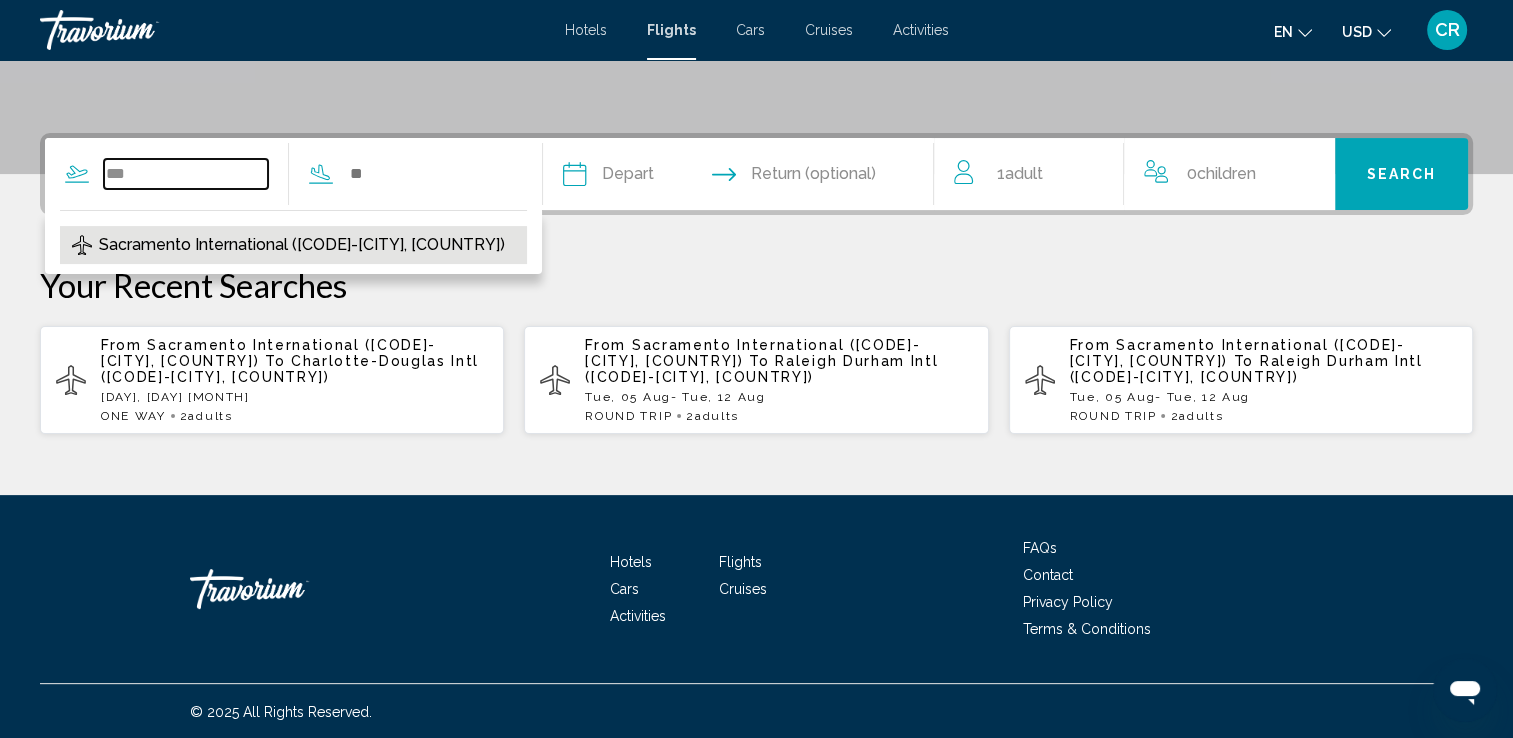type on "**********" 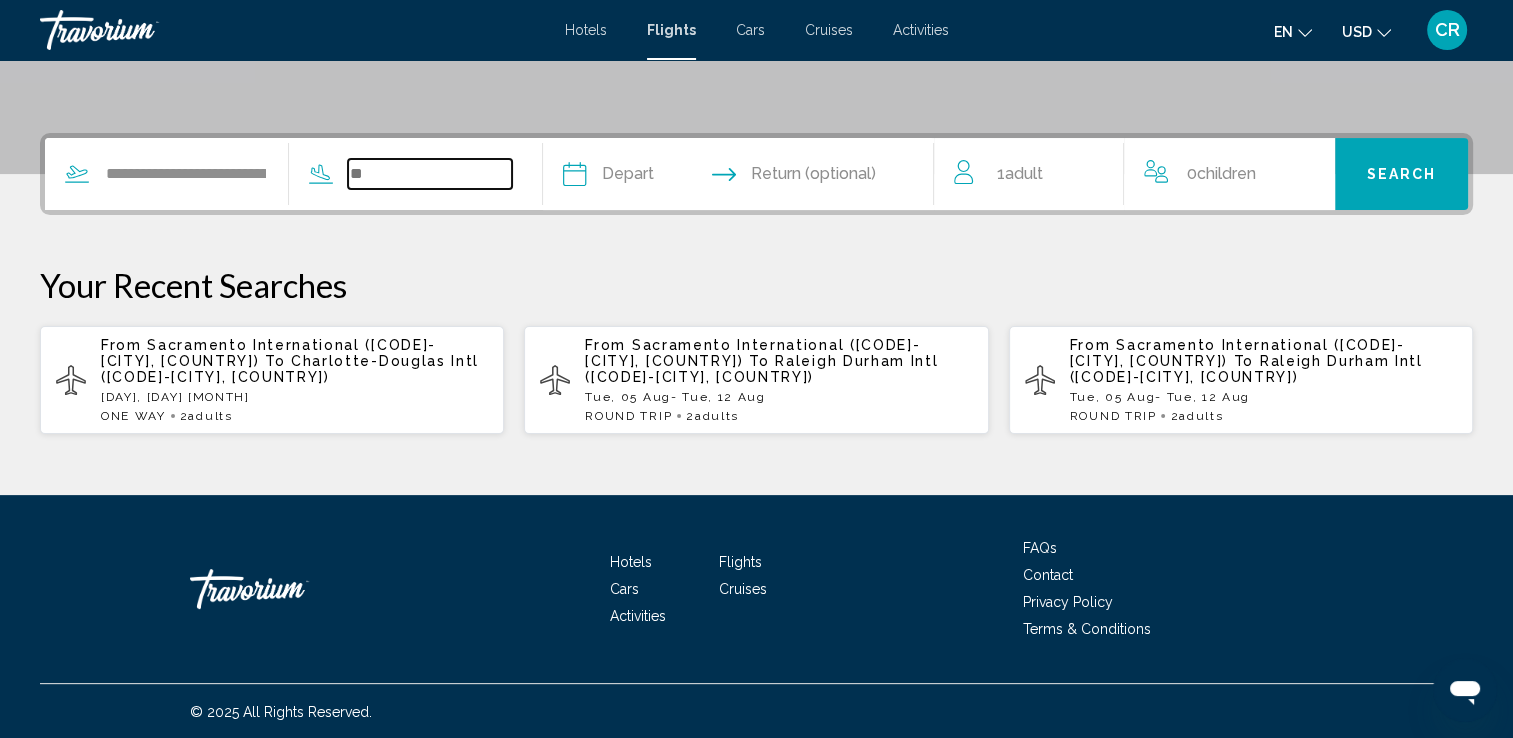 click at bounding box center [430, 174] 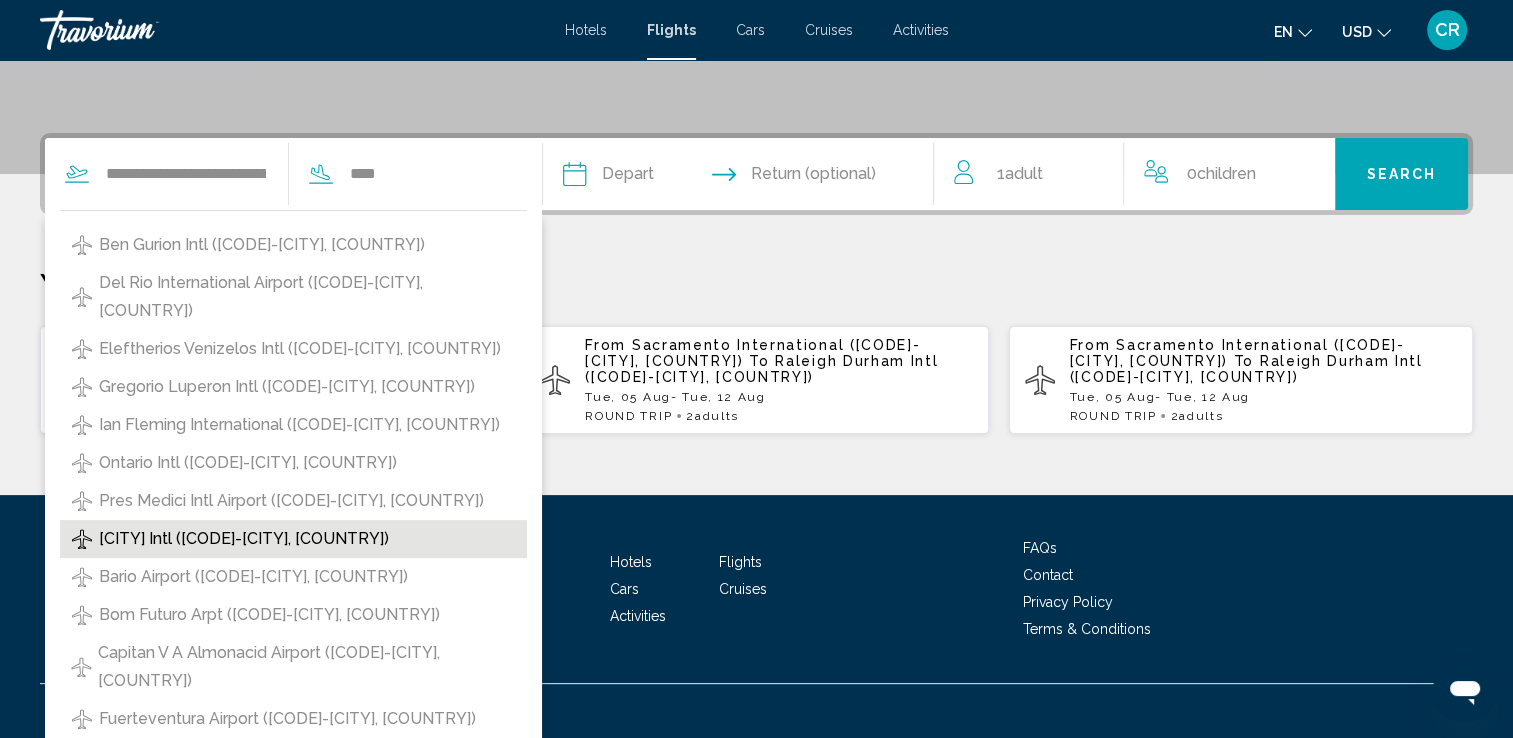 click on "[CITY] Intl ([CODE]-[CITY], [COUNTRY])" at bounding box center [244, 539] 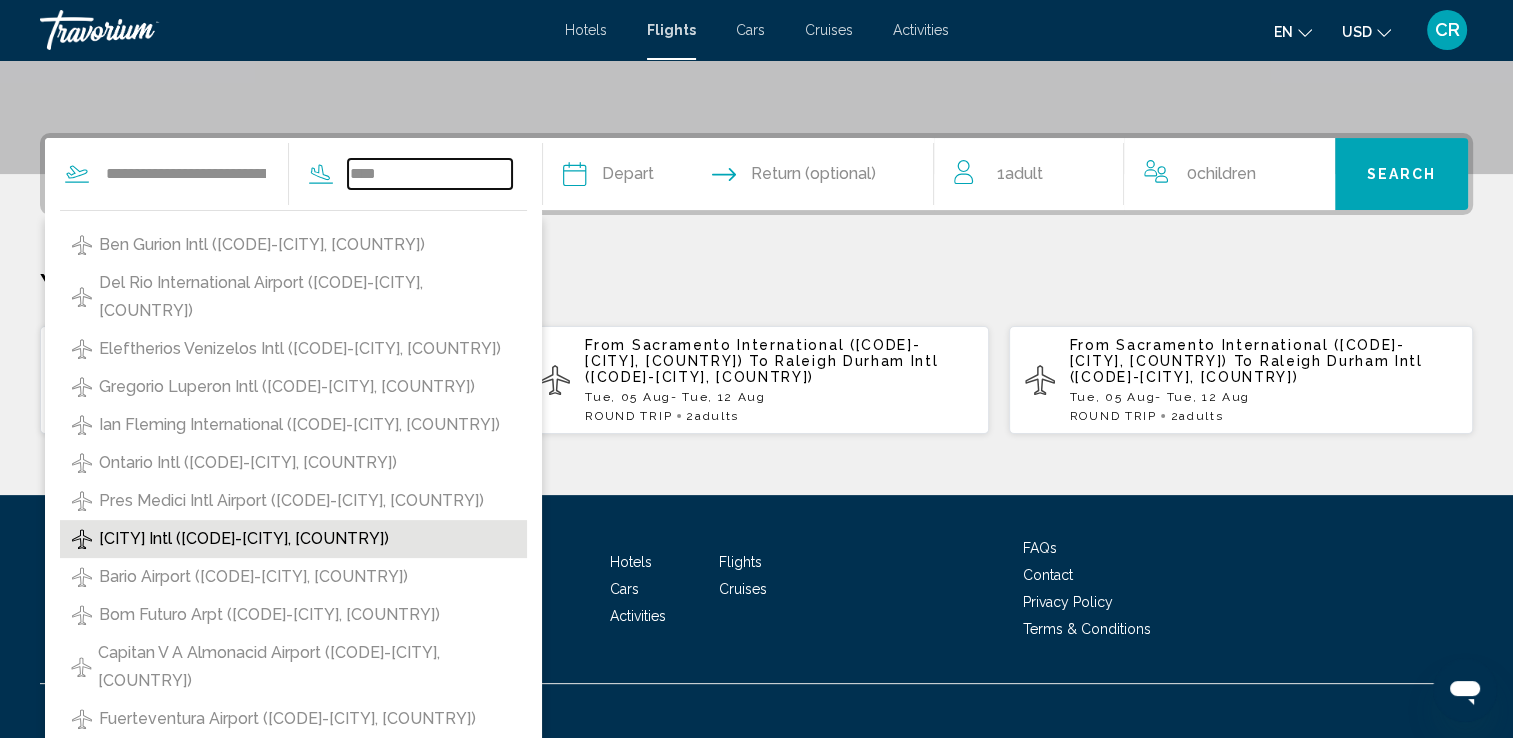type on "**********" 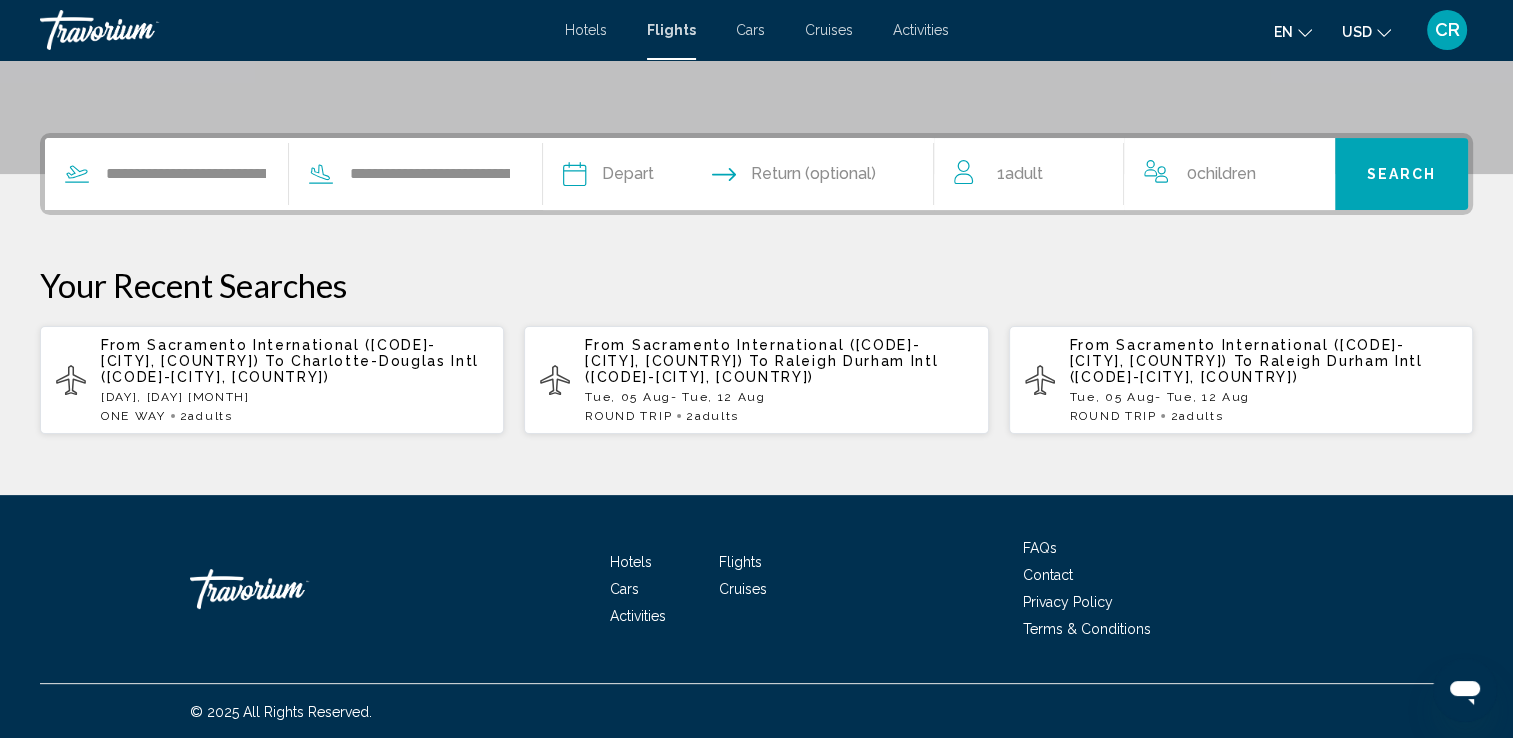 click at bounding box center (655, 177) 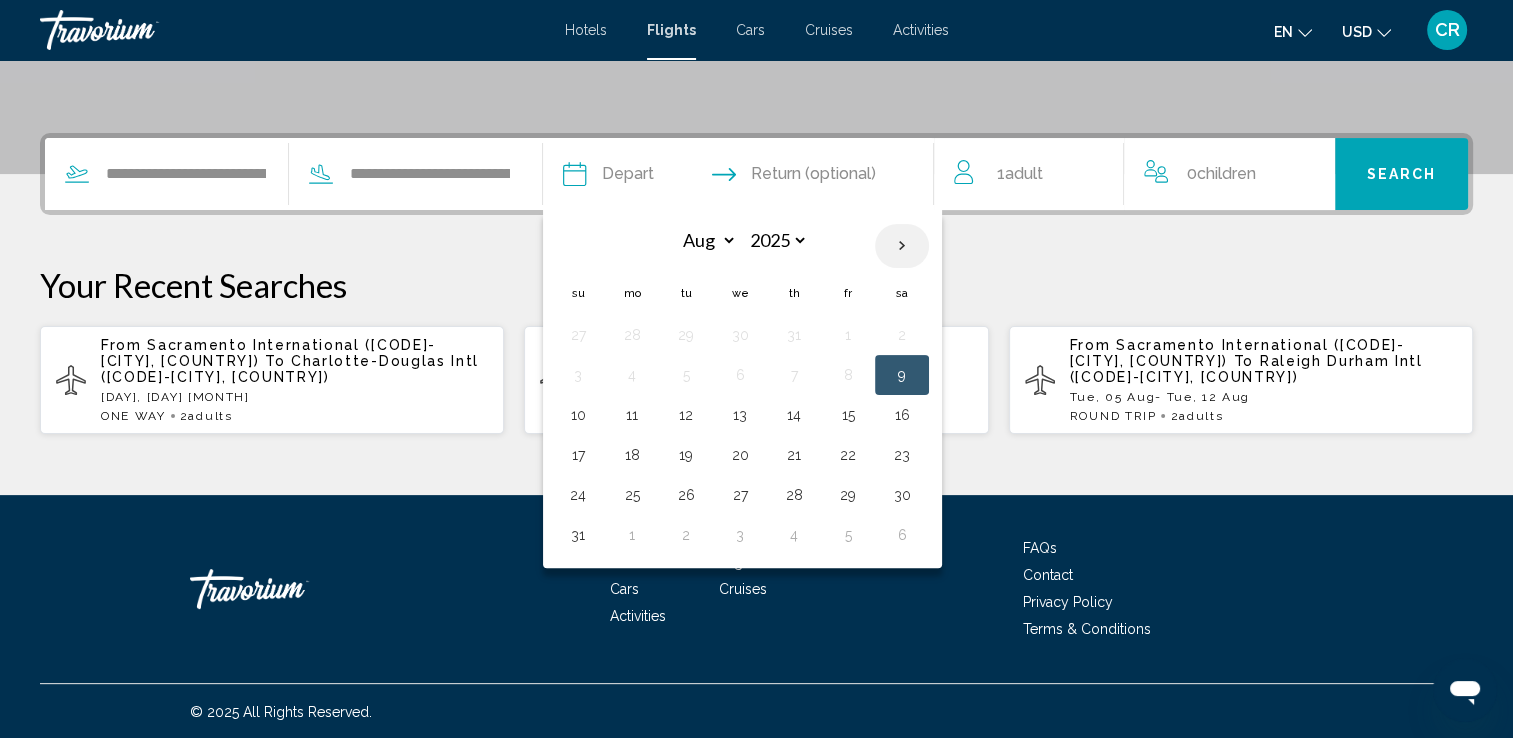 click at bounding box center (902, 246) 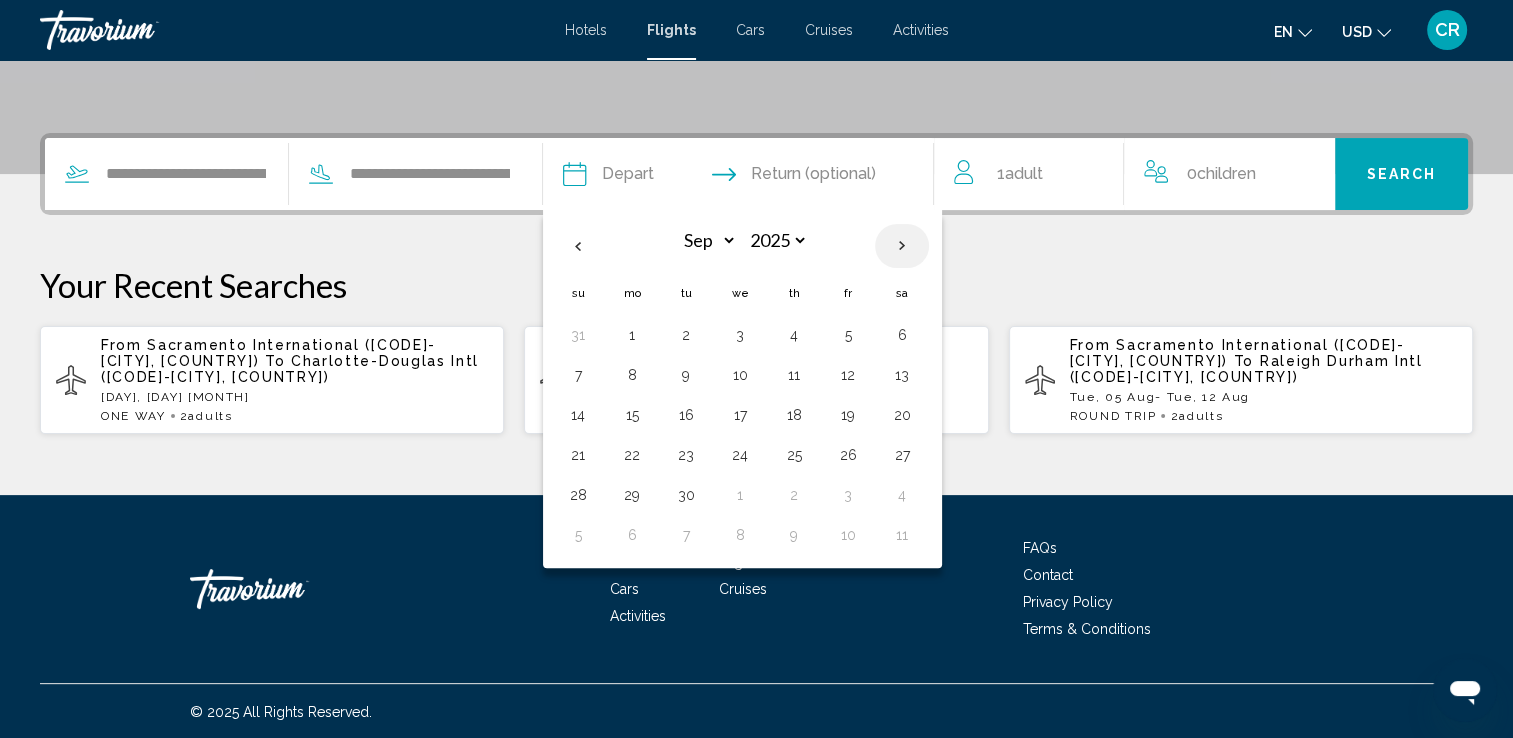 click at bounding box center (902, 246) 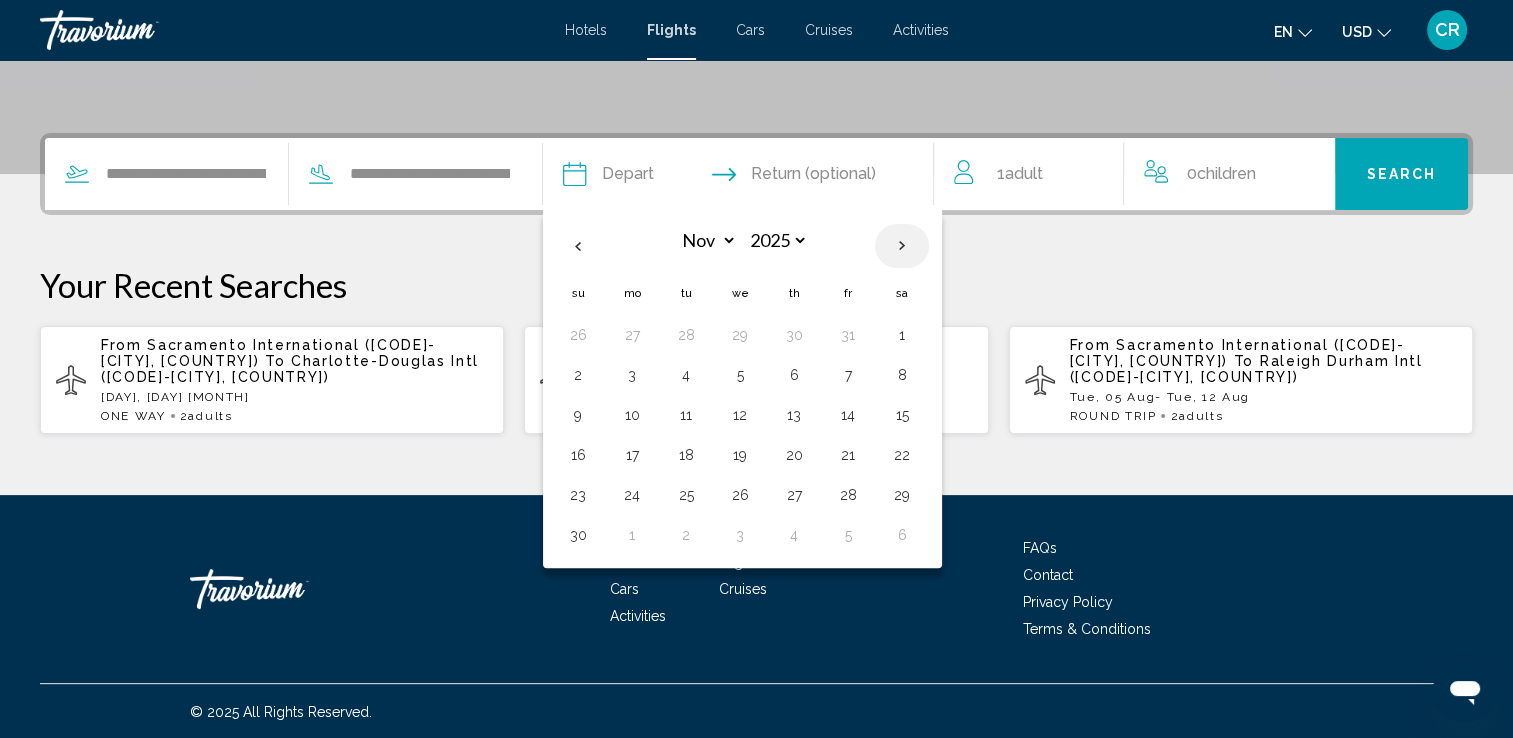 click at bounding box center [902, 246] 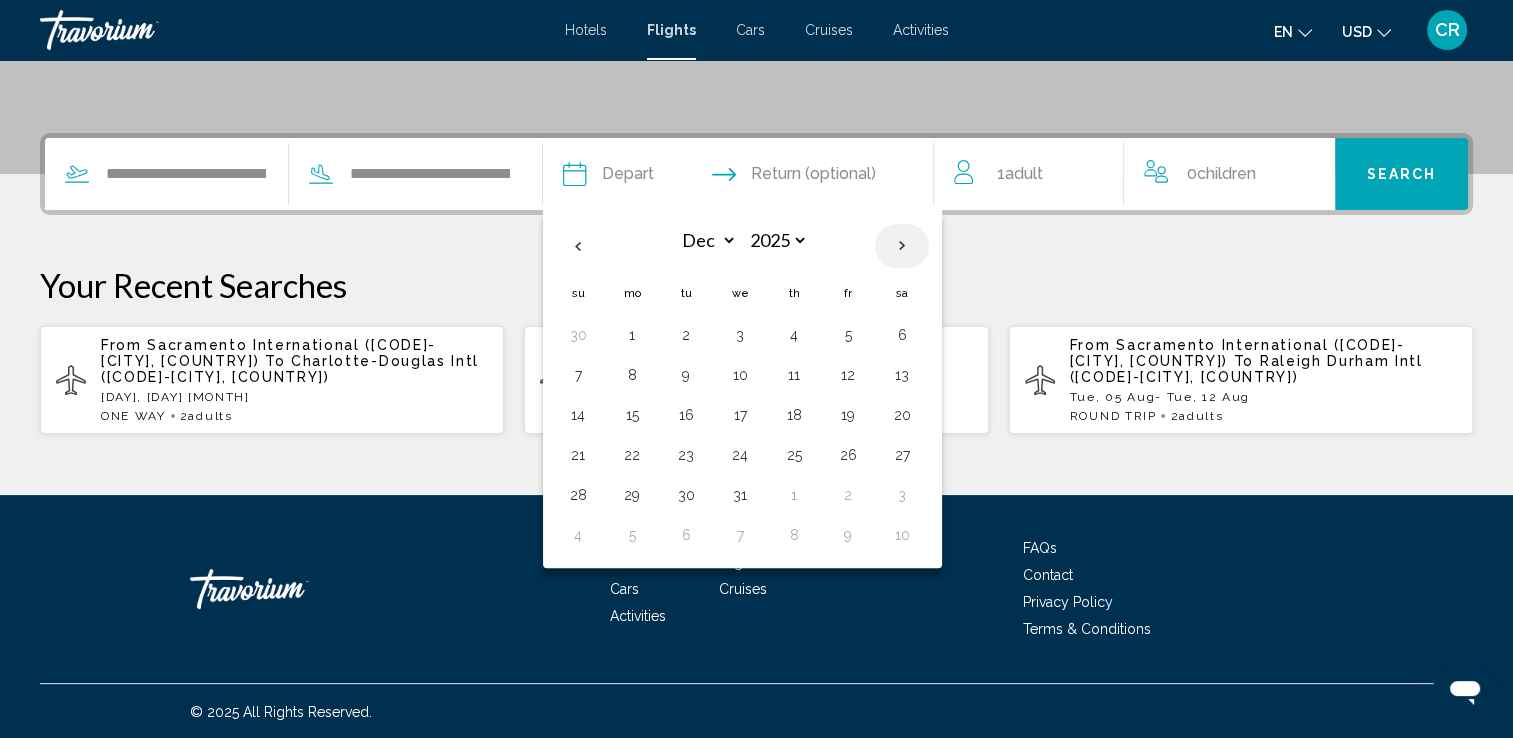 click at bounding box center (902, 246) 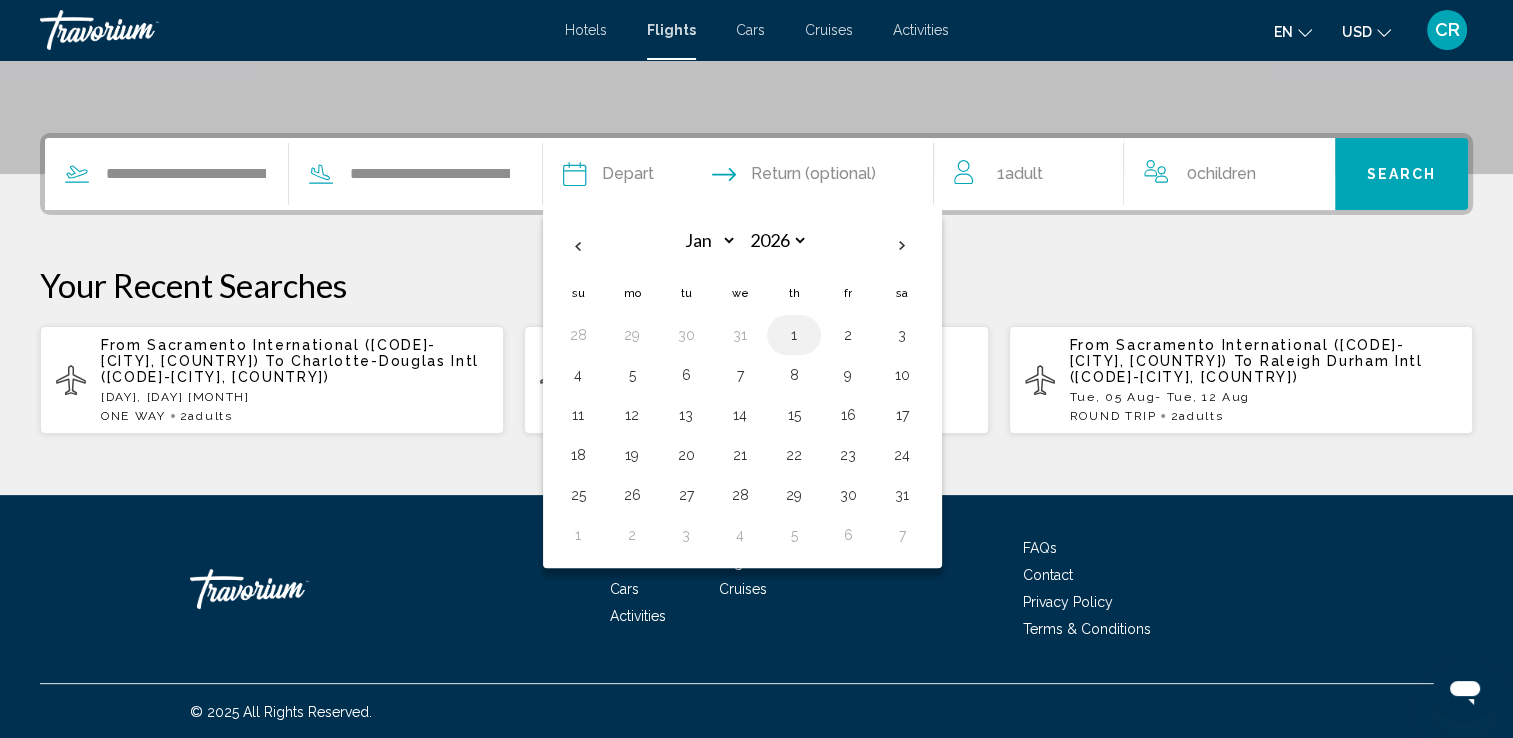 click on "1" at bounding box center [794, 335] 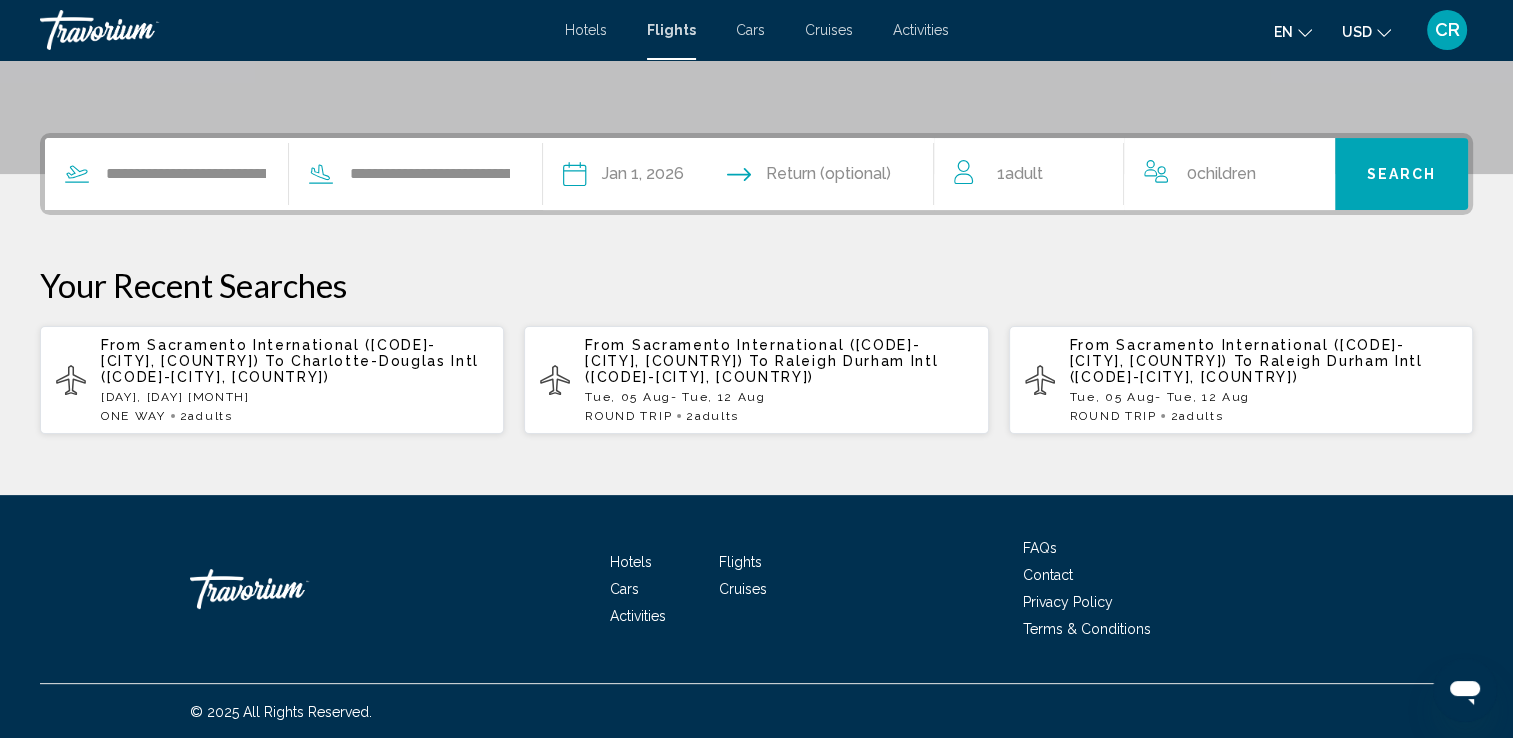 click at bounding box center [846, 177] 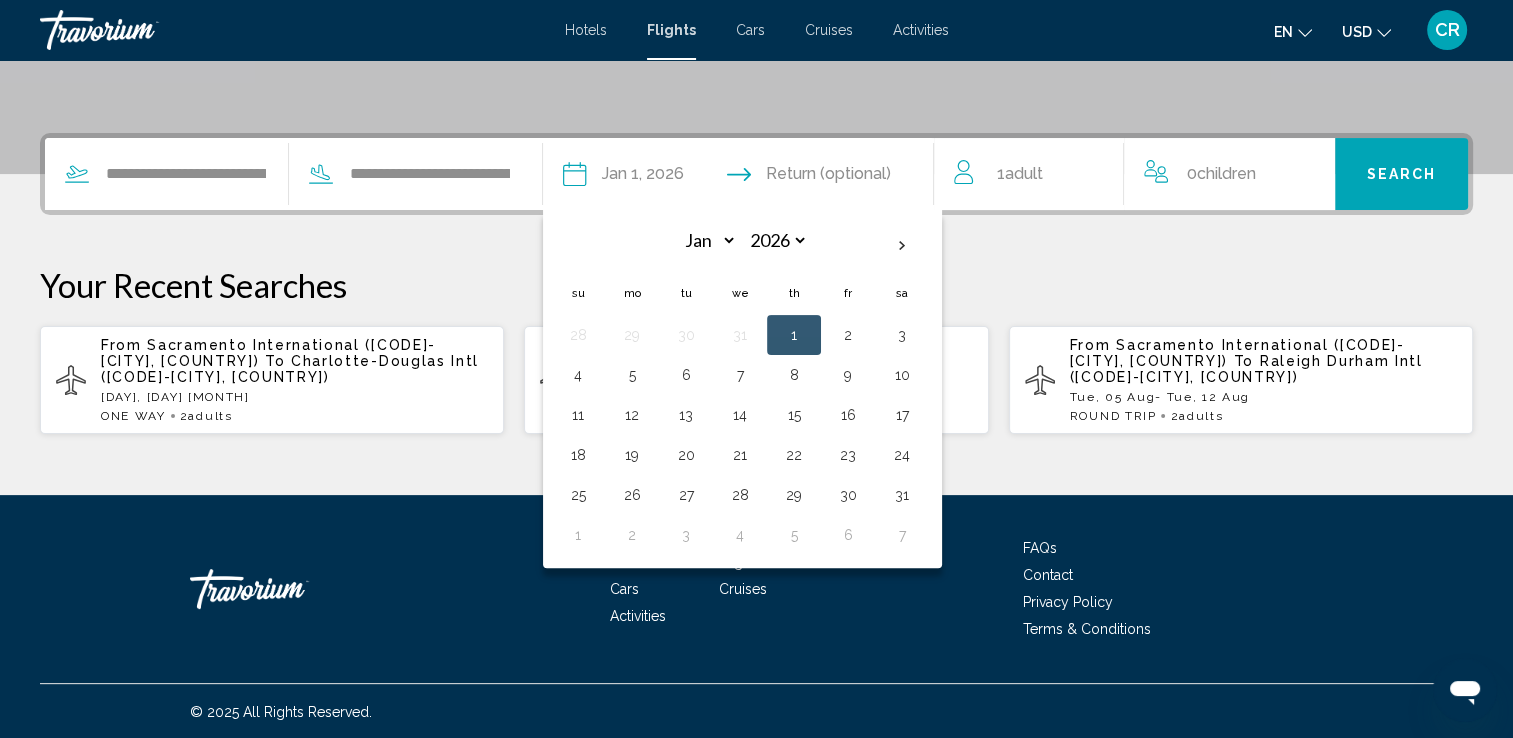 click on "30" at bounding box center [848, 495] 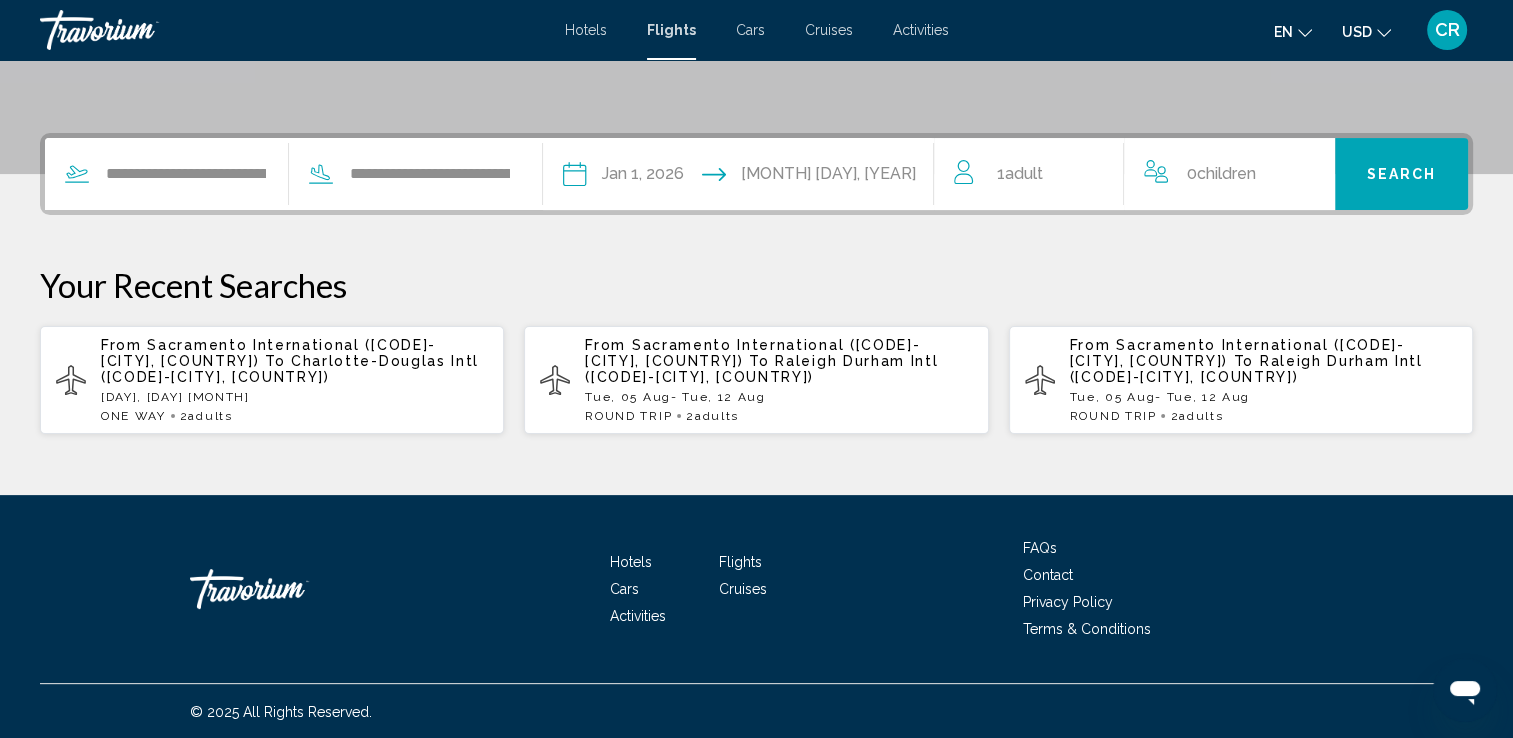 drag, startPoint x: 1215, startPoint y: 182, endPoint x: 1072, endPoint y: 212, distance: 146.11298 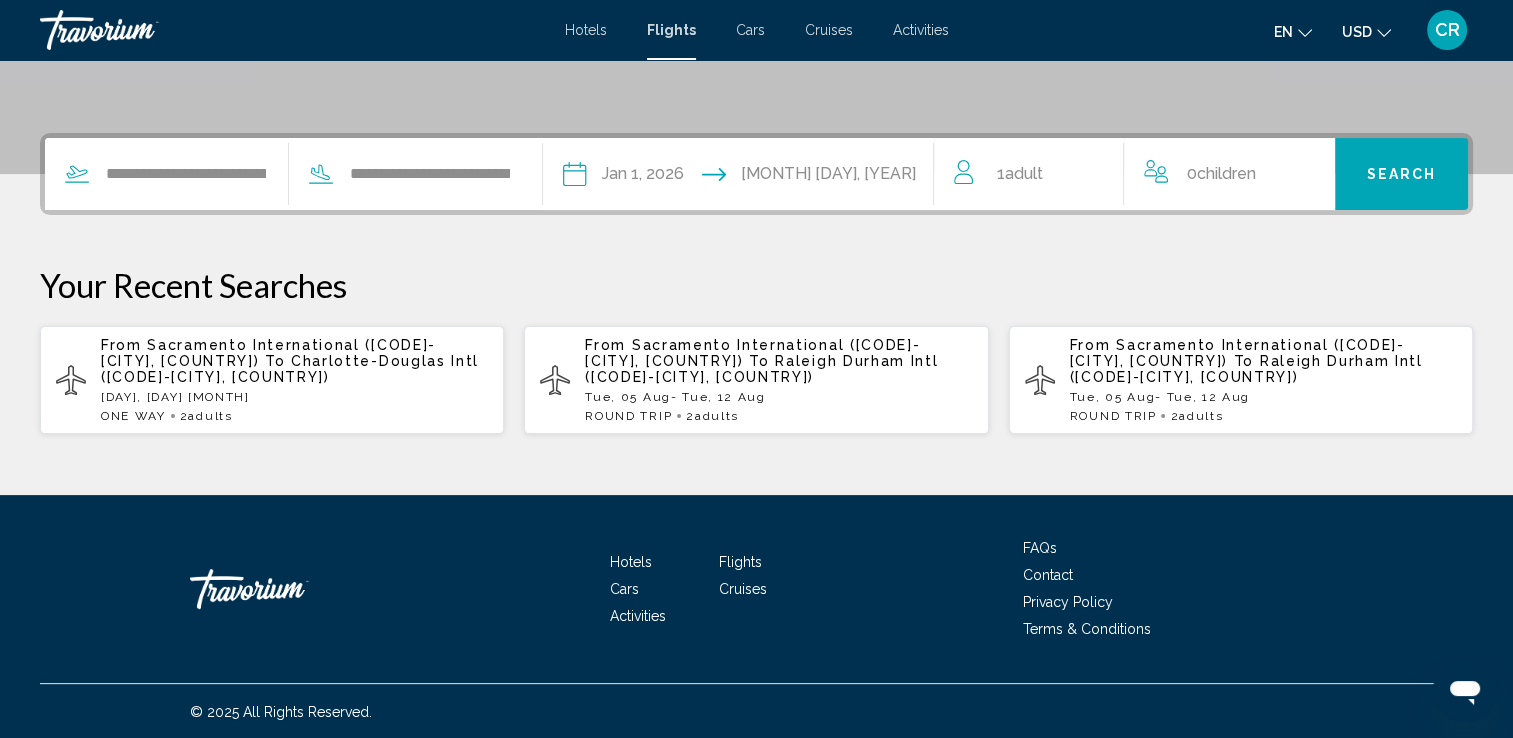 type 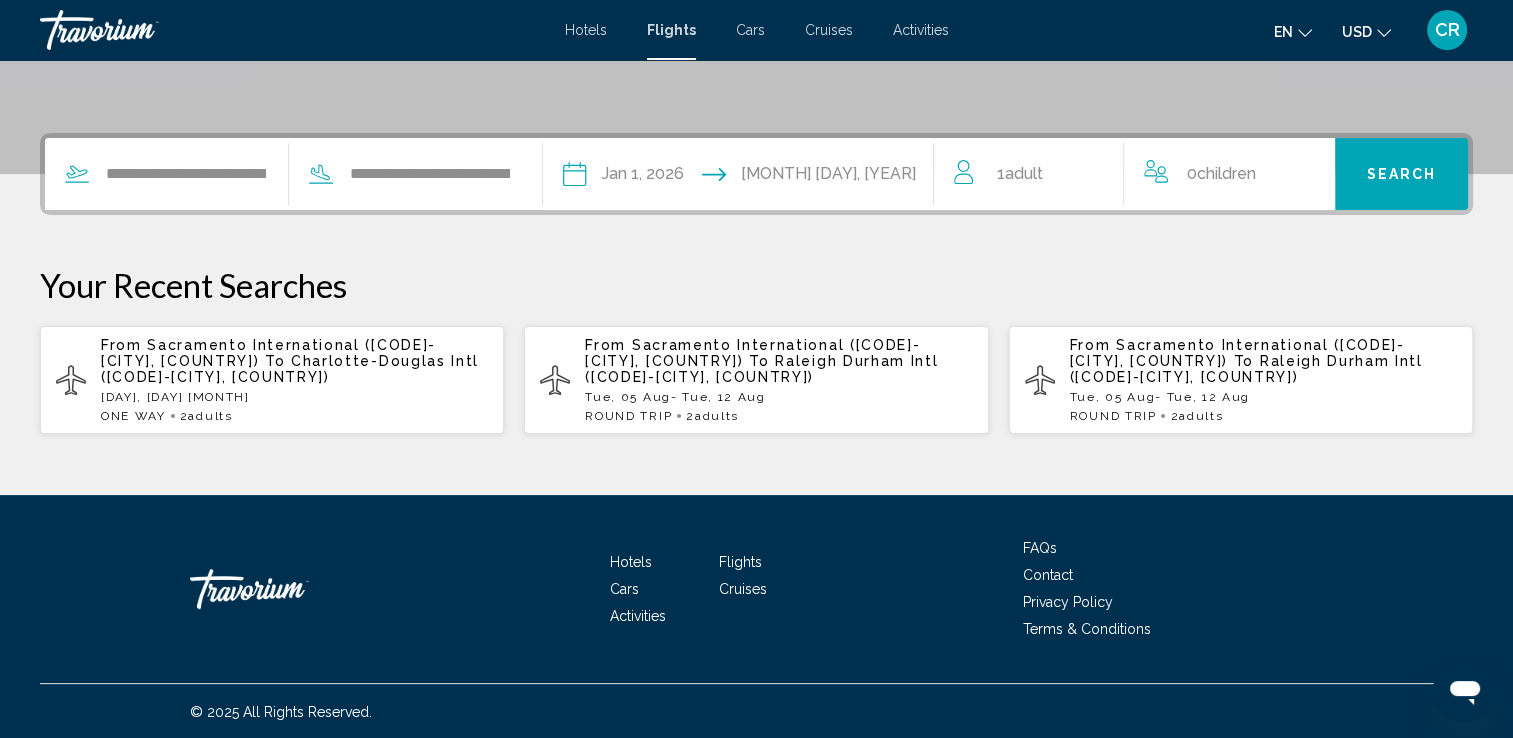 click on "1  Adult Adults
0  Child Children" at bounding box center [1134, 174] 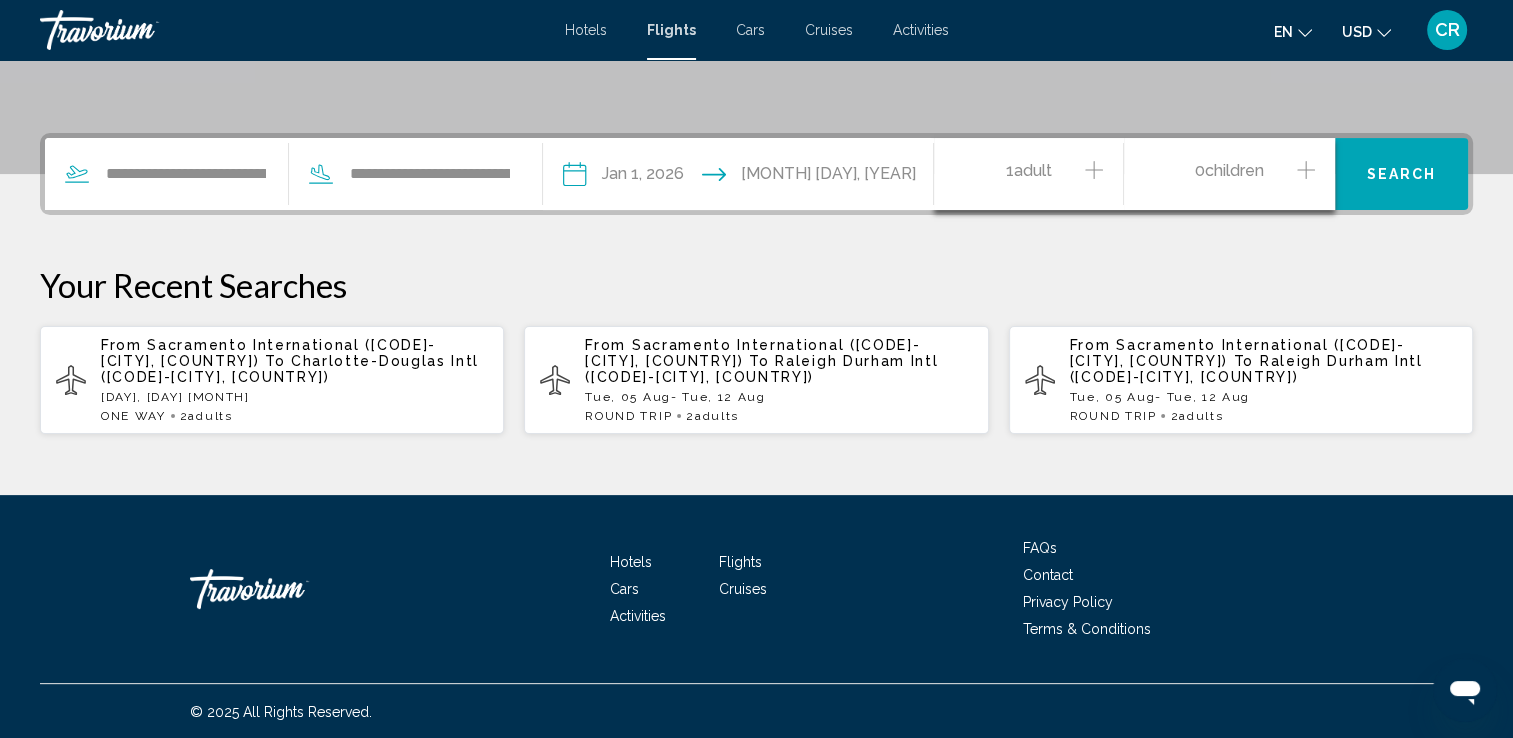 click on "**********" at bounding box center [756, 284] 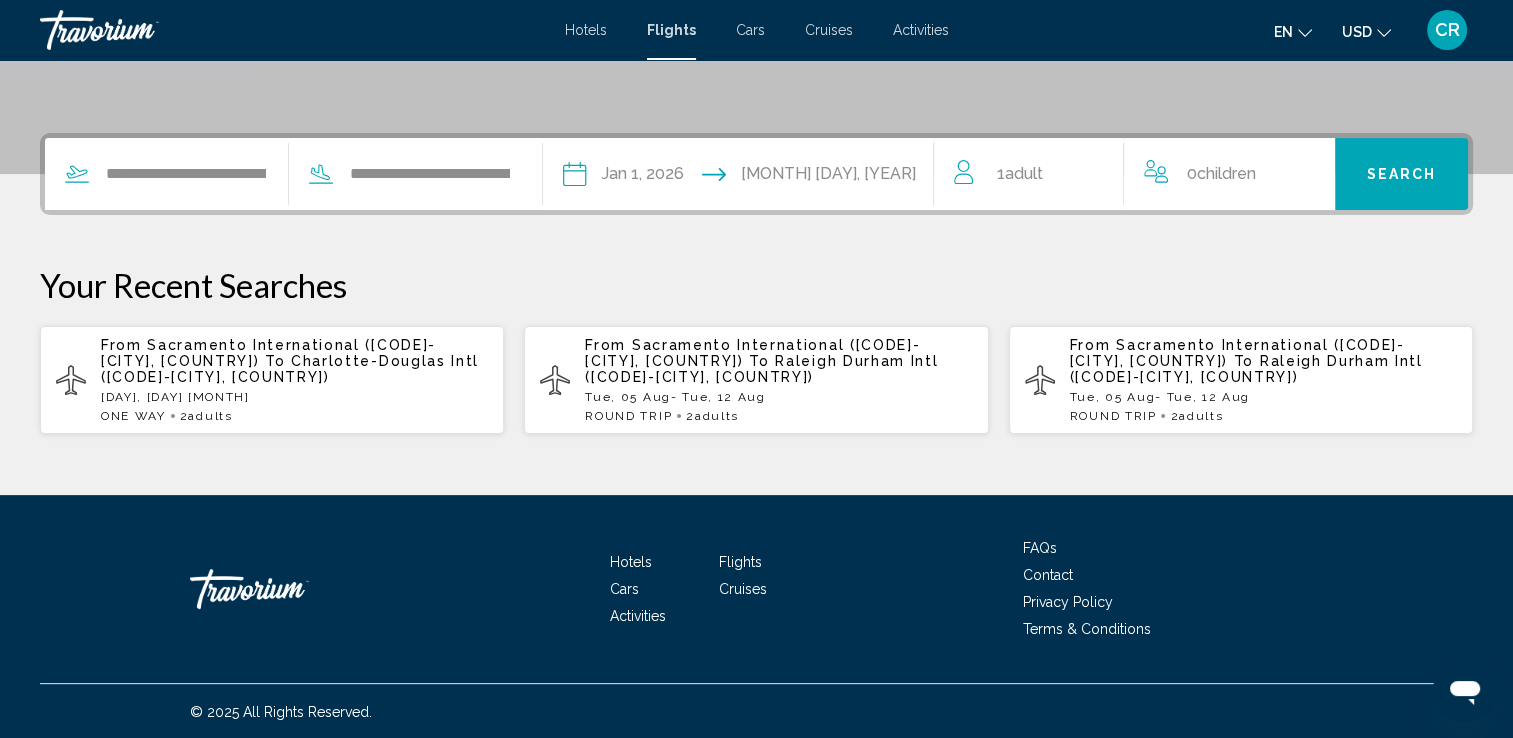 click on "0  Child Children" at bounding box center [1229, 174] 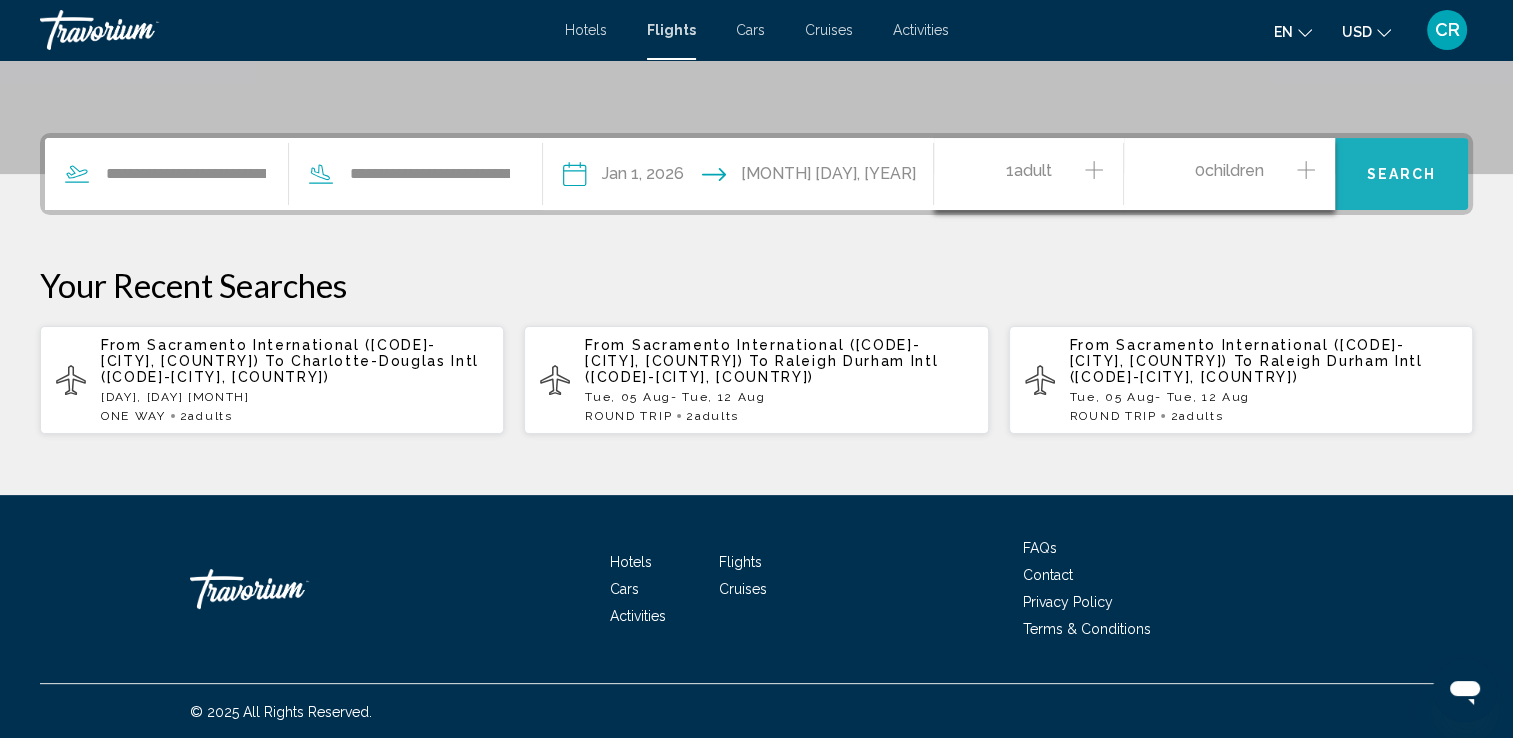 click on "Search" at bounding box center [1401, 173] 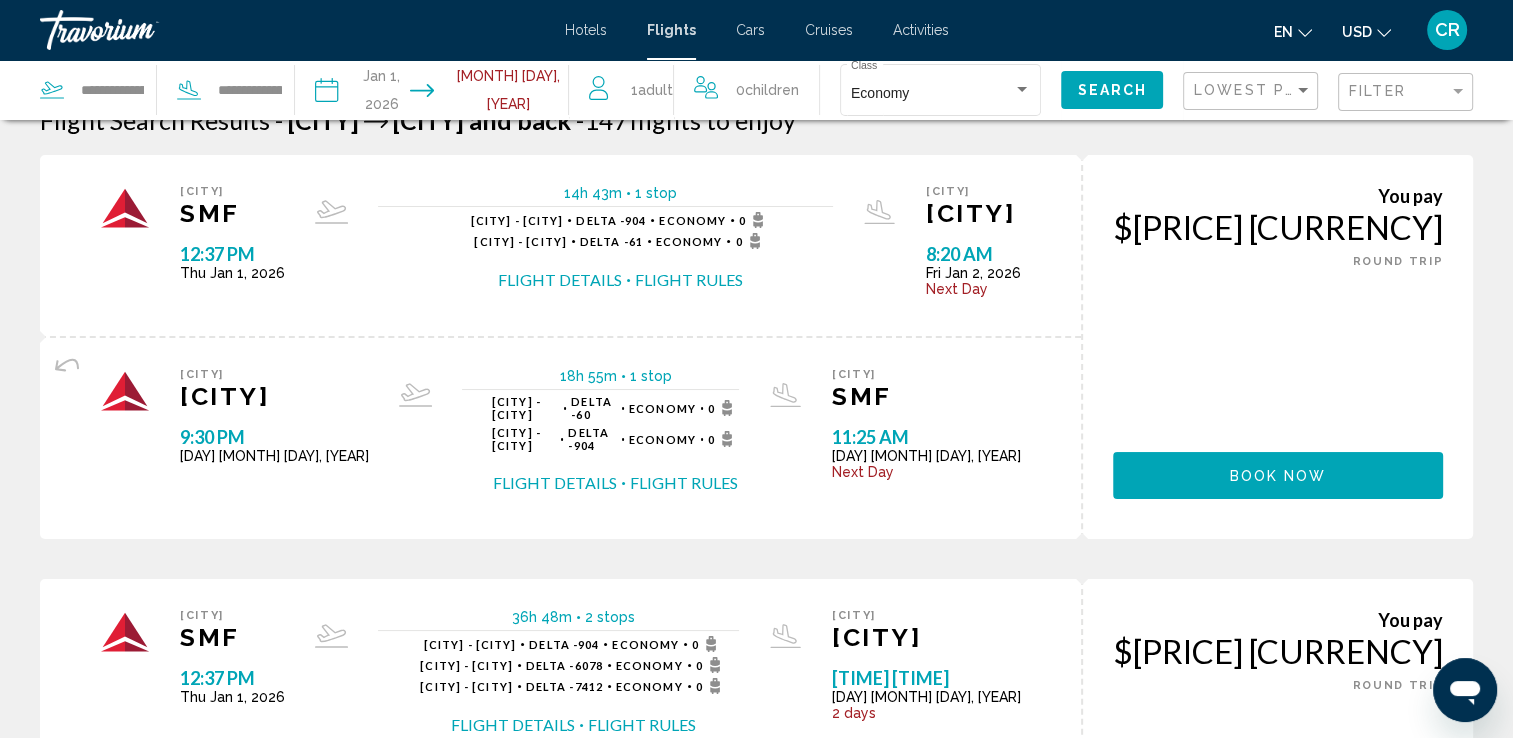 scroll, scrollTop: 0, scrollLeft: 0, axis: both 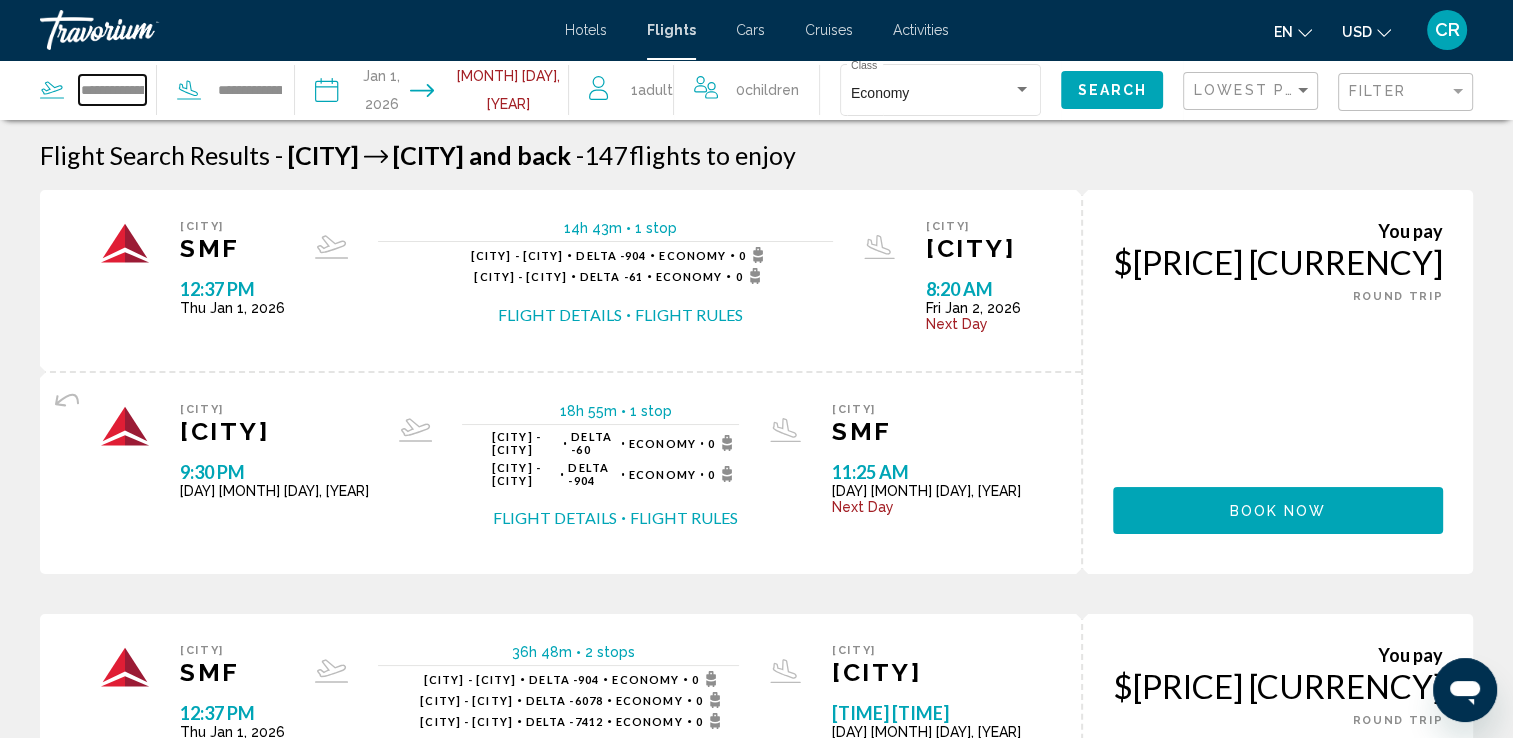 click on "**********" at bounding box center [112, 90] 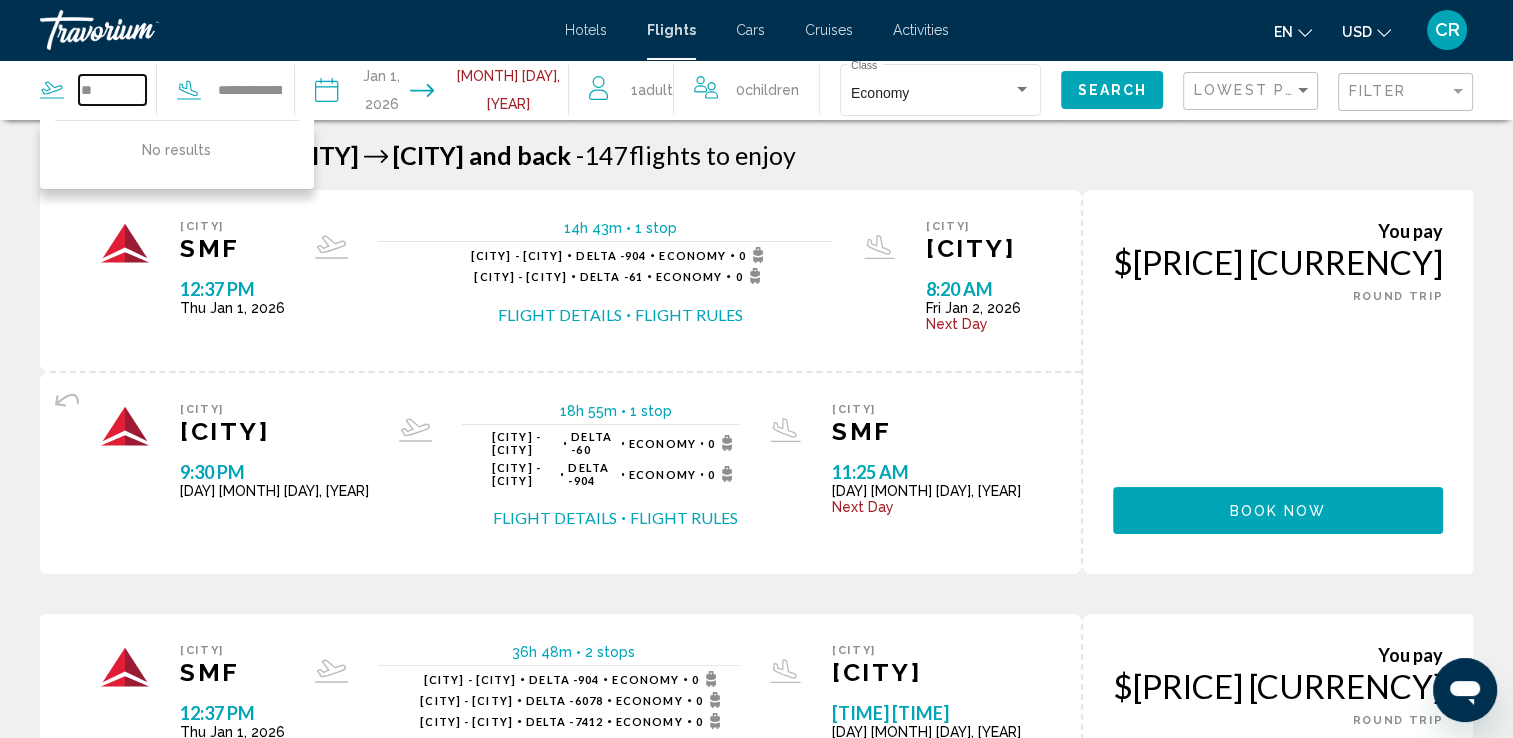type on "*" 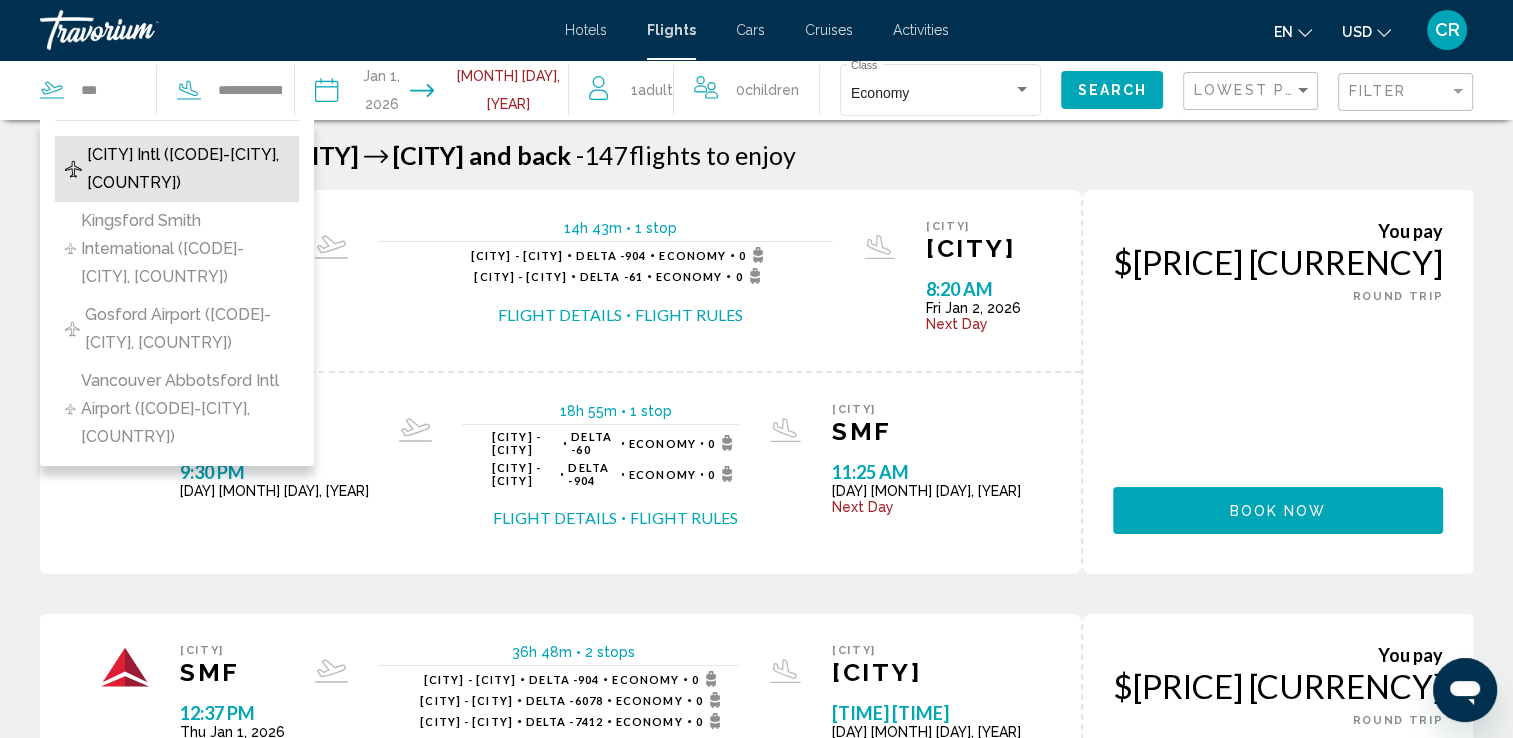 click on "[CITY] Intl ([CODE]-[CITY], [COUNTRY])" at bounding box center [188, 169] 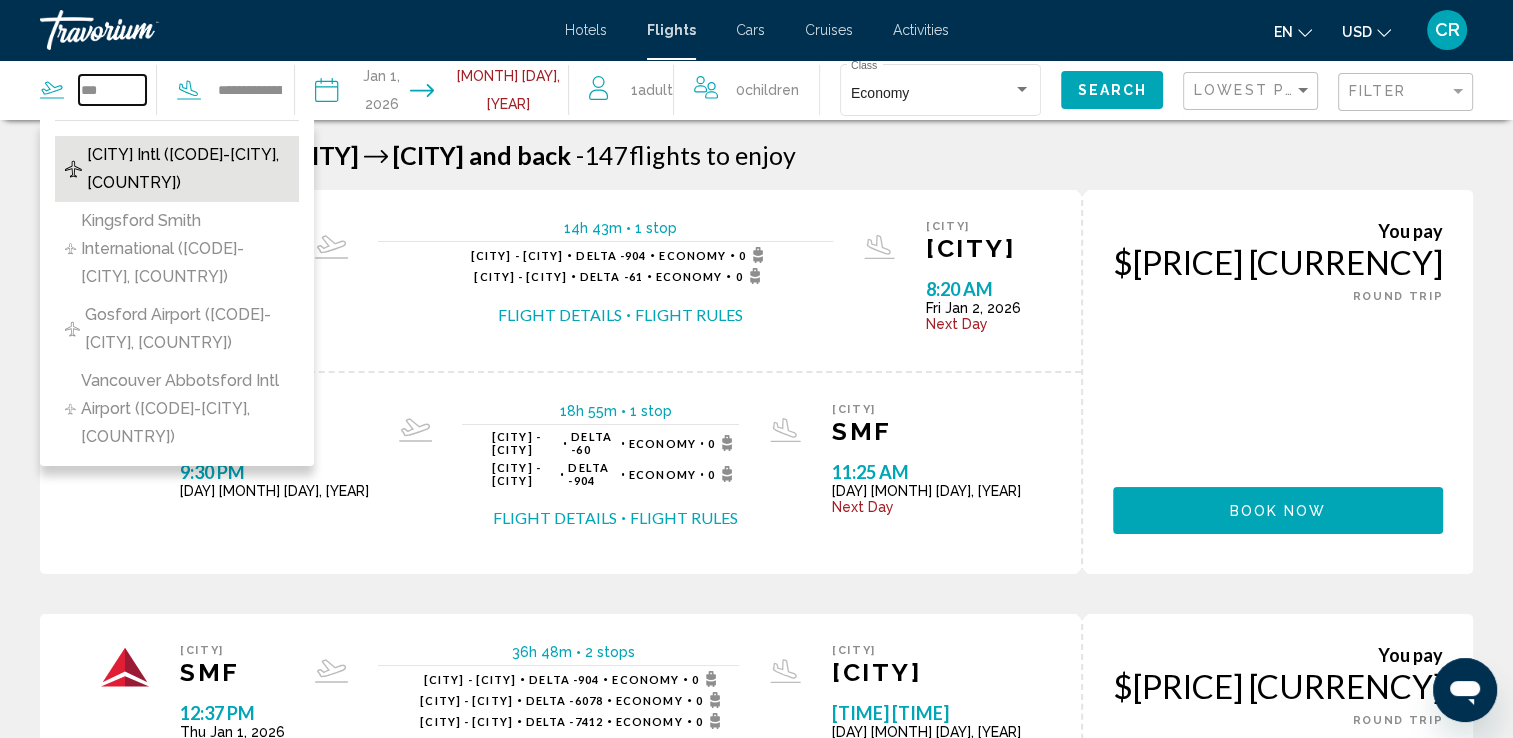 type on "**********" 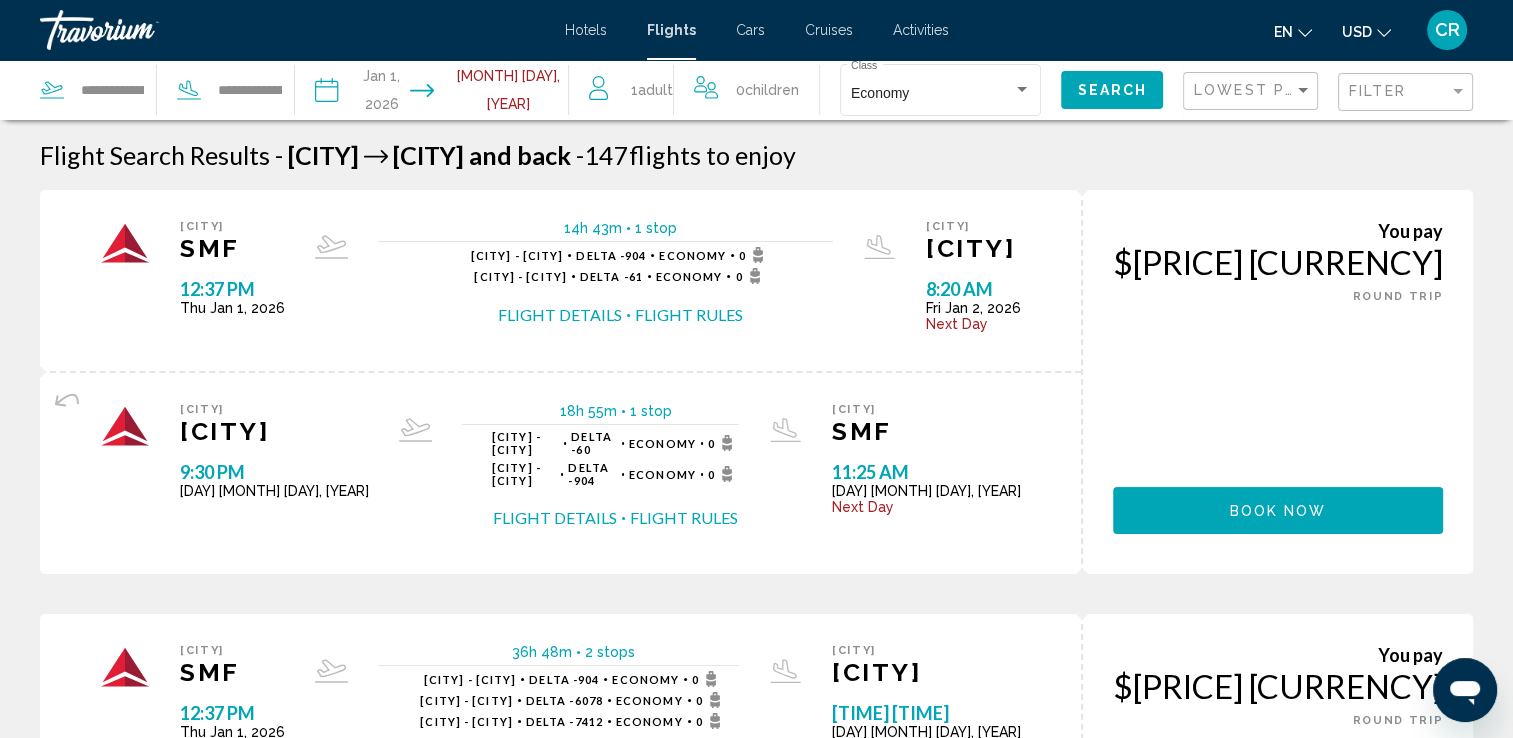 click on "Search" 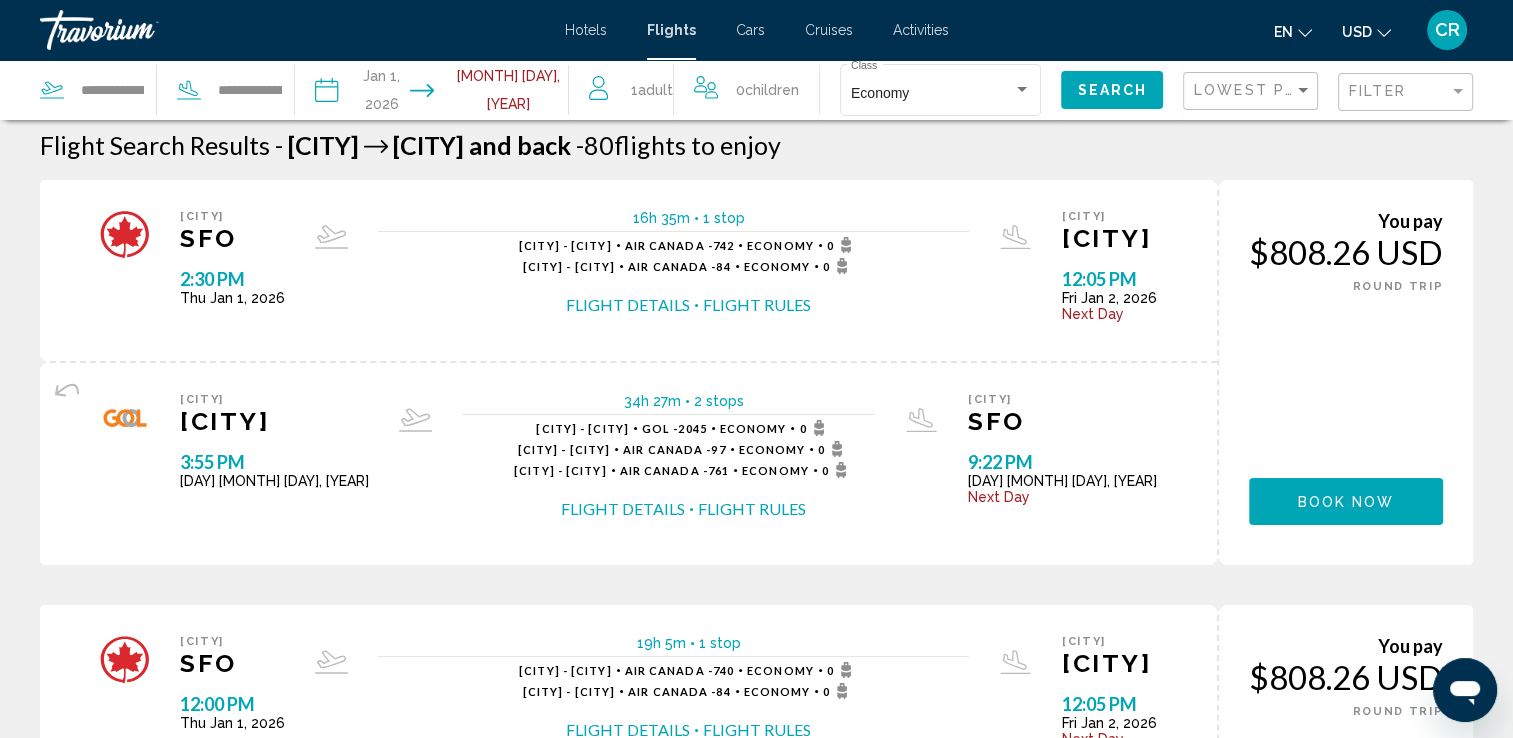 scroll, scrollTop: 0, scrollLeft: 0, axis: both 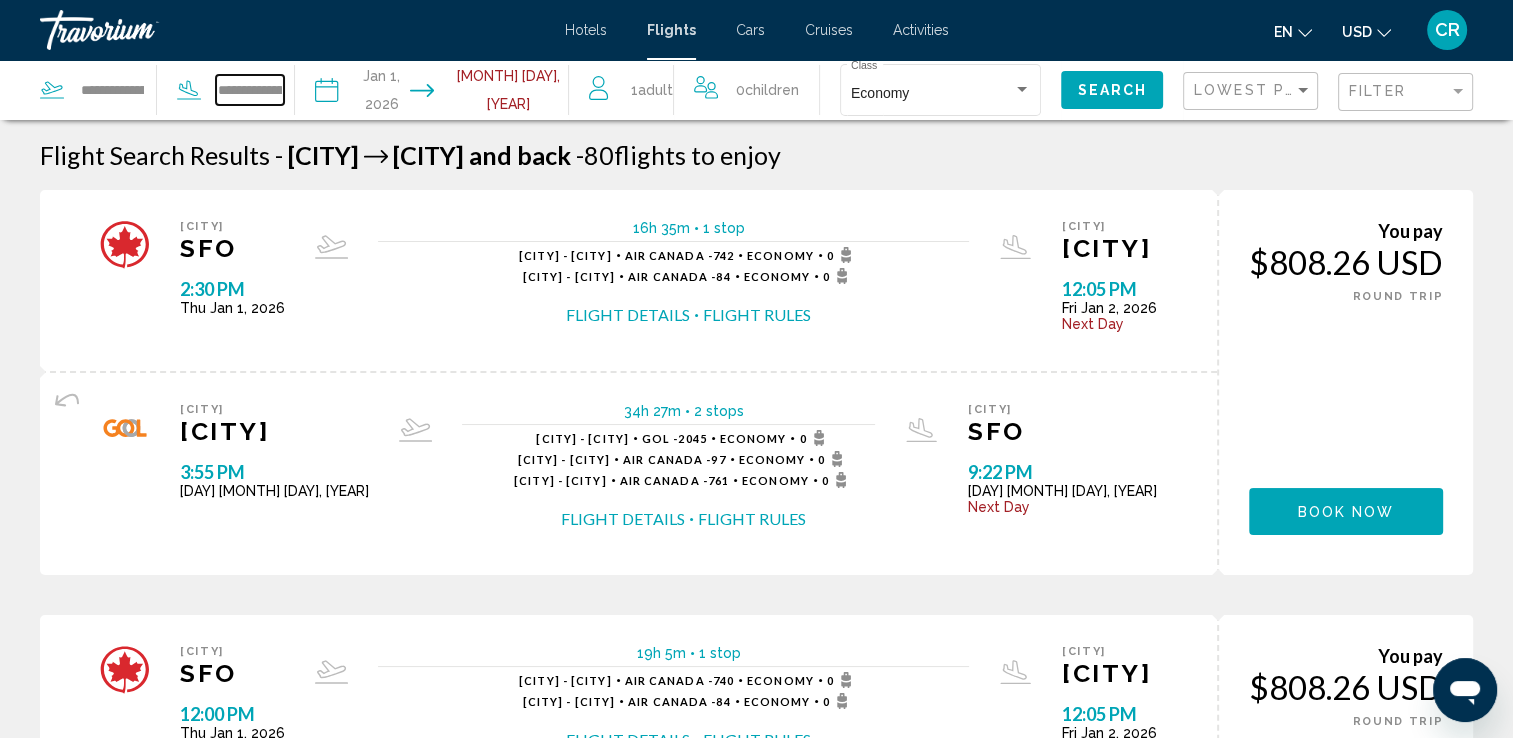 click on "**********" at bounding box center [249, 90] 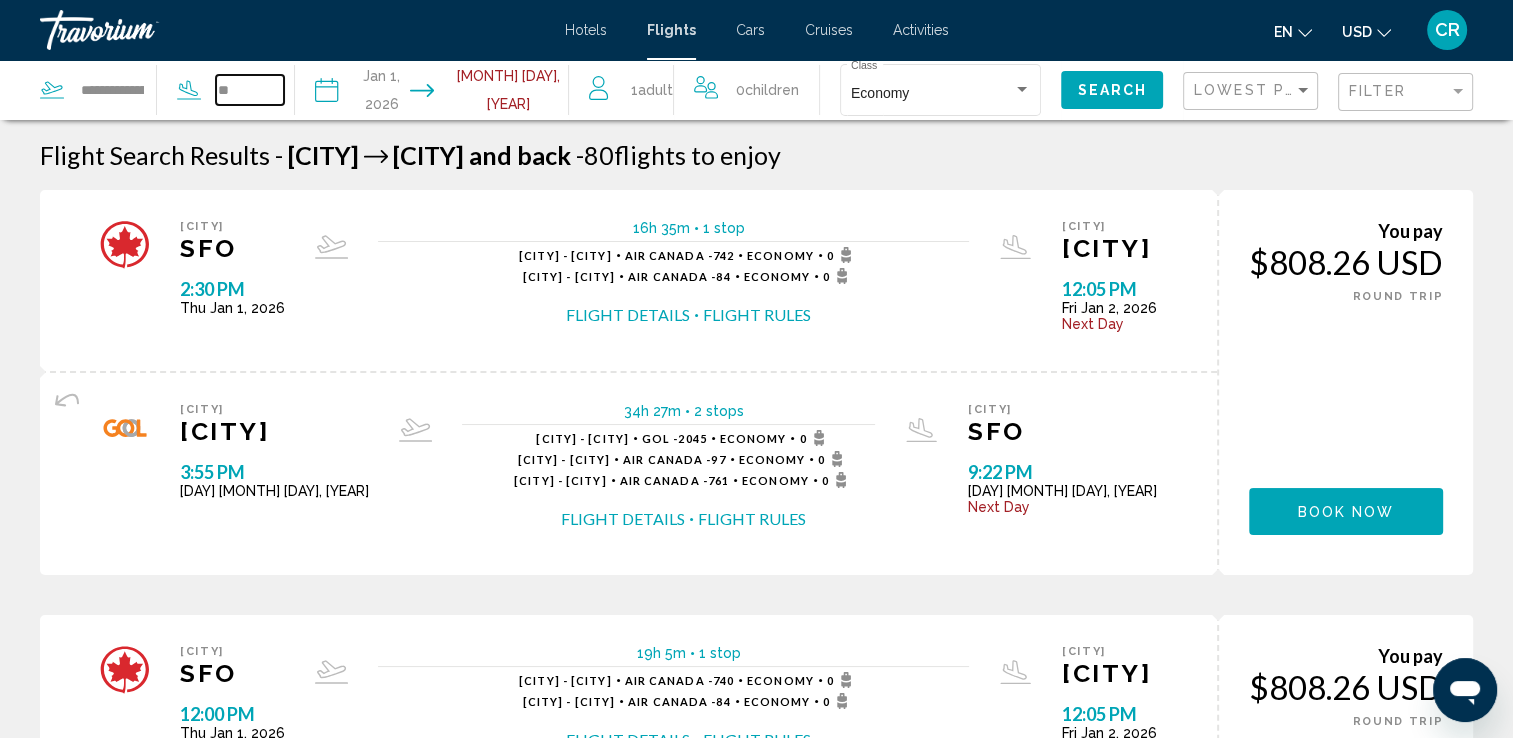 type on "*" 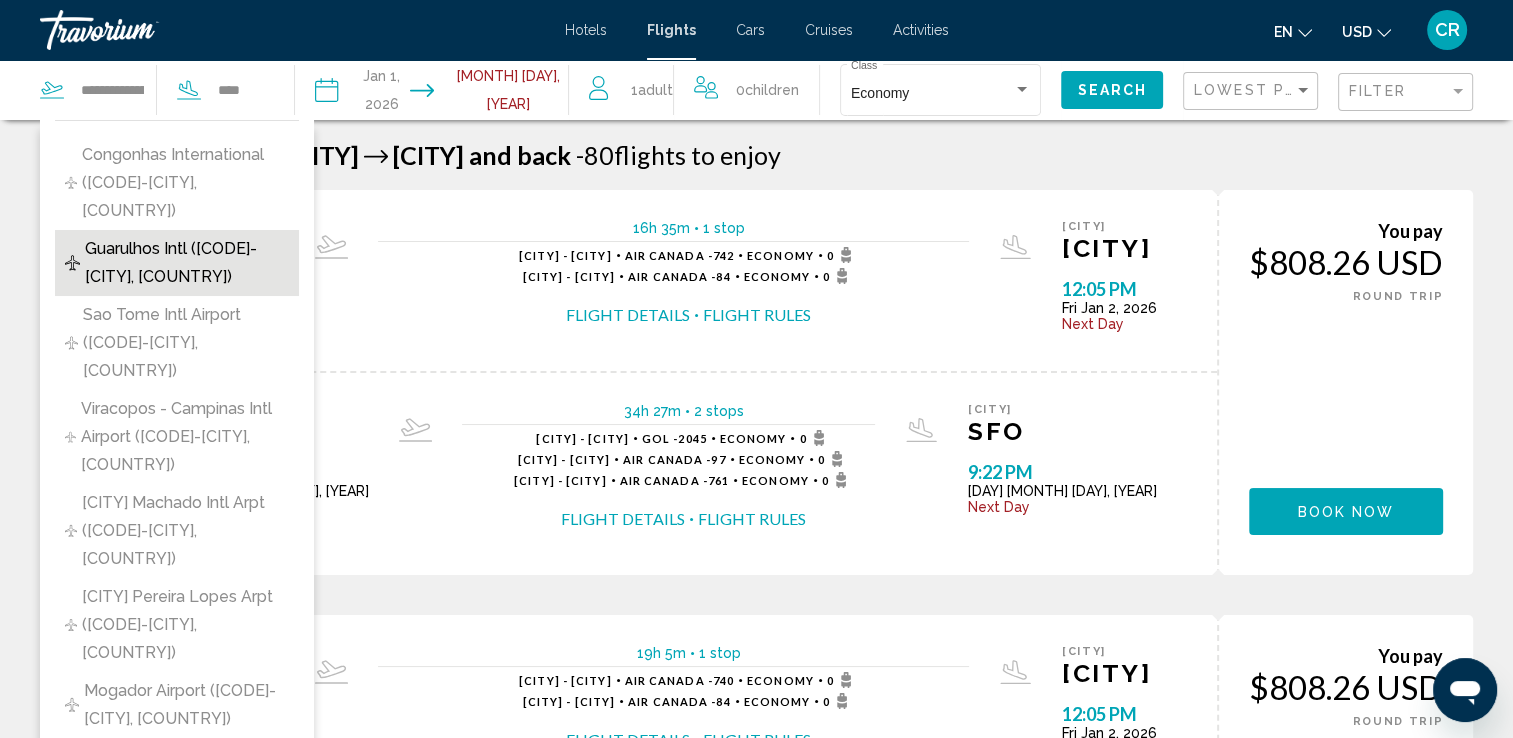 click on "Guarulhos Intl ([CODE]-[CITY], [COUNTRY])" at bounding box center [186, 263] 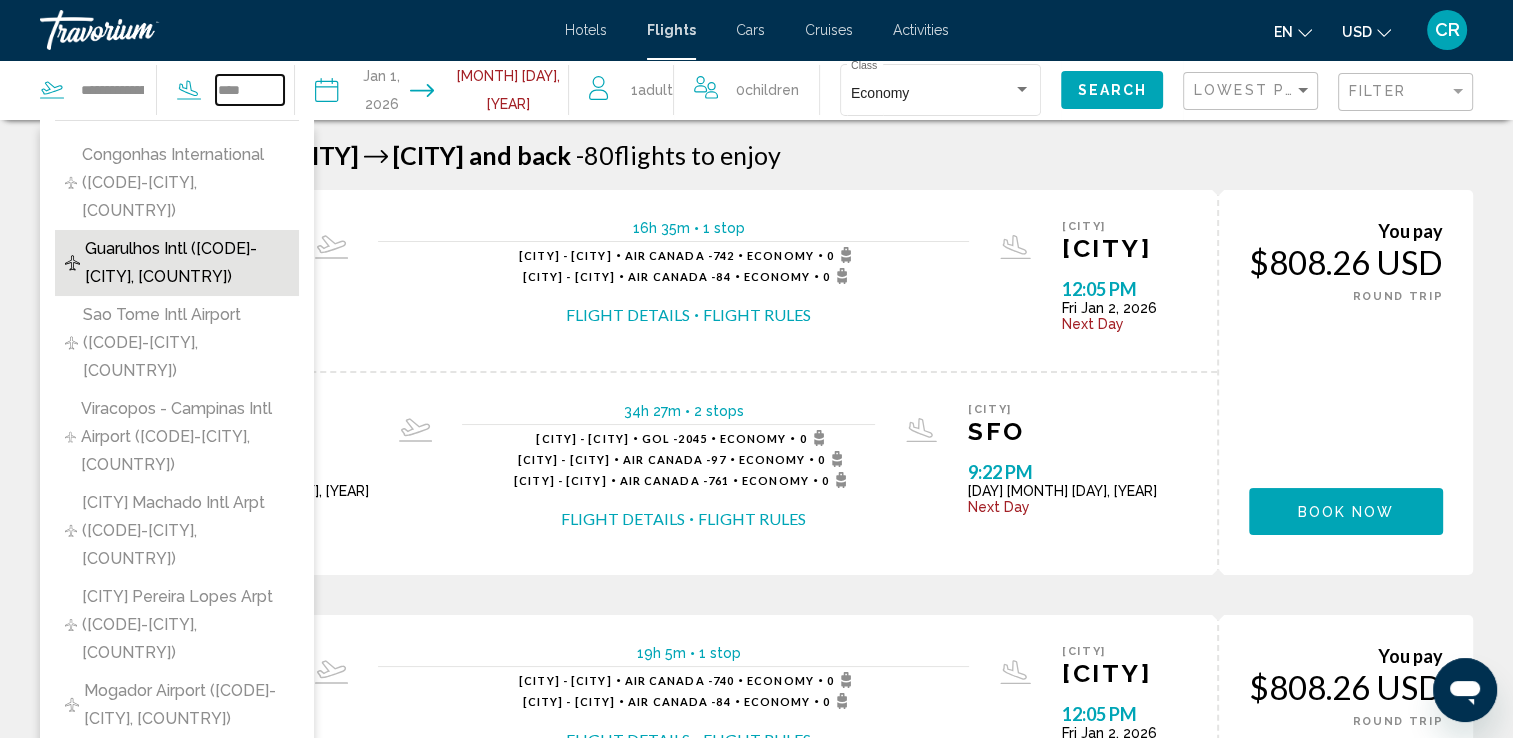 type on "**********" 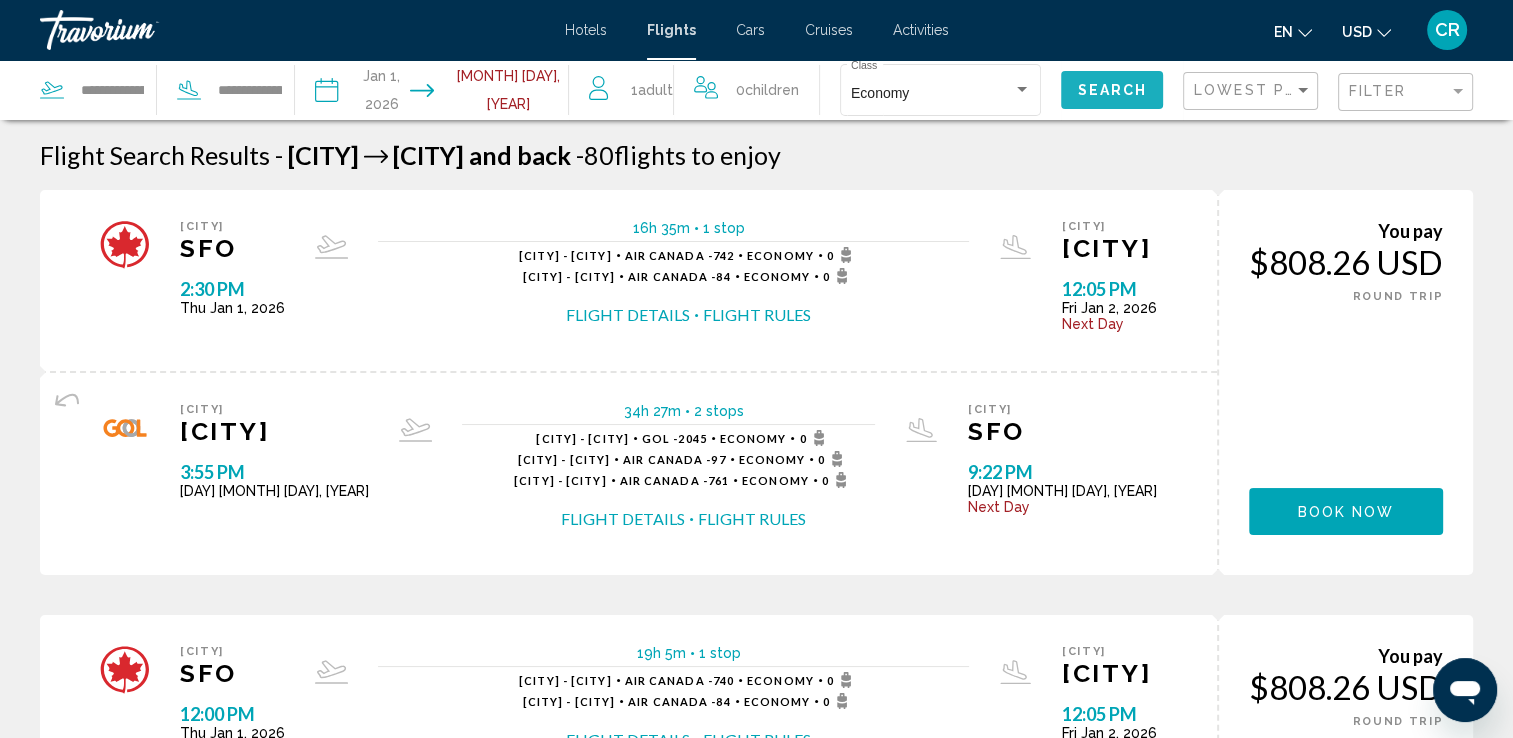 click on "Search" 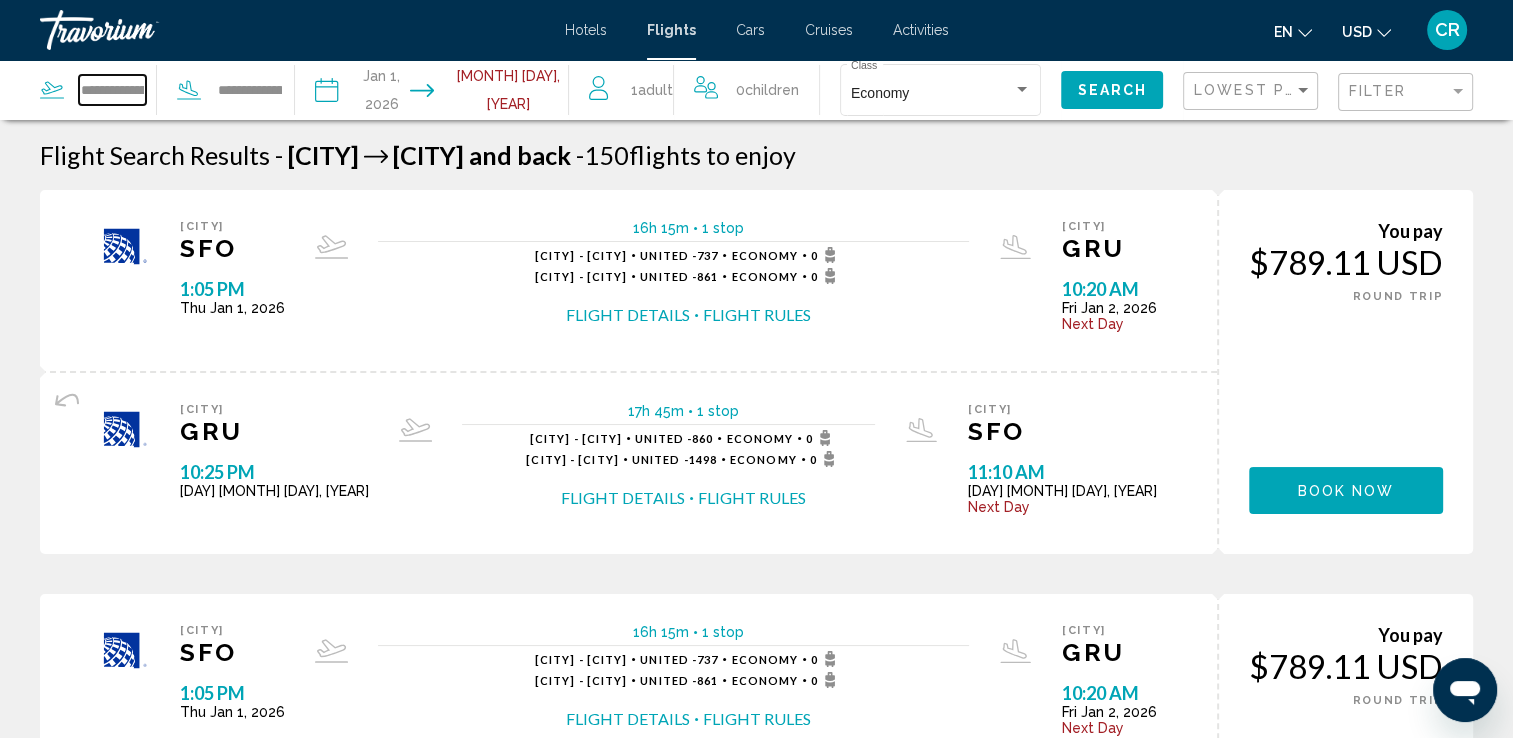click on "**********" at bounding box center [112, 90] 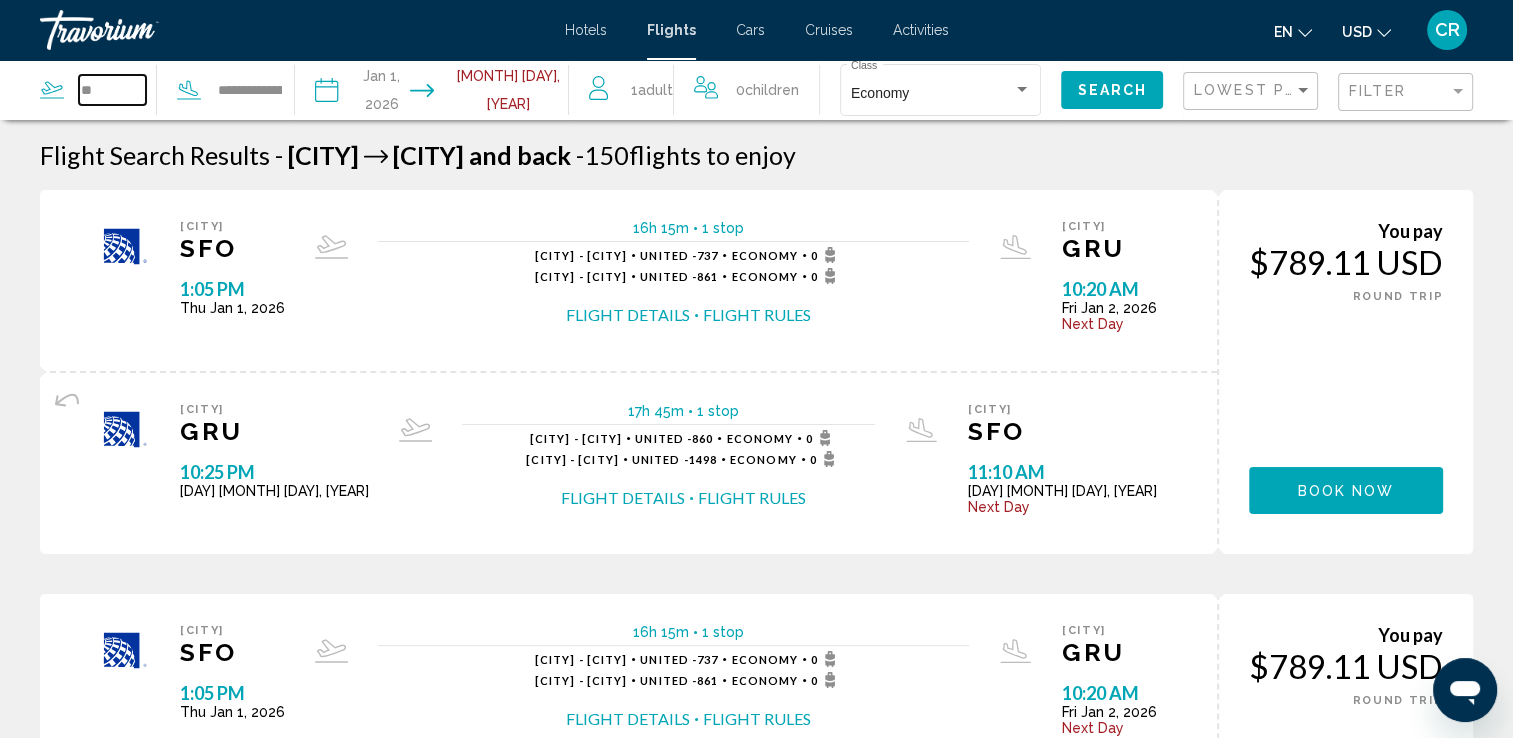 type on "*" 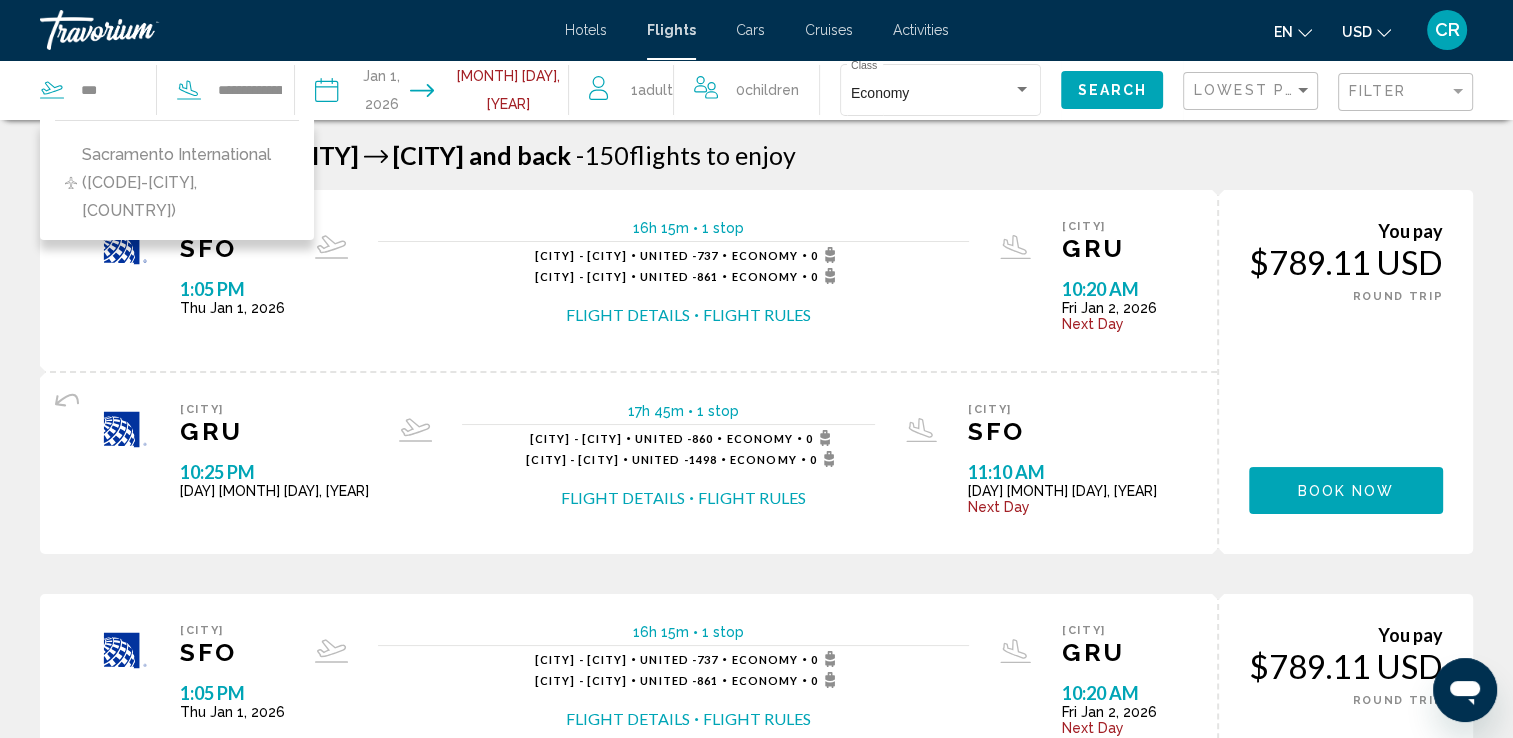 click on "Sacramento International ([CODE]-[CITY], [COUNTRY])" at bounding box center (185, 183) 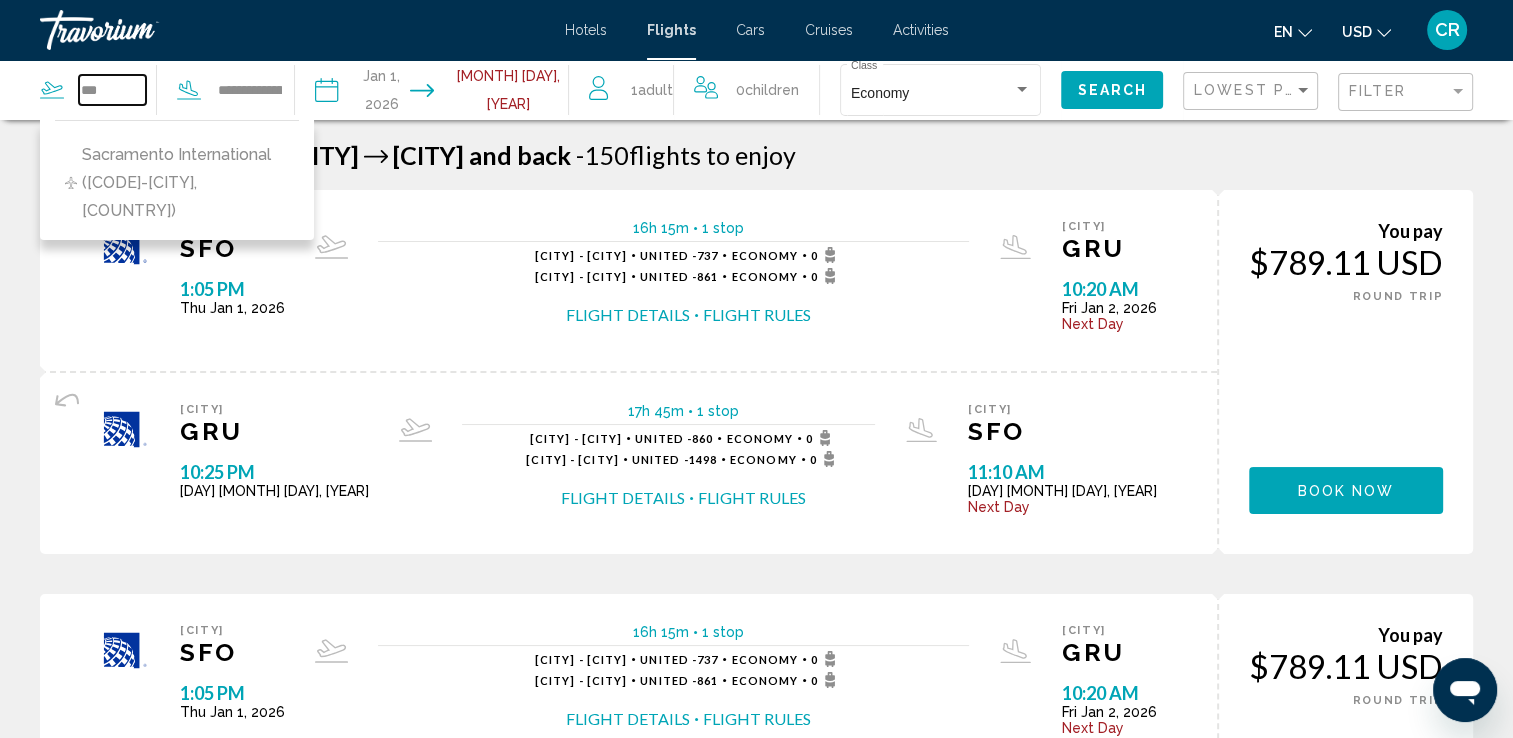 type on "**********" 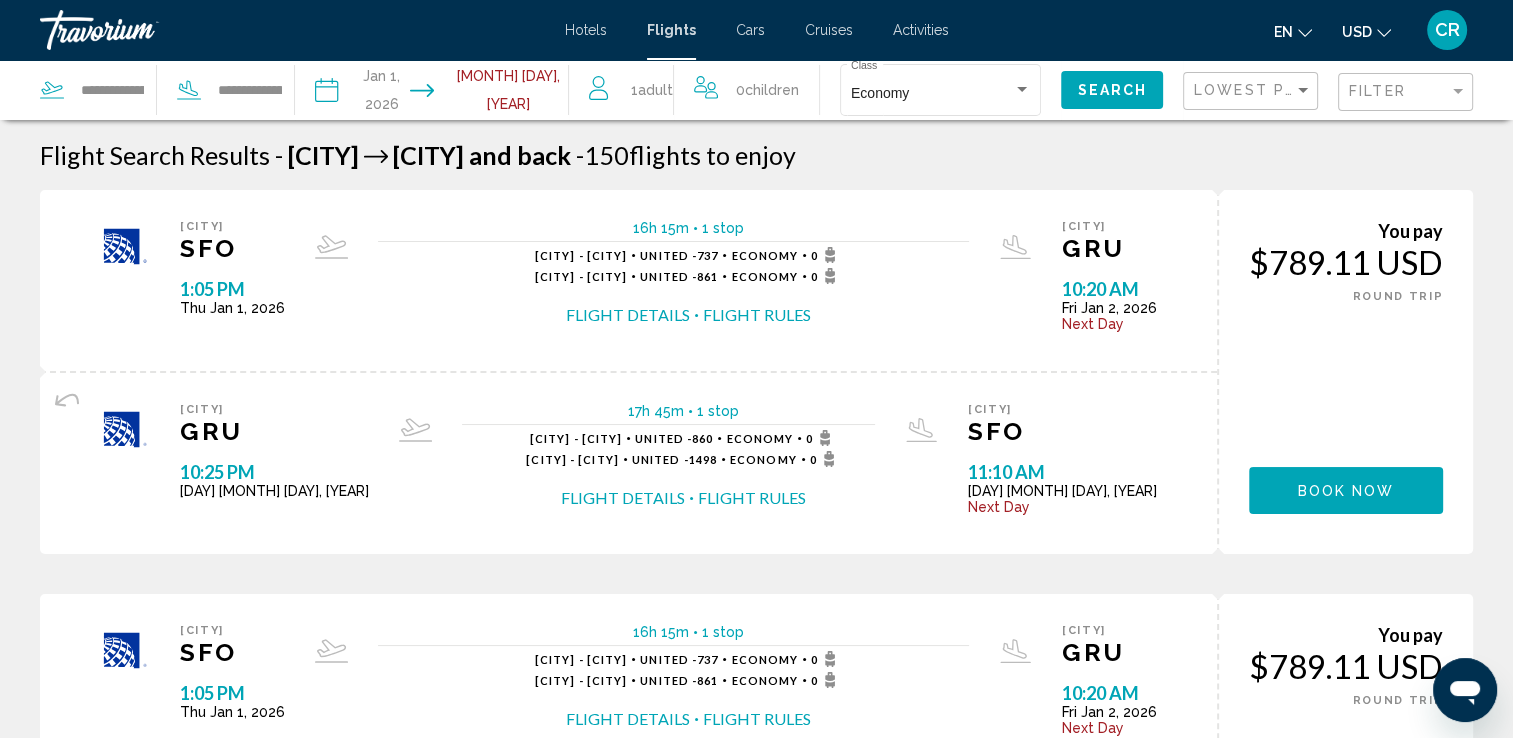 click on "Search" 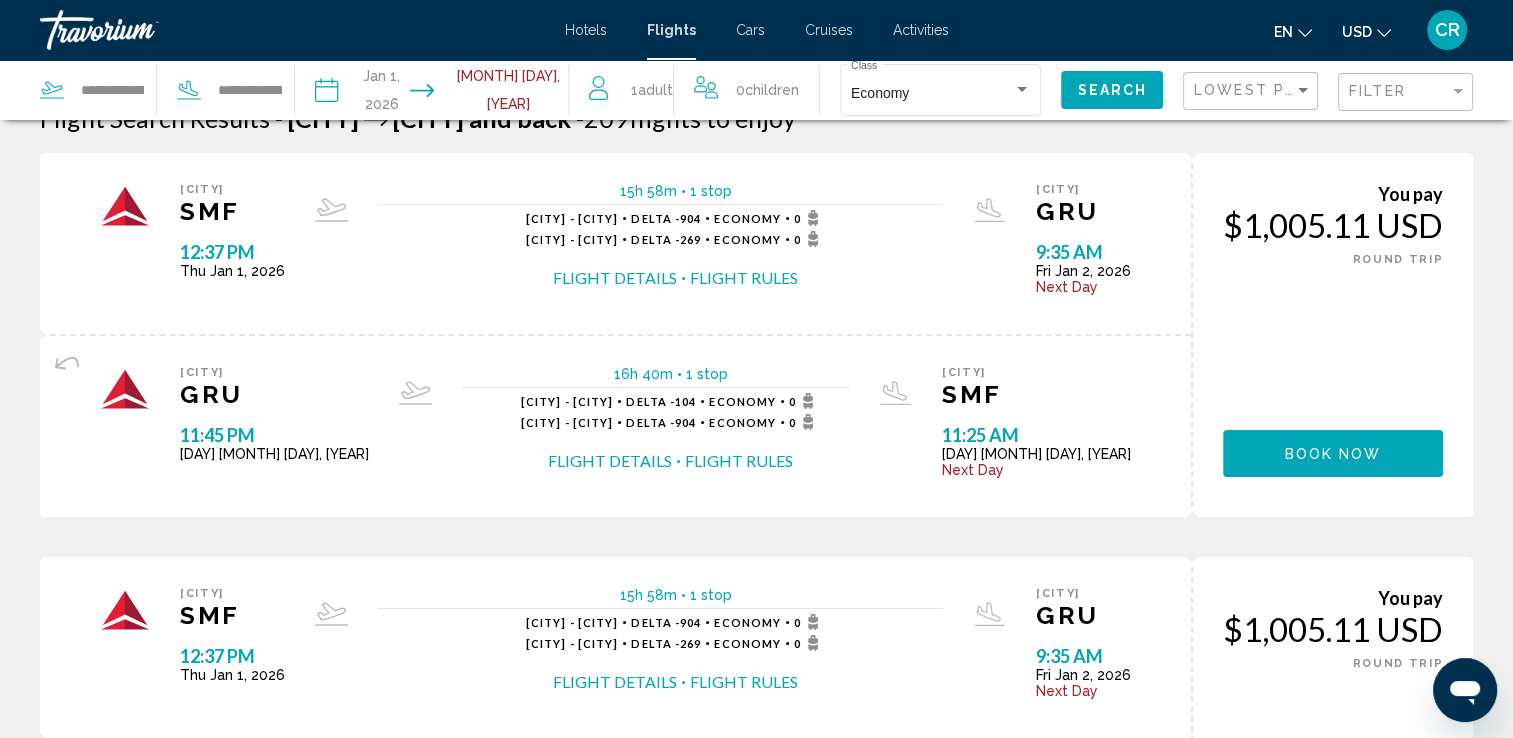 scroll, scrollTop: 0, scrollLeft: 0, axis: both 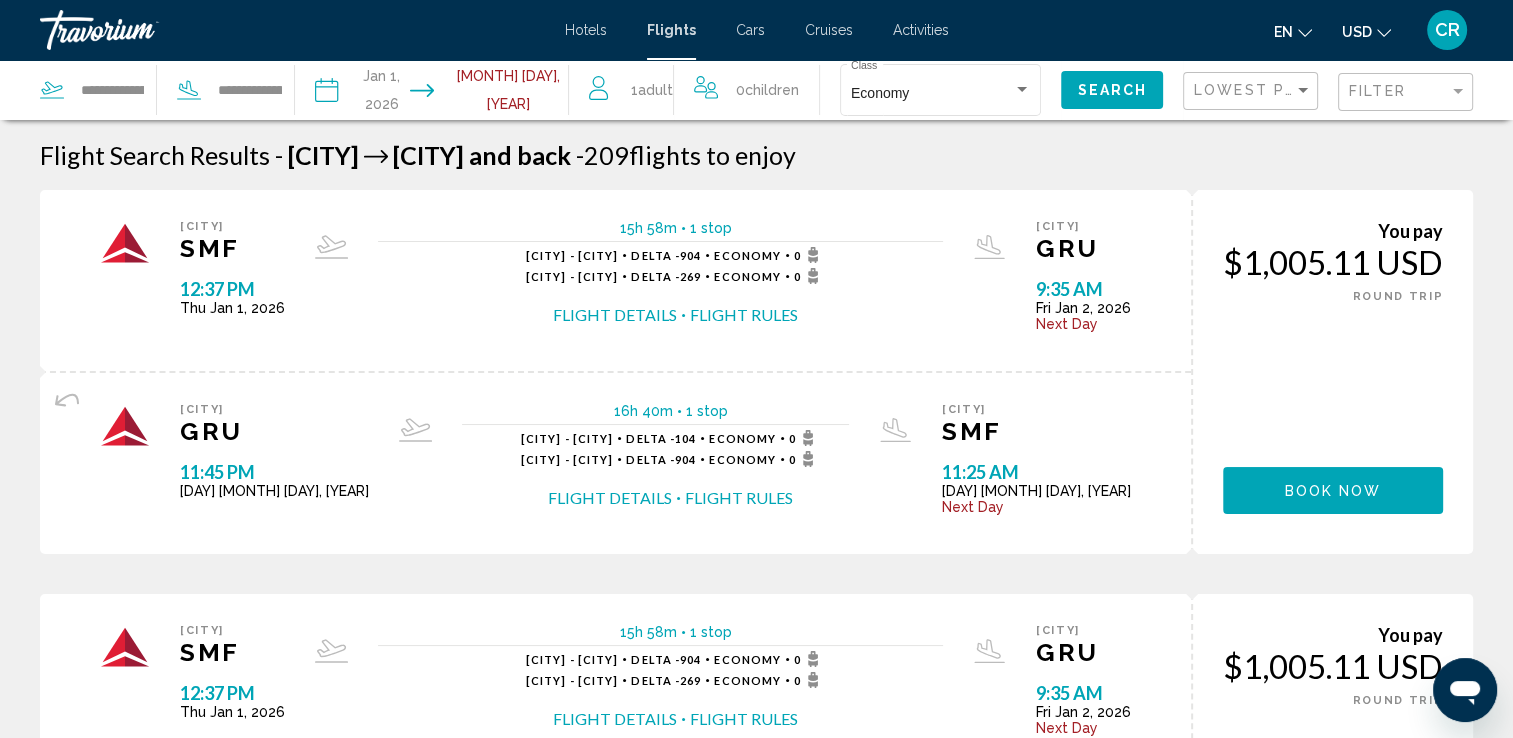 click on "Activities" at bounding box center [921, 30] 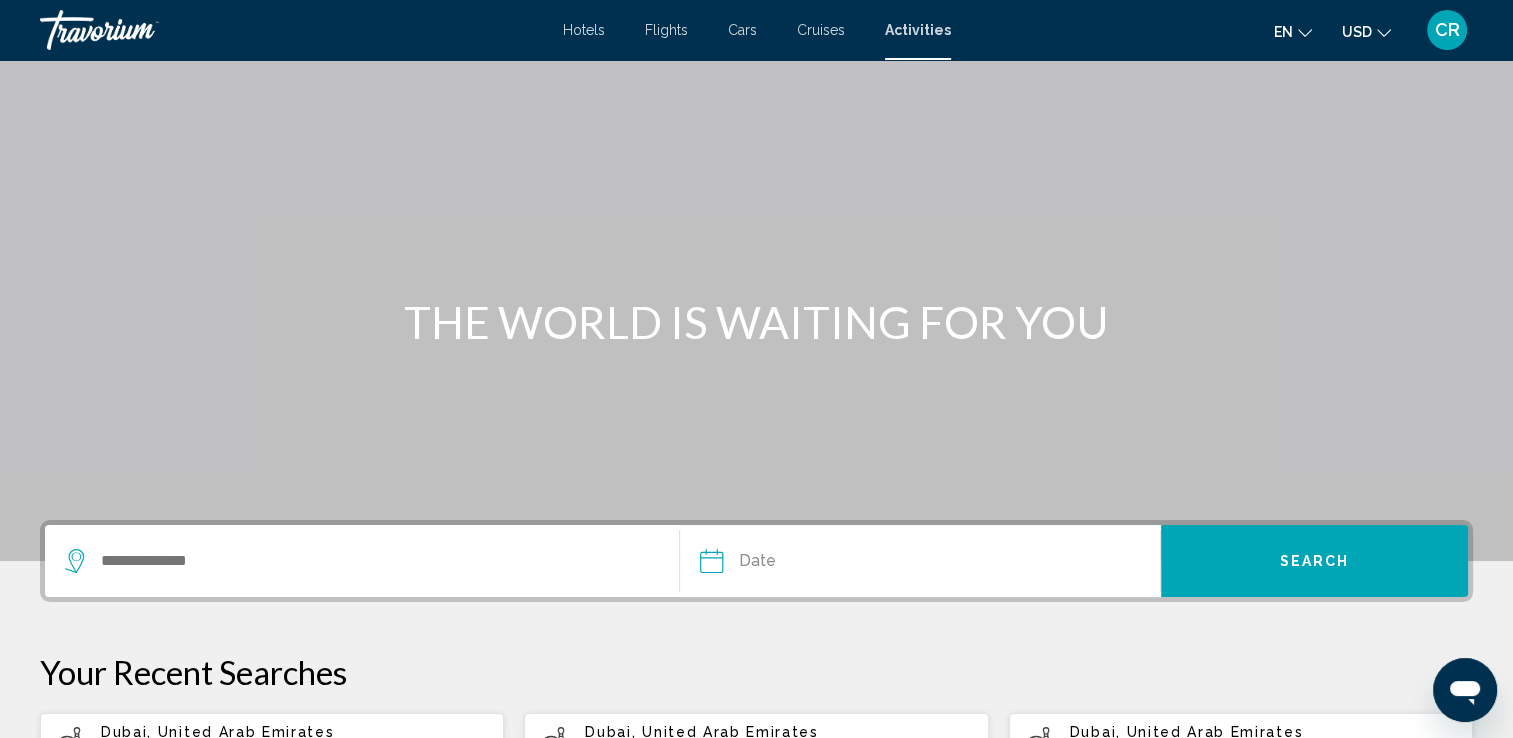 scroll, scrollTop: 0, scrollLeft: 0, axis: both 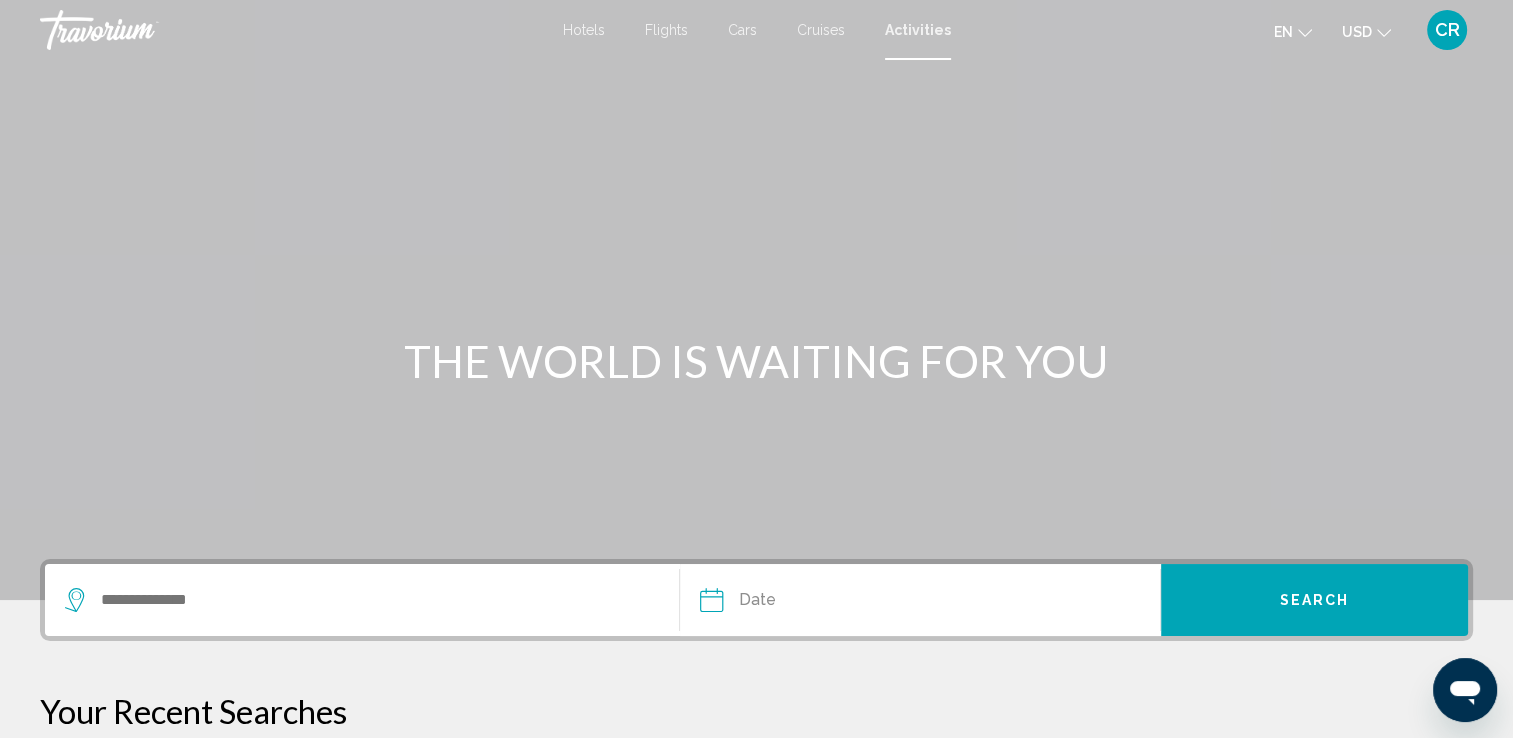 click on "Flights" at bounding box center [666, 30] 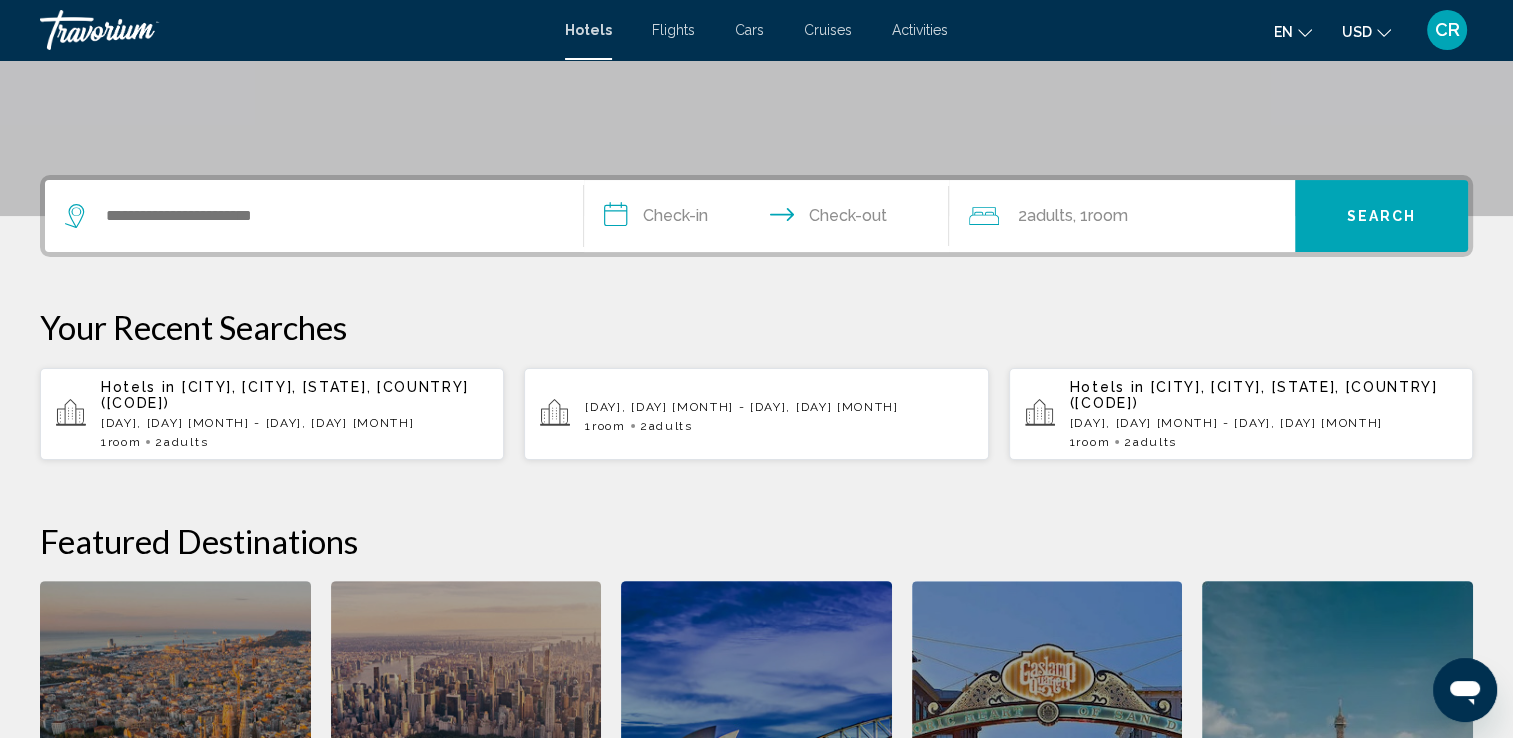 scroll, scrollTop: 0, scrollLeft: 0, axis: both 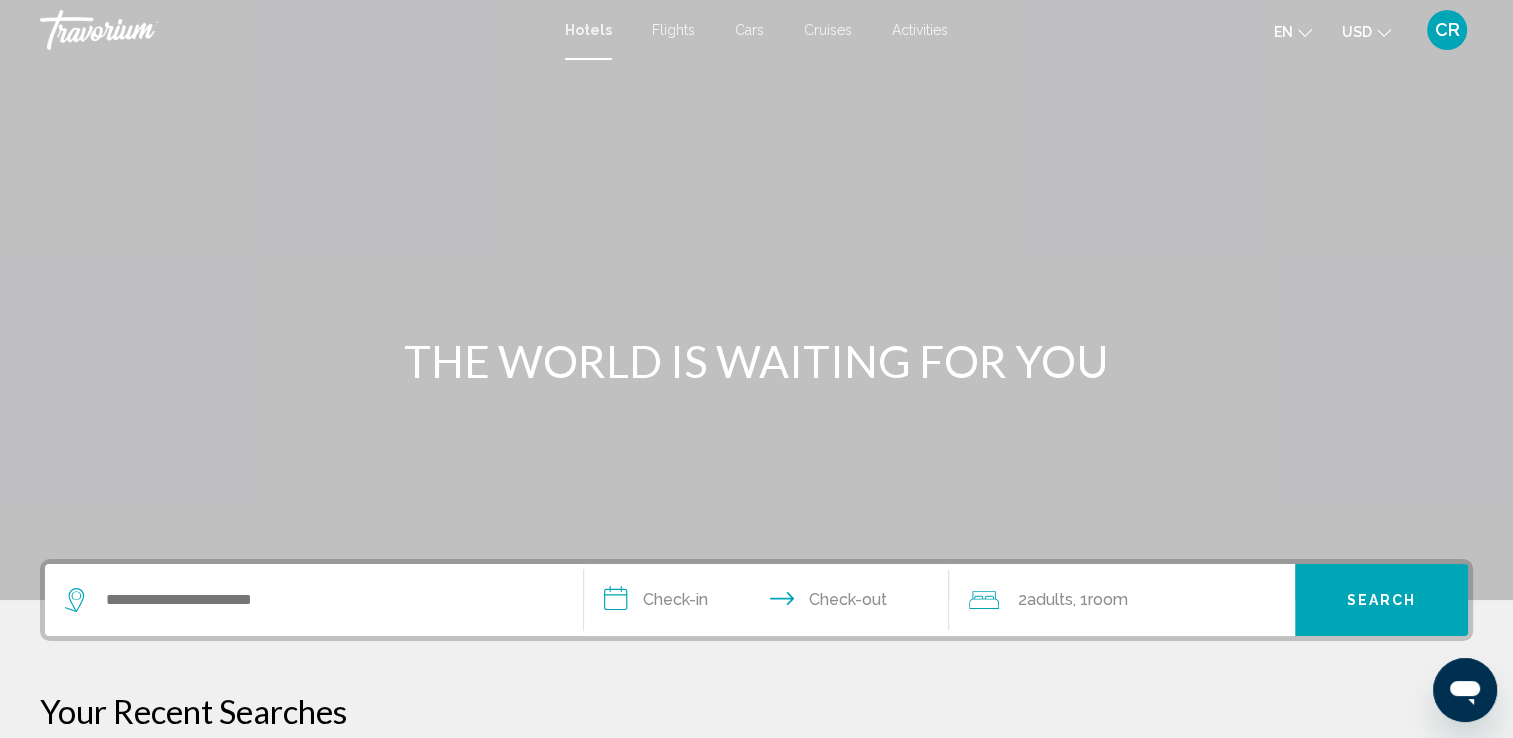 click at bounding box center (756, 300) 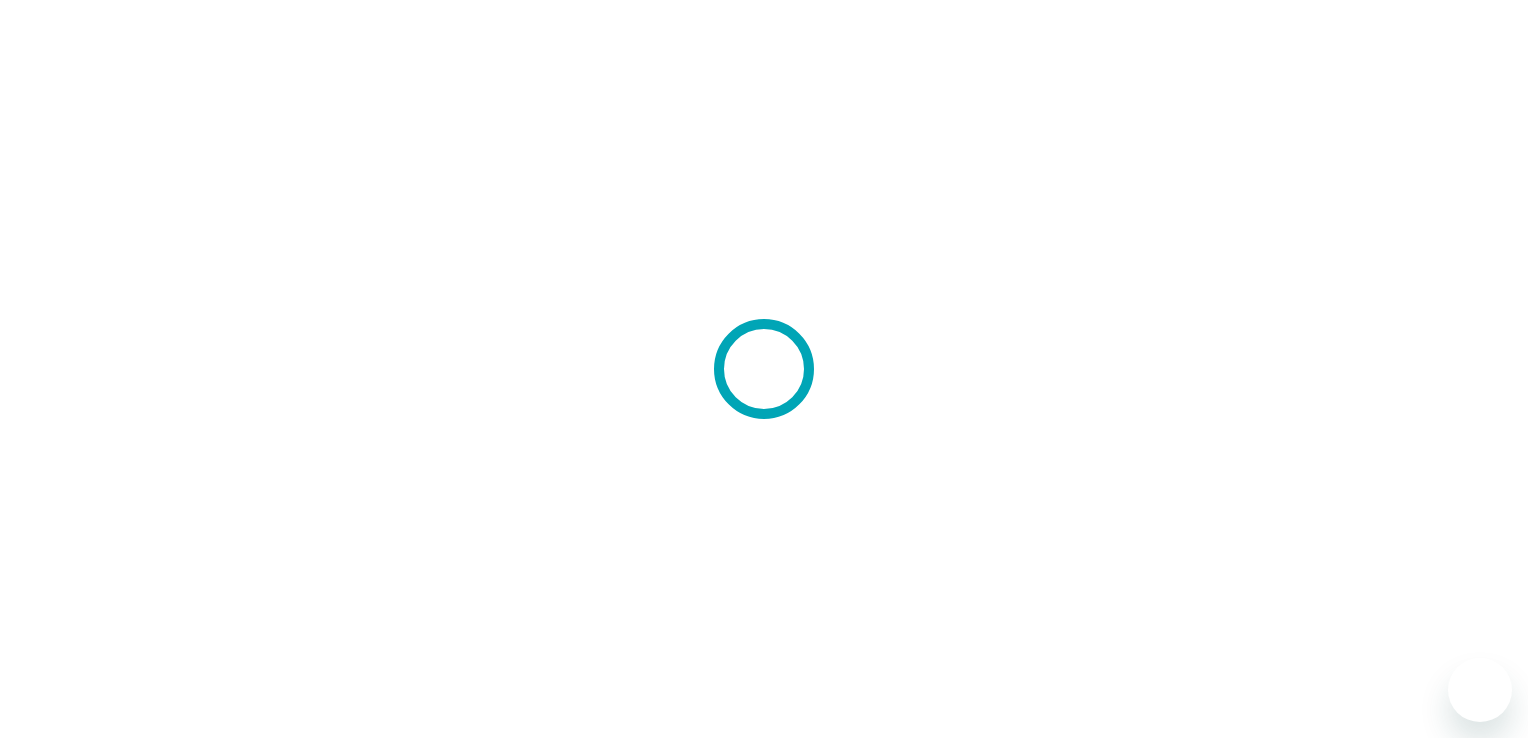 scroll, scrollTop: 0, scrollLeft: 0, axis: both 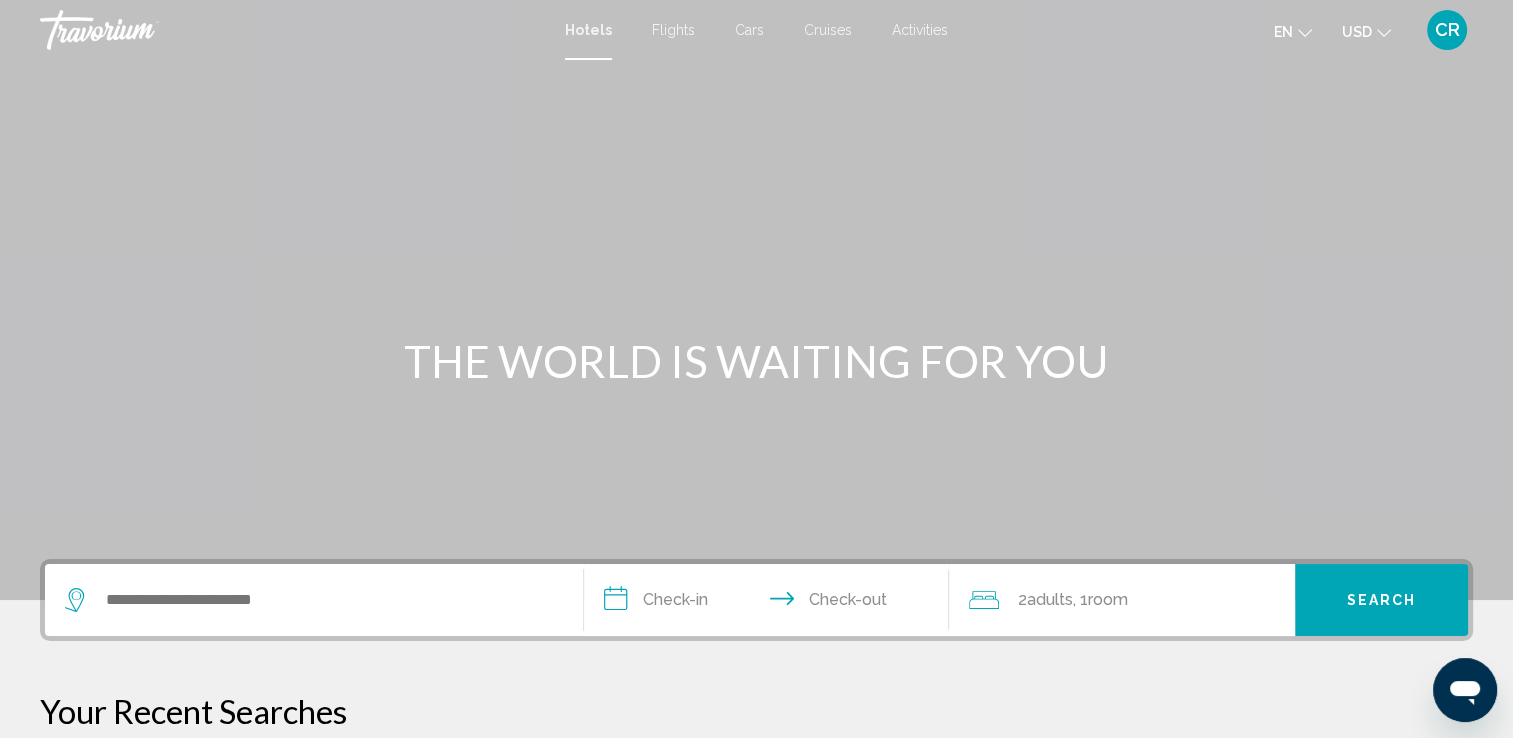 click on "Cars" at bounding box center [749, 30] 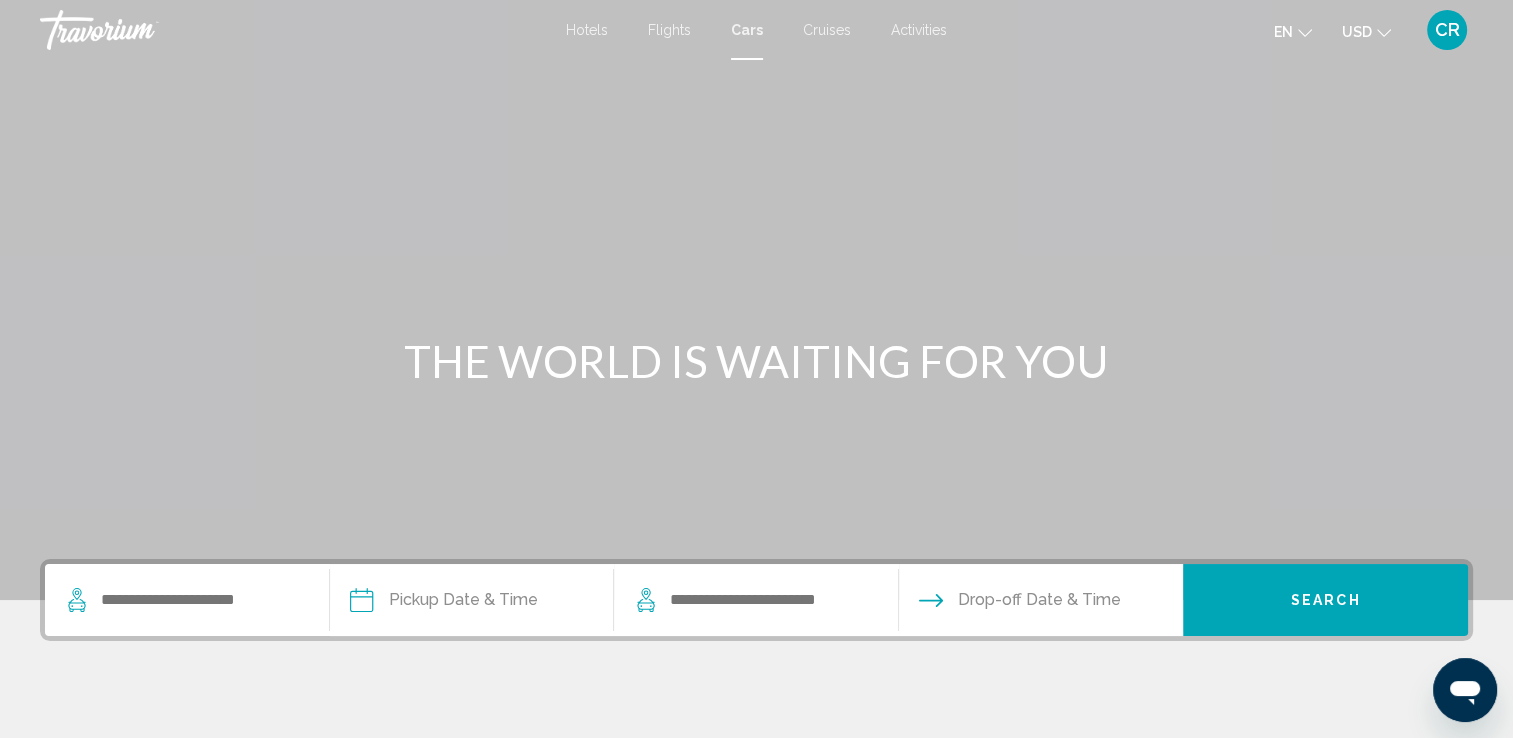 click at bounding box center (756, 300) 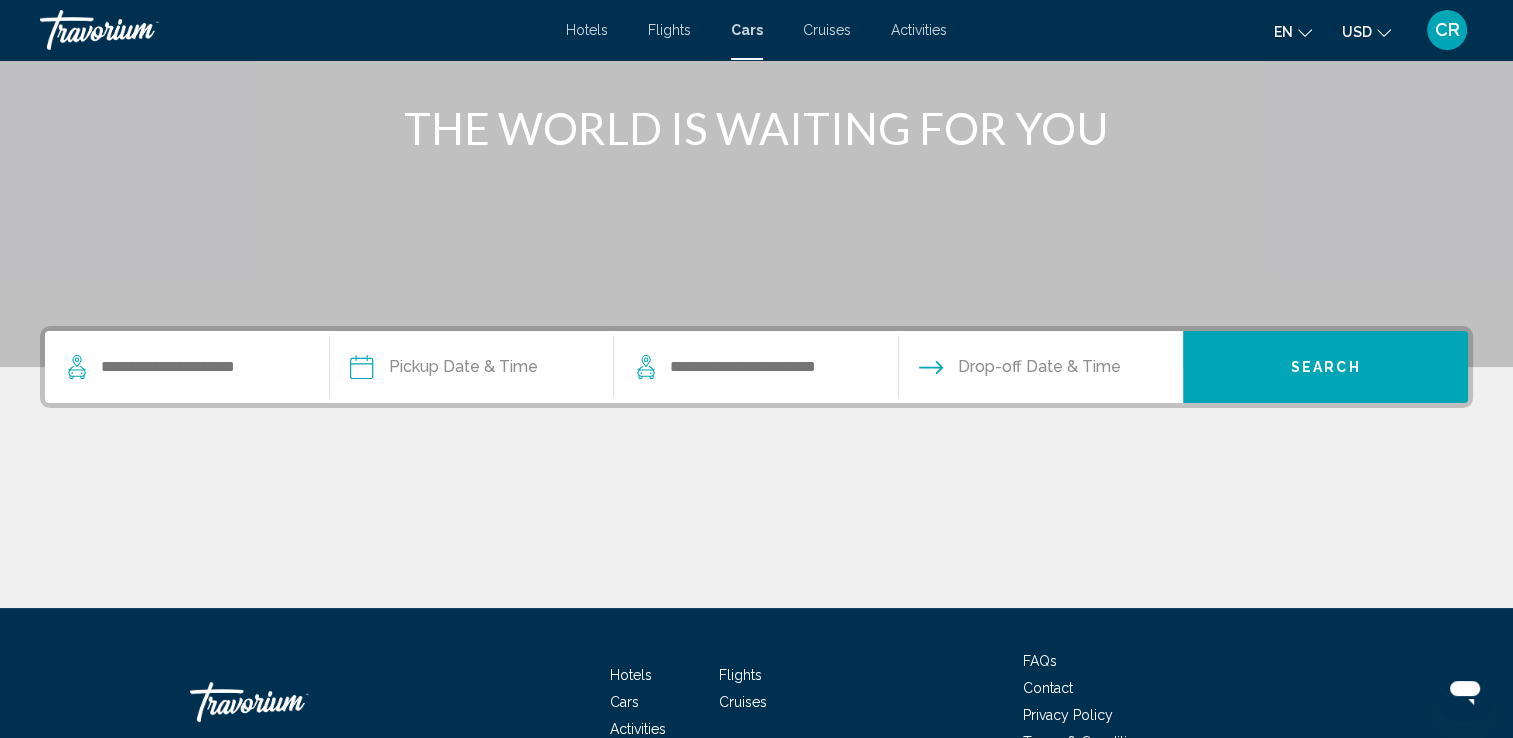 scroll, scrollTop: 200, scrollLeft: 0, axis: vertical 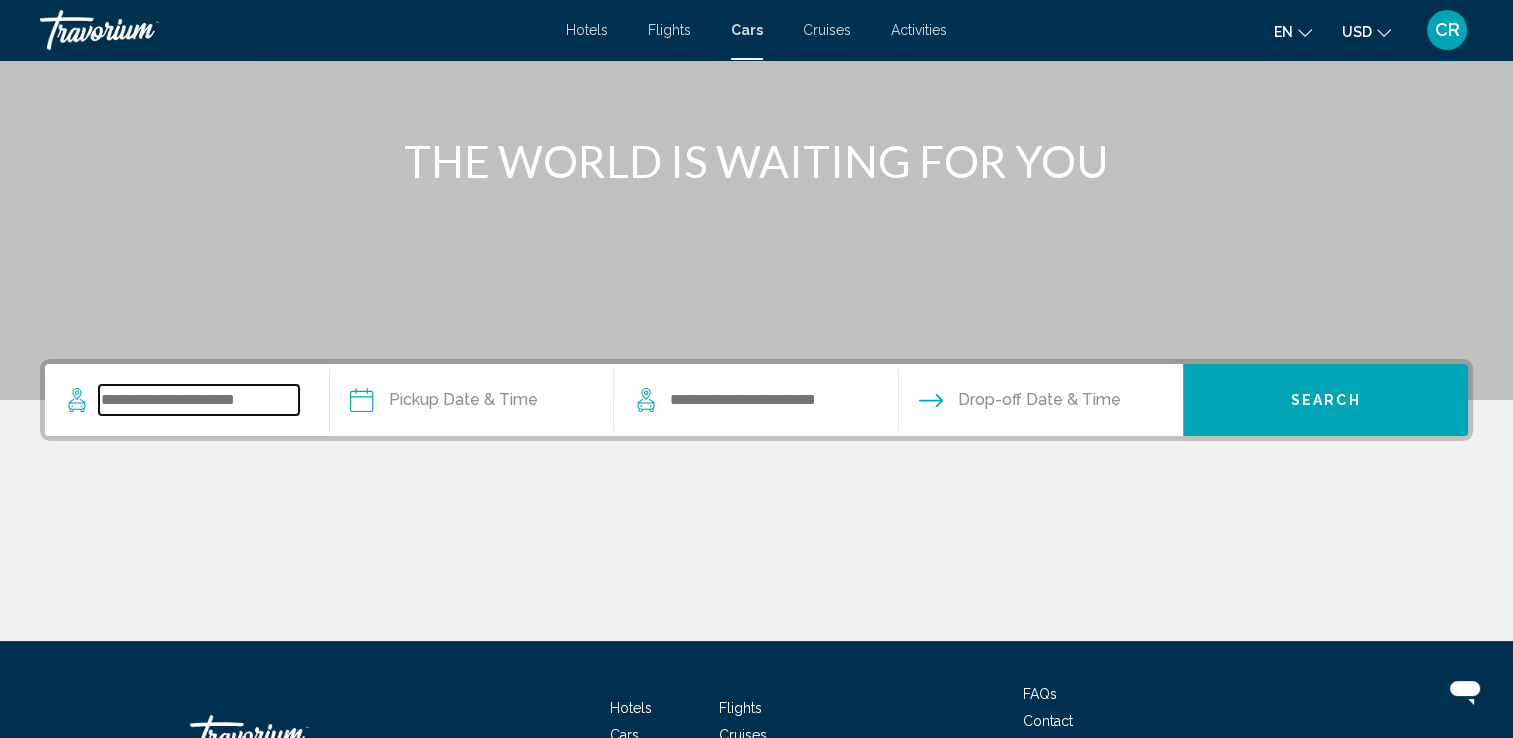 click at bounding box center [199, 400] 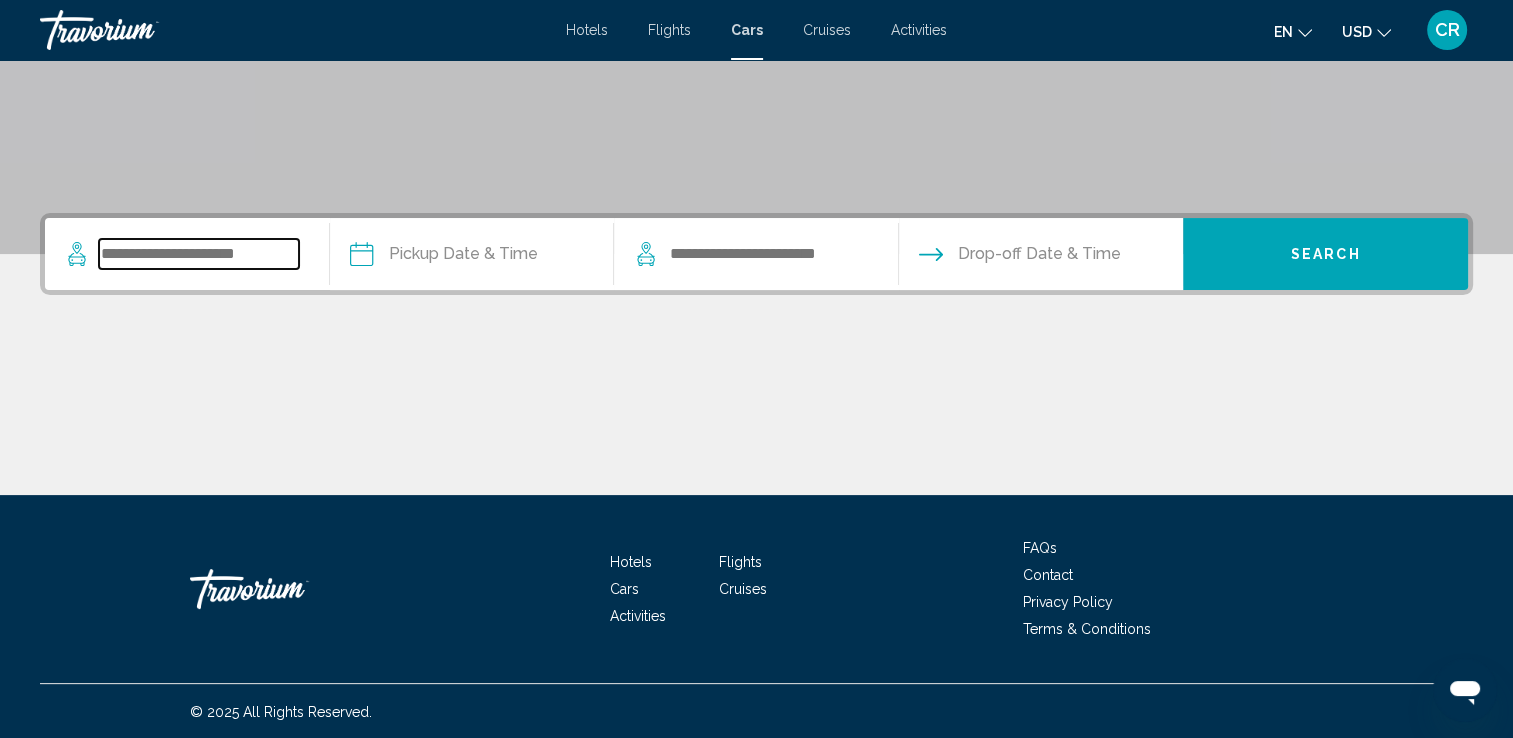 scroll, scrollTop: 347, scrollLeft: 0, axis: vertical 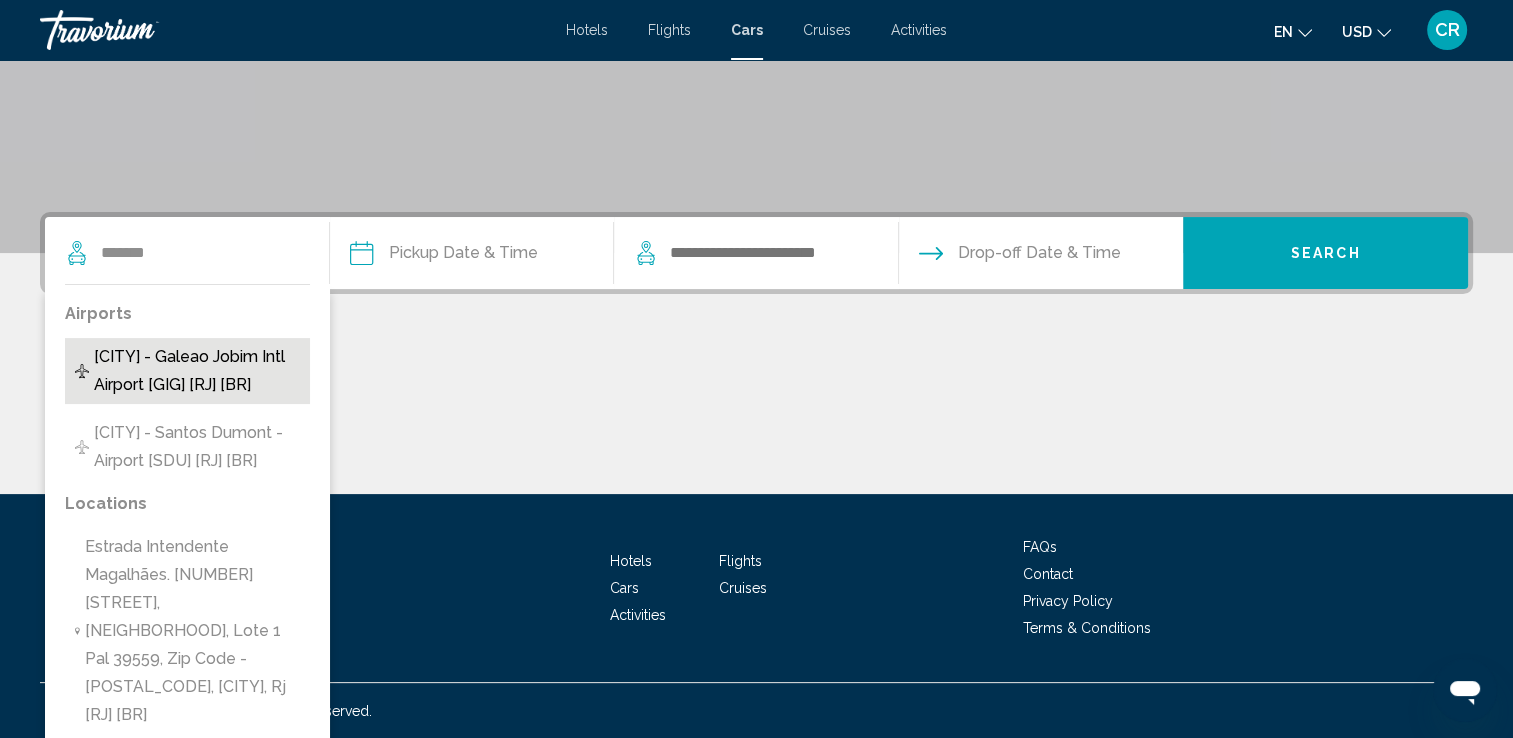 click on "Rio De Janeiro - Galeao Jobim Intl Airport [GIG] [RJ] [BR]" at bounding box center [197, 371] 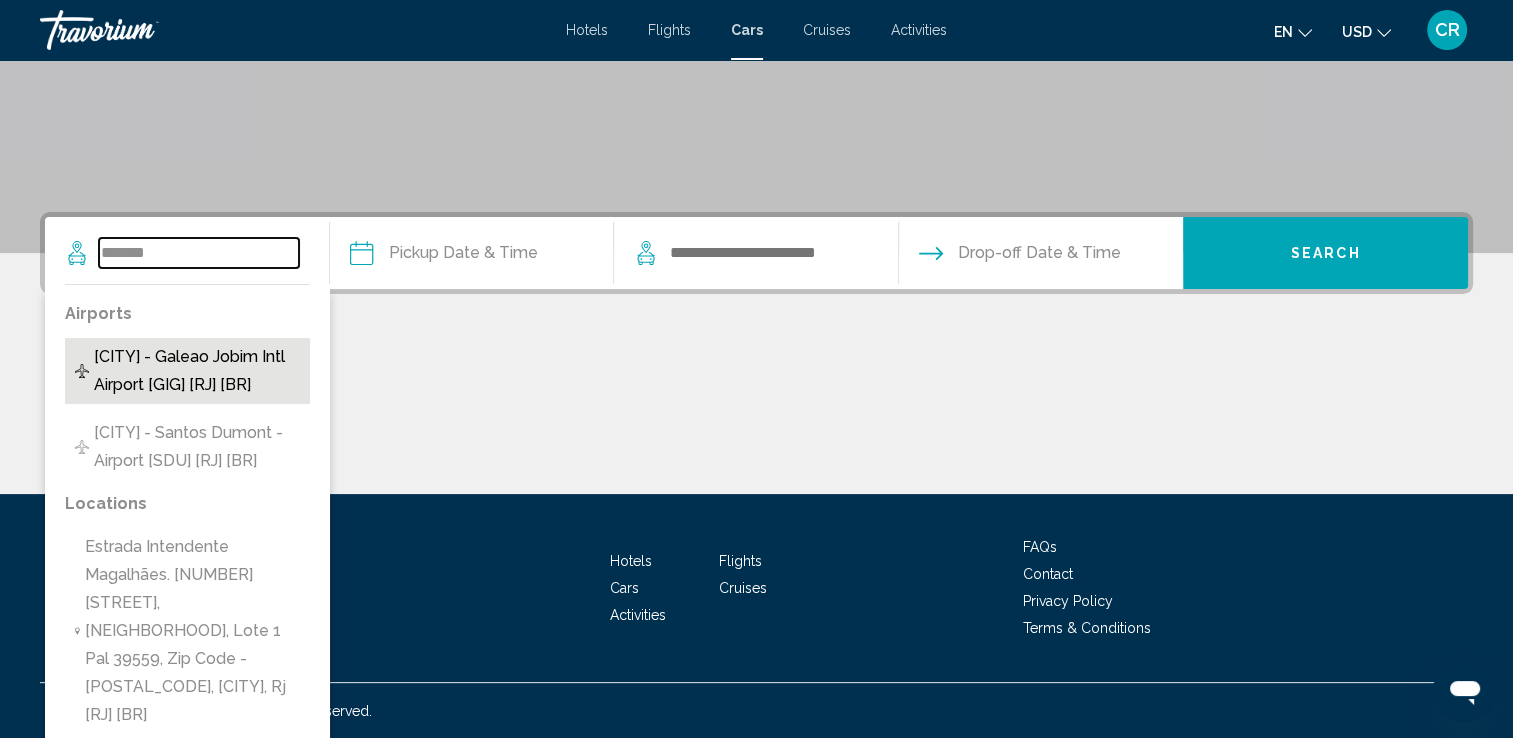 type on "**********" 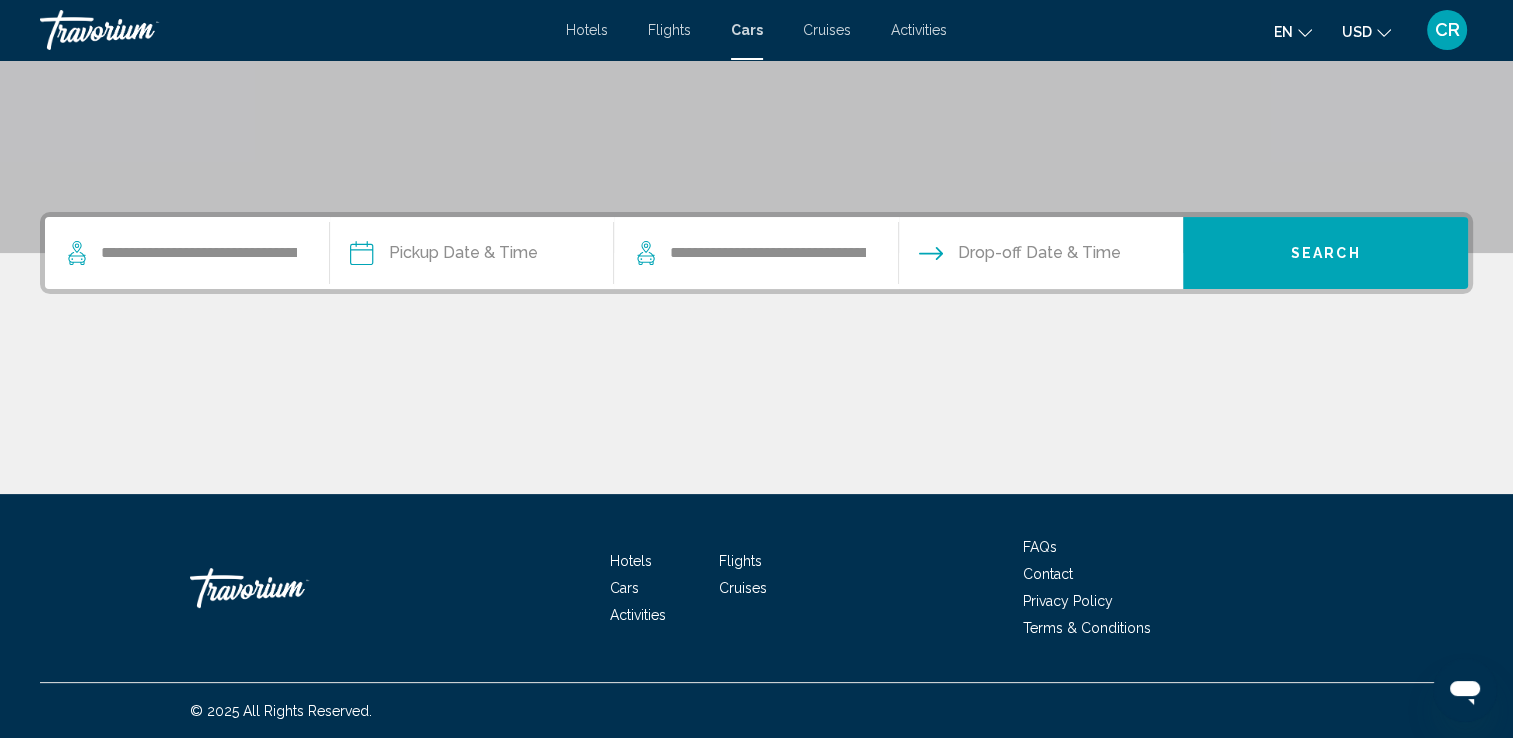 click at bounding box center [471, 256] 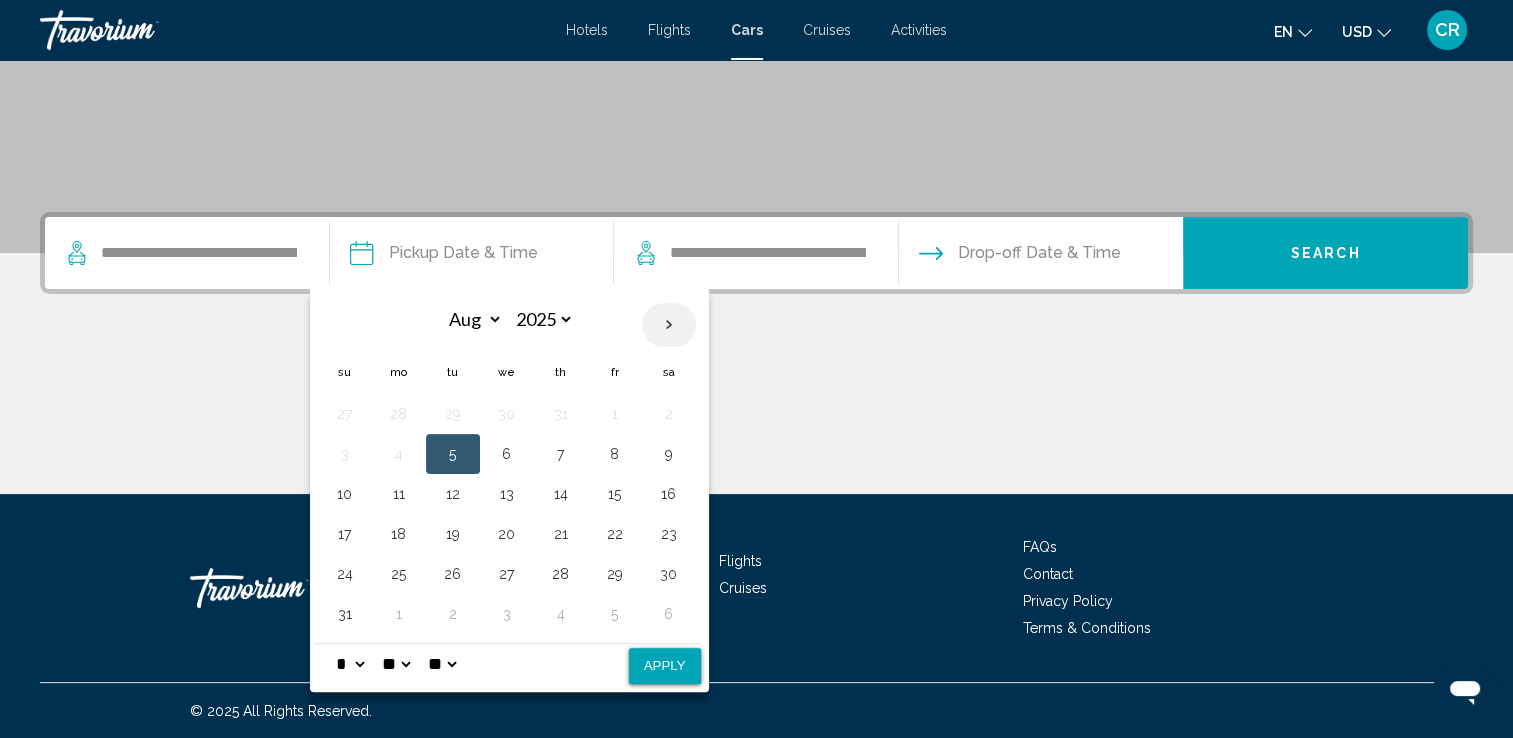 click at bounding box center (669, 325) 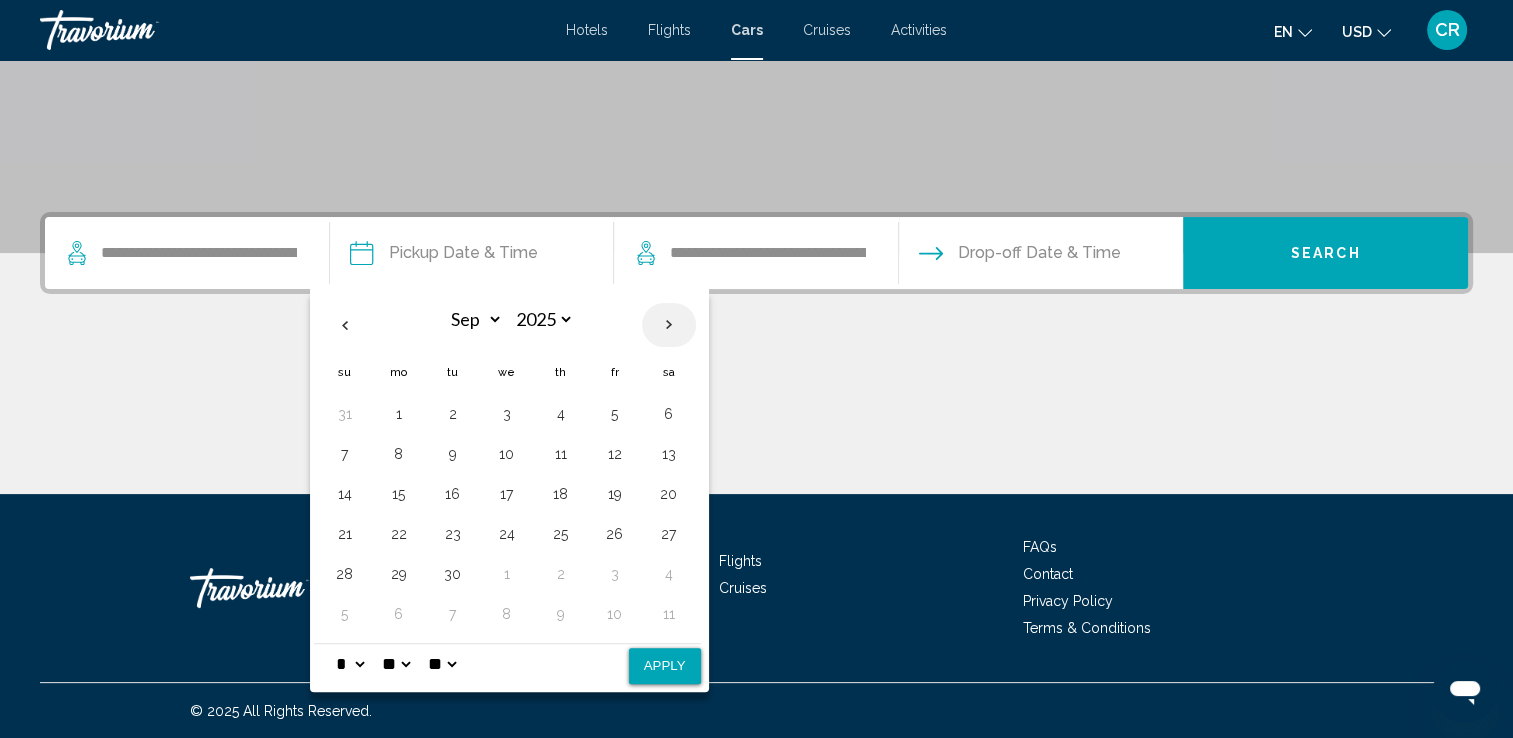 click at bounding box center [669, 325] 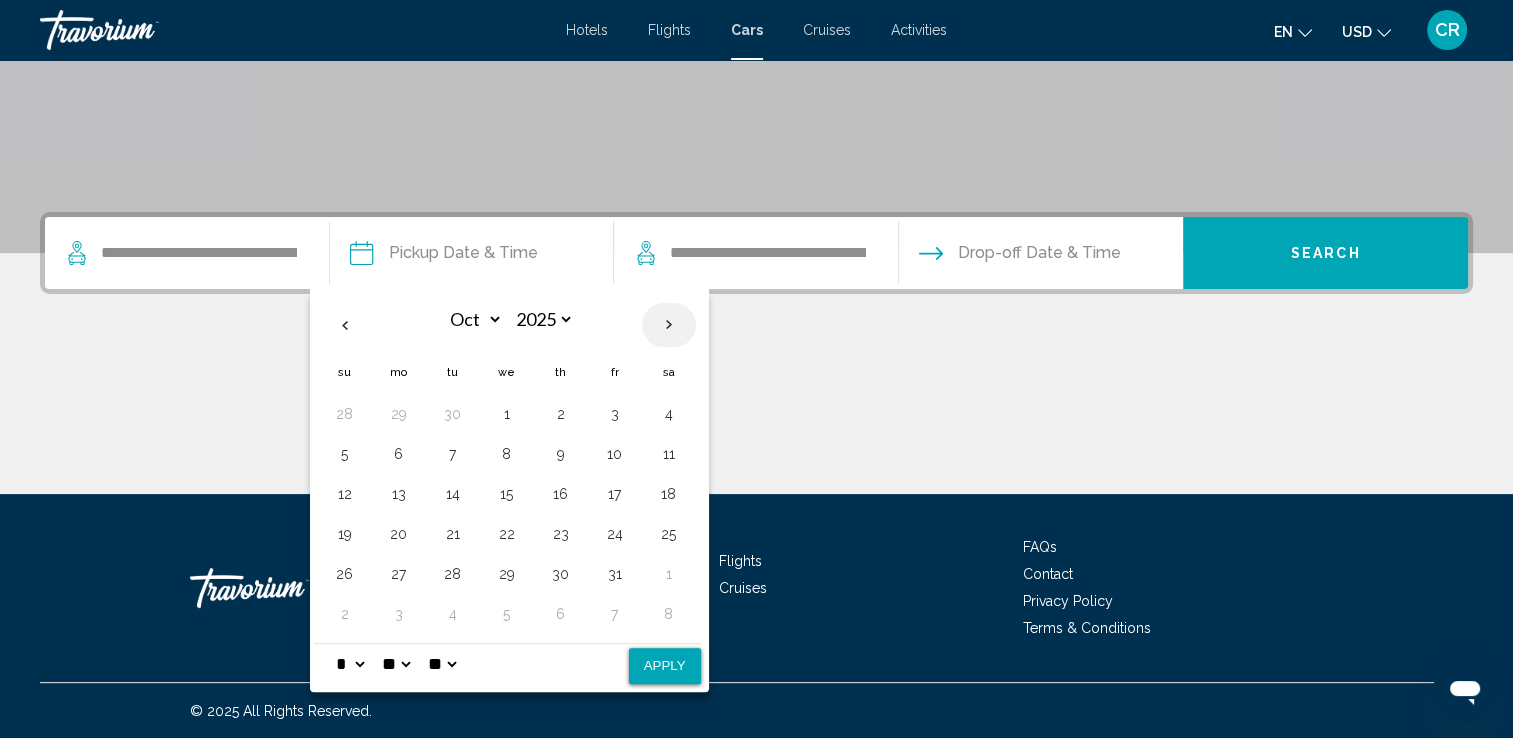 click at bounding box center [669, 325] 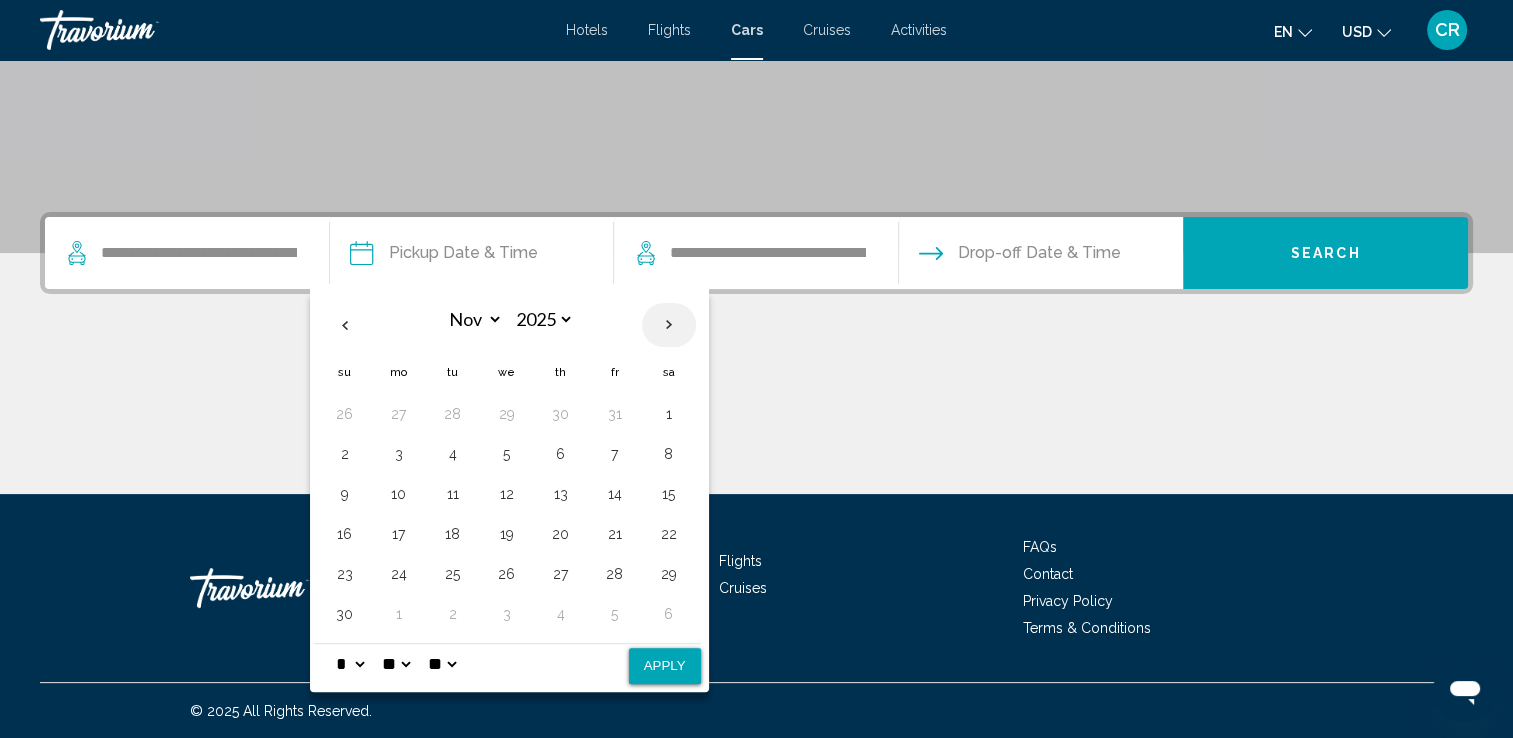 click at bounding box center [669, 325] 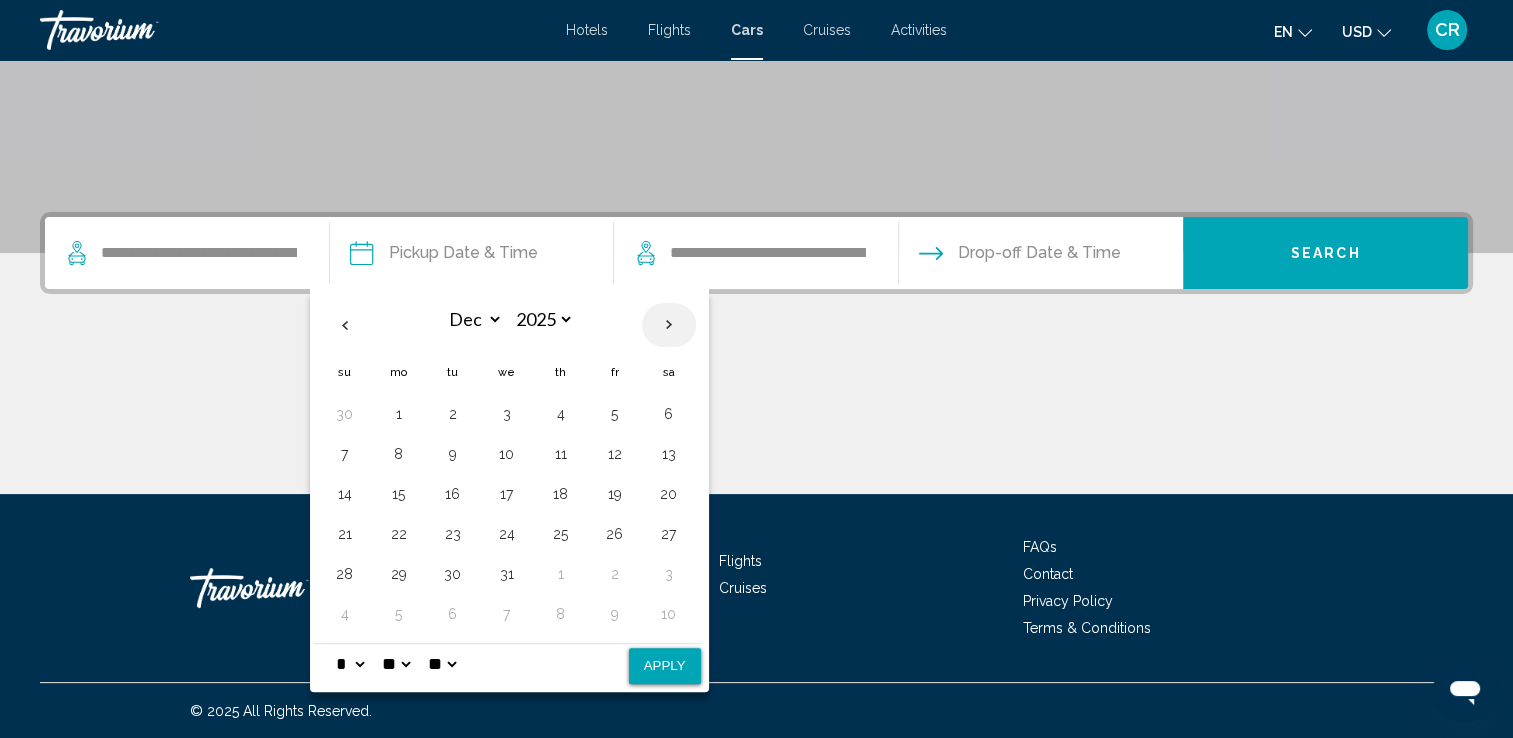 click at bounding box center [669, 325] 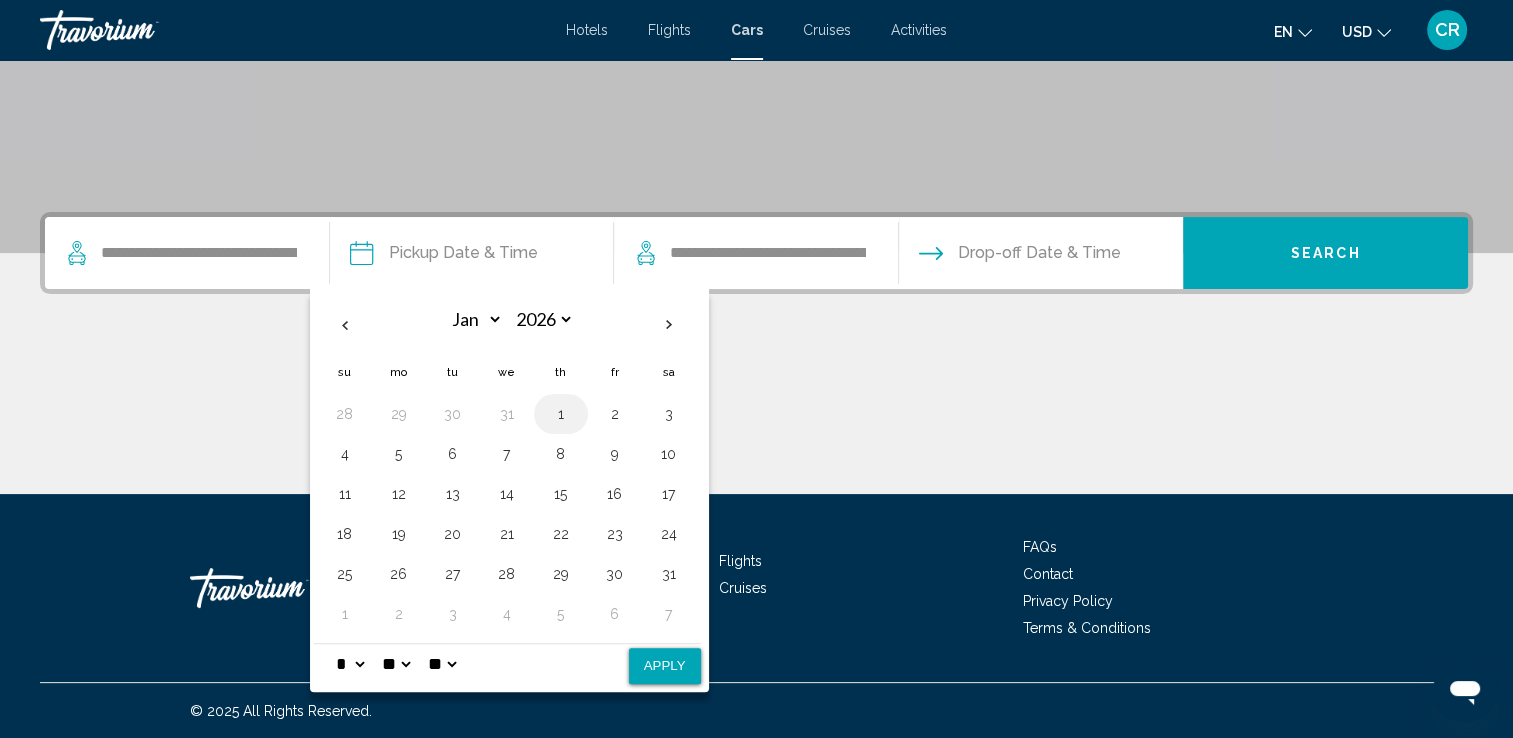 click on "1" at bounding box center (561, 414) 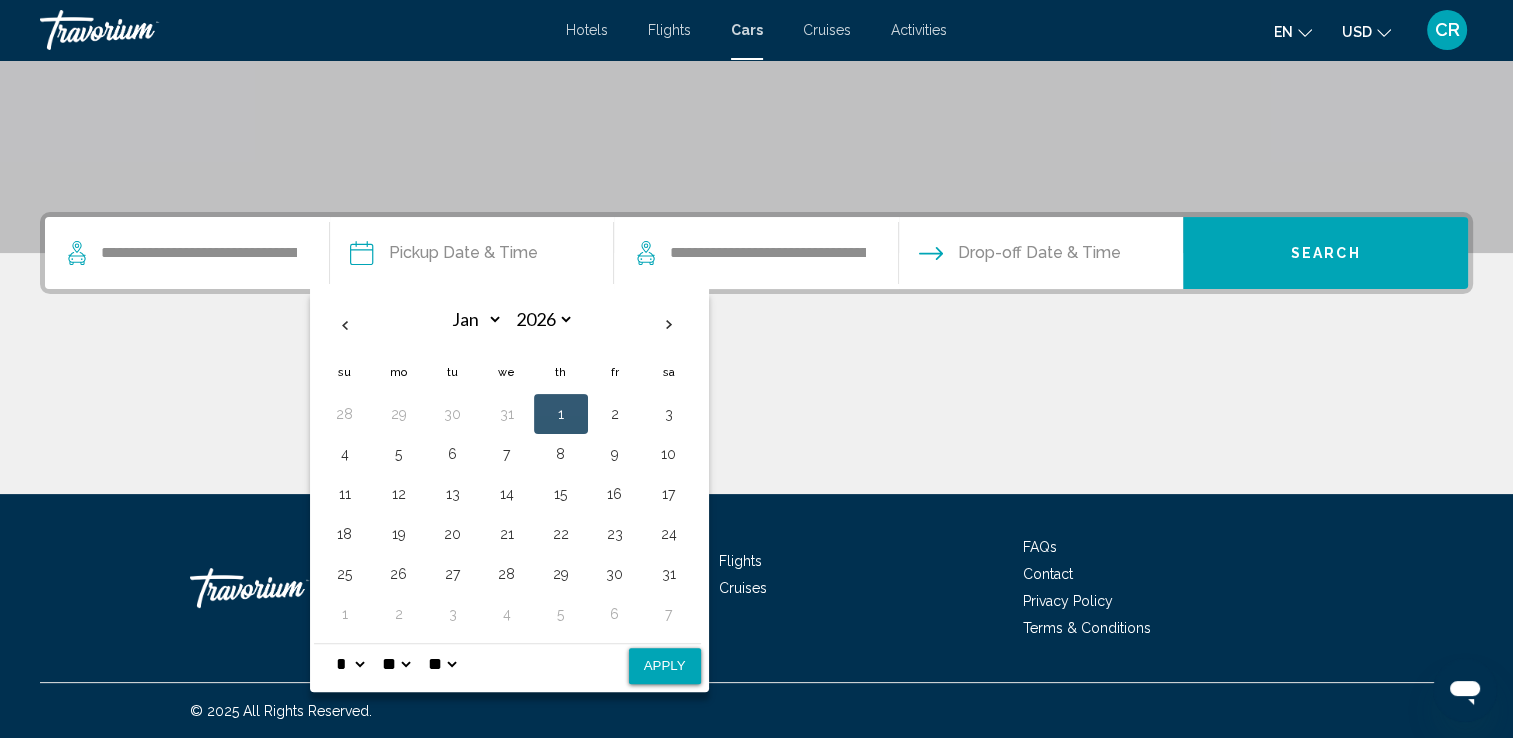 click at bounding box center [756, 419] 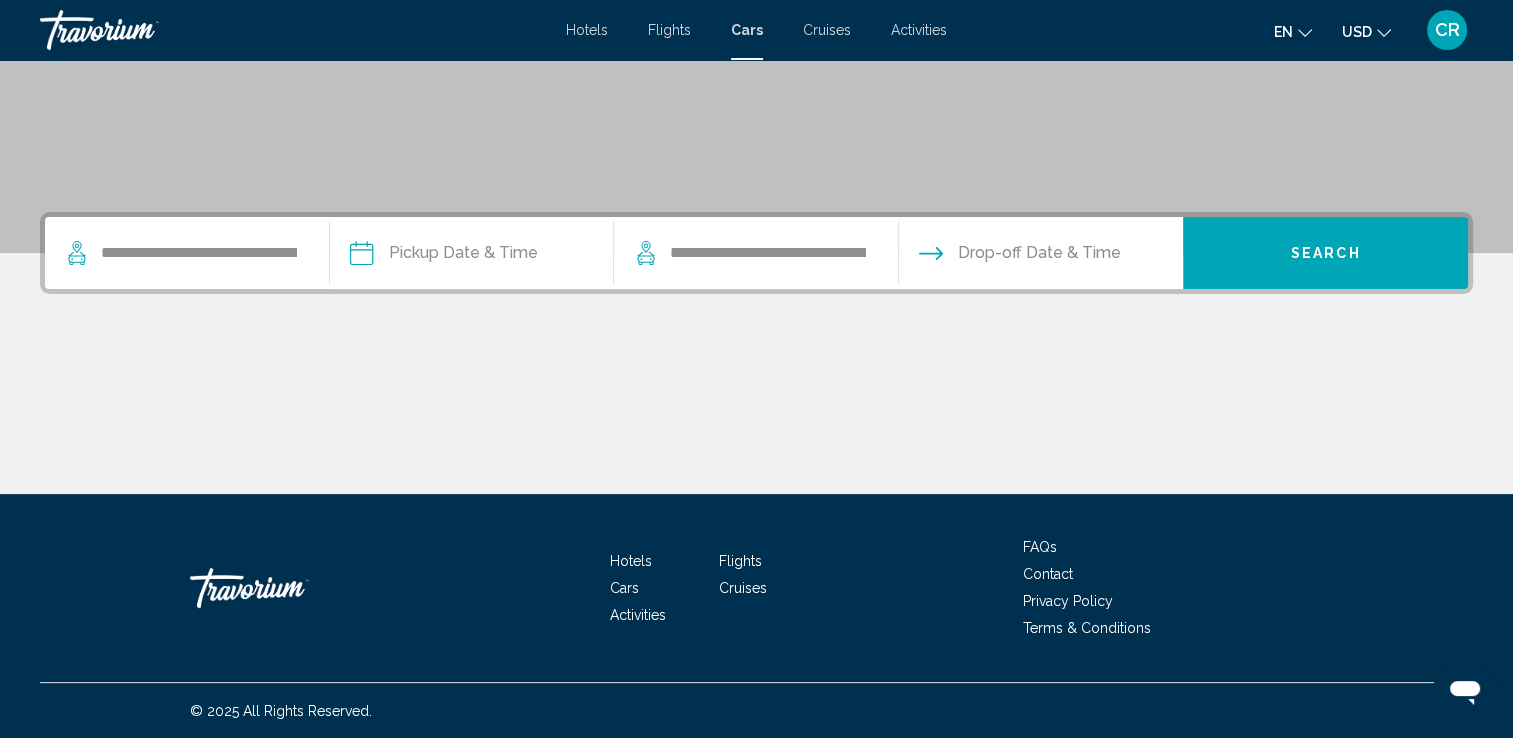 click on "Drop-off Date & Time" at bounding box center (1039, 253) 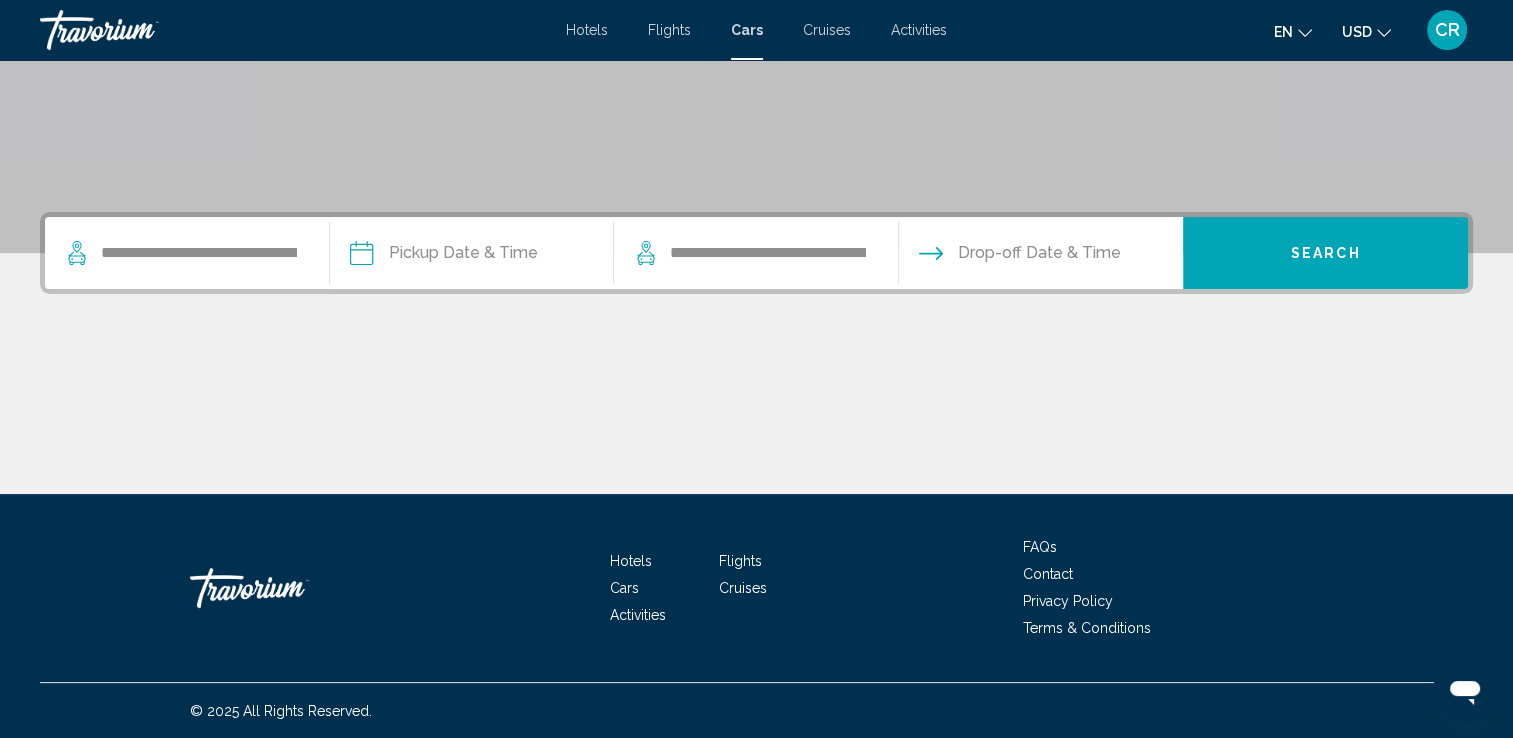 click on "Drop-off Date & Time" at bounding box center [1039, 253] 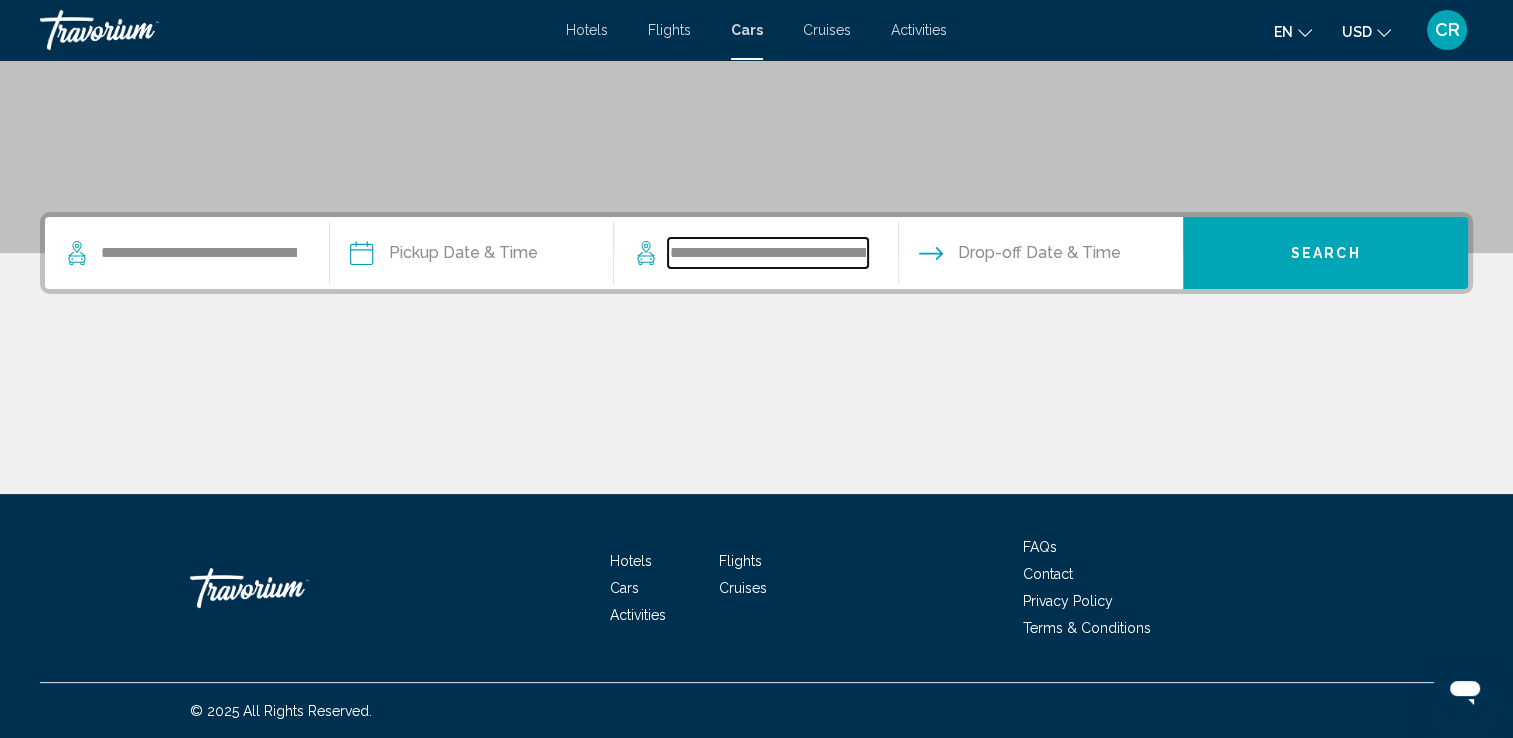 click on "**********" at bounding box center [768, 253] 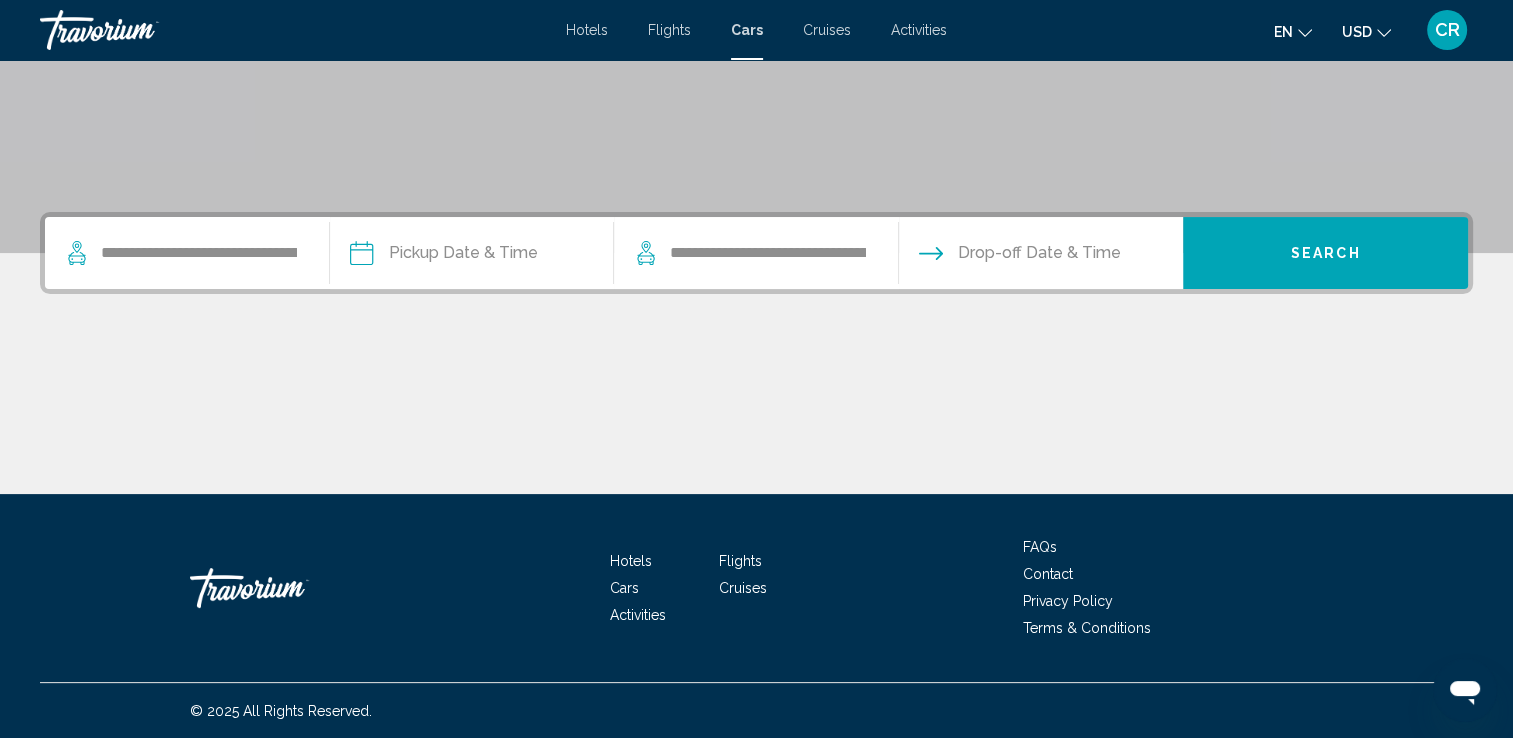 click on "Drop-off Date & Time" at bounding box center (1039, 253) 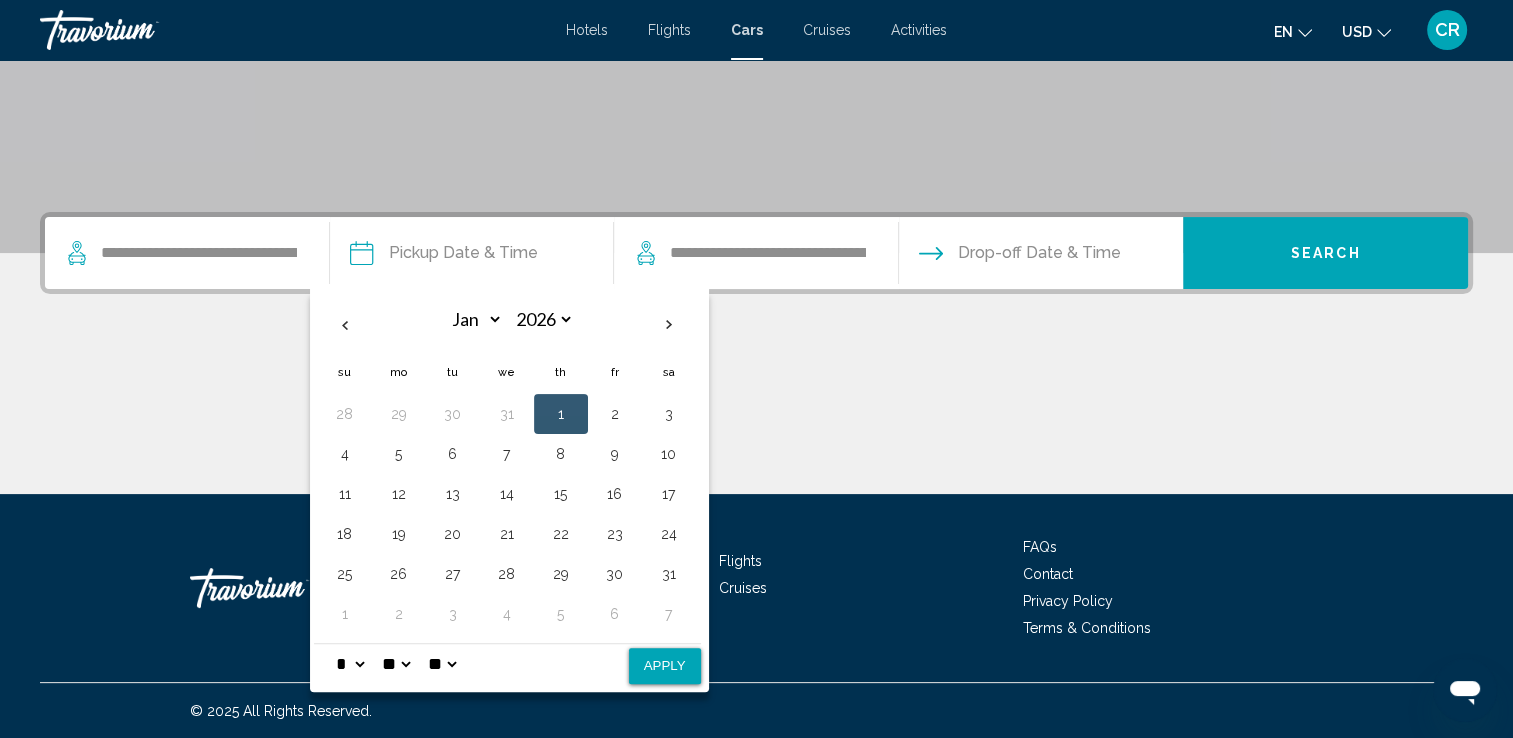 click on "1" at bounding box center (561, 414) 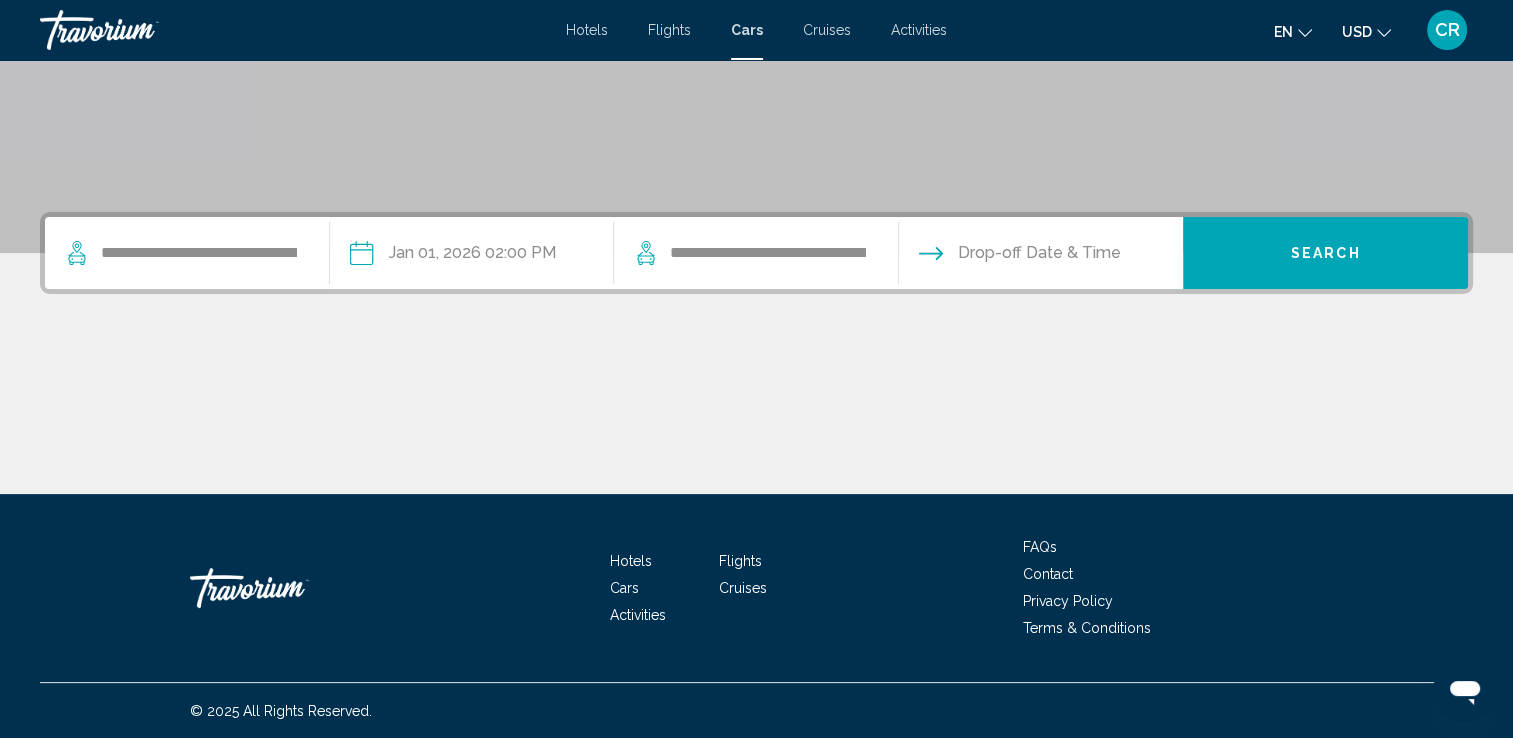 click at bounding box center (1040, 256) 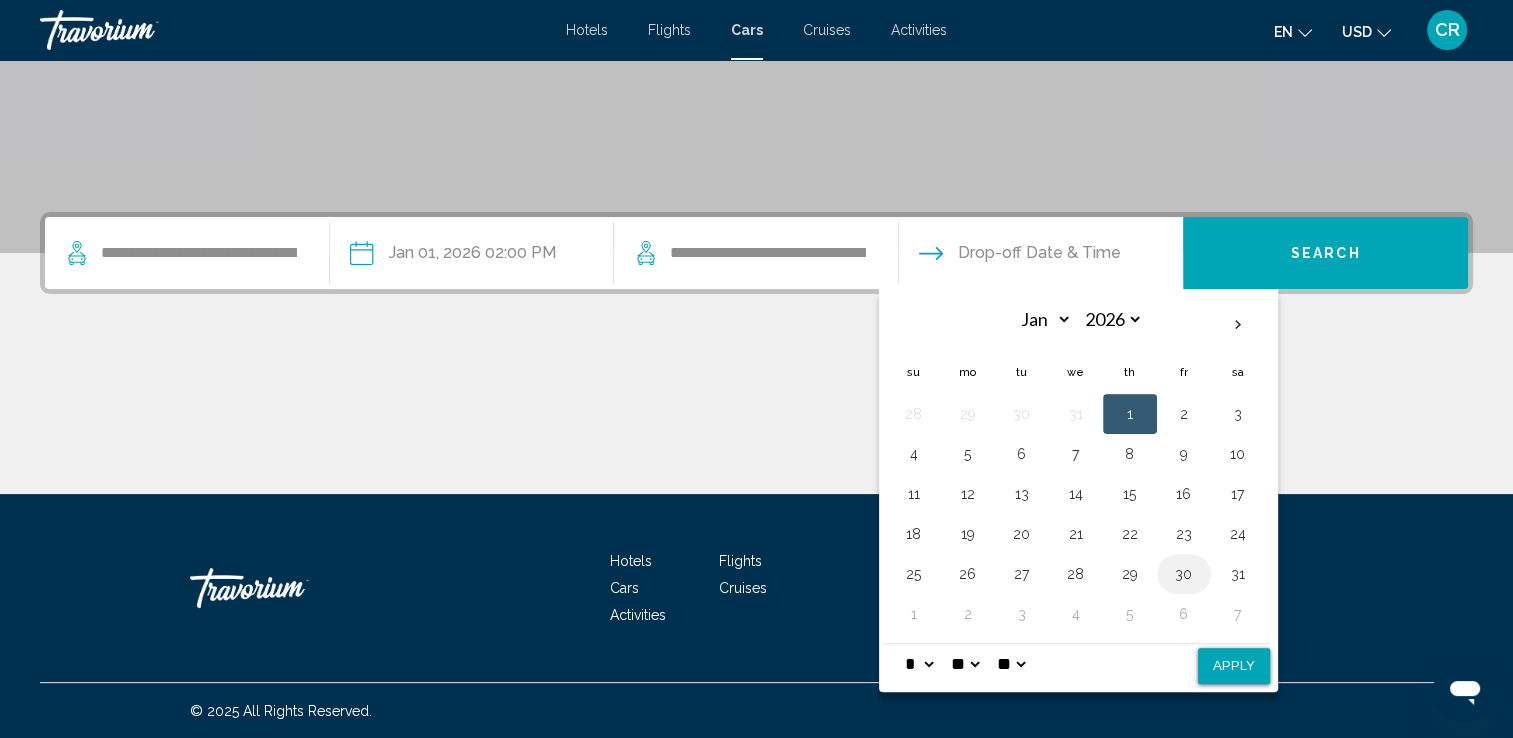 click on "30" at bounding box center (1184, 574) 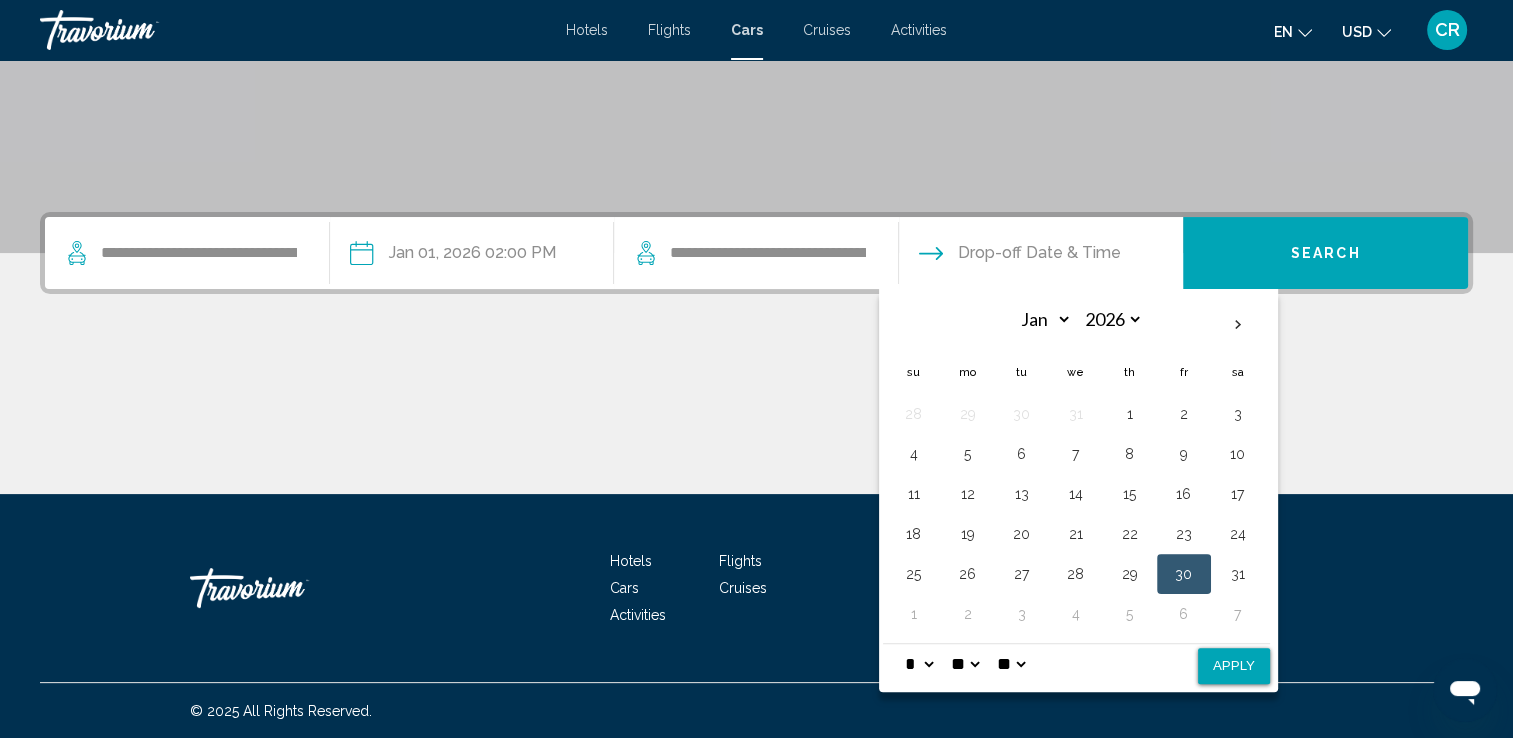 click on "Apply" at bounding box center (1234, 666) 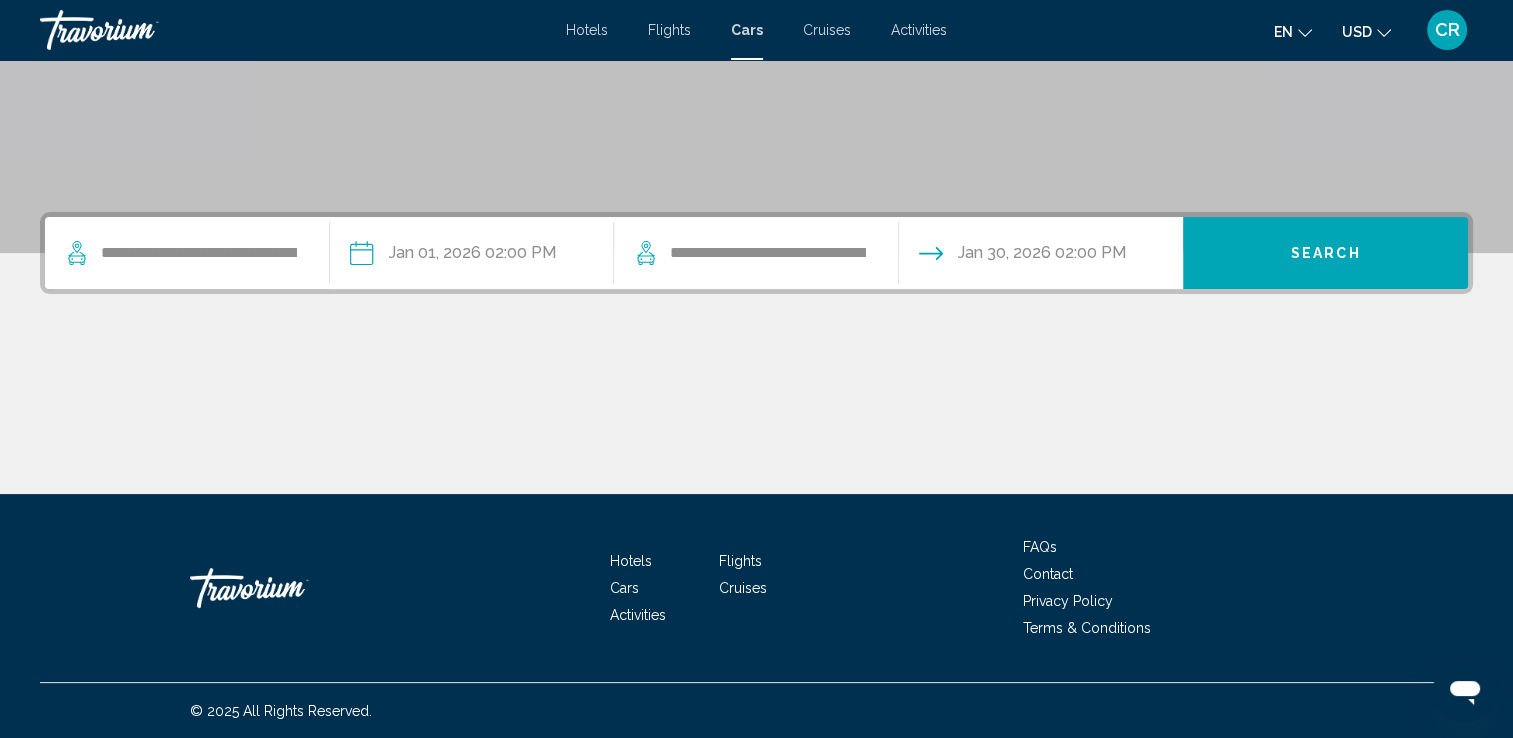 click on "Search" at bounding box center (1325, 253) 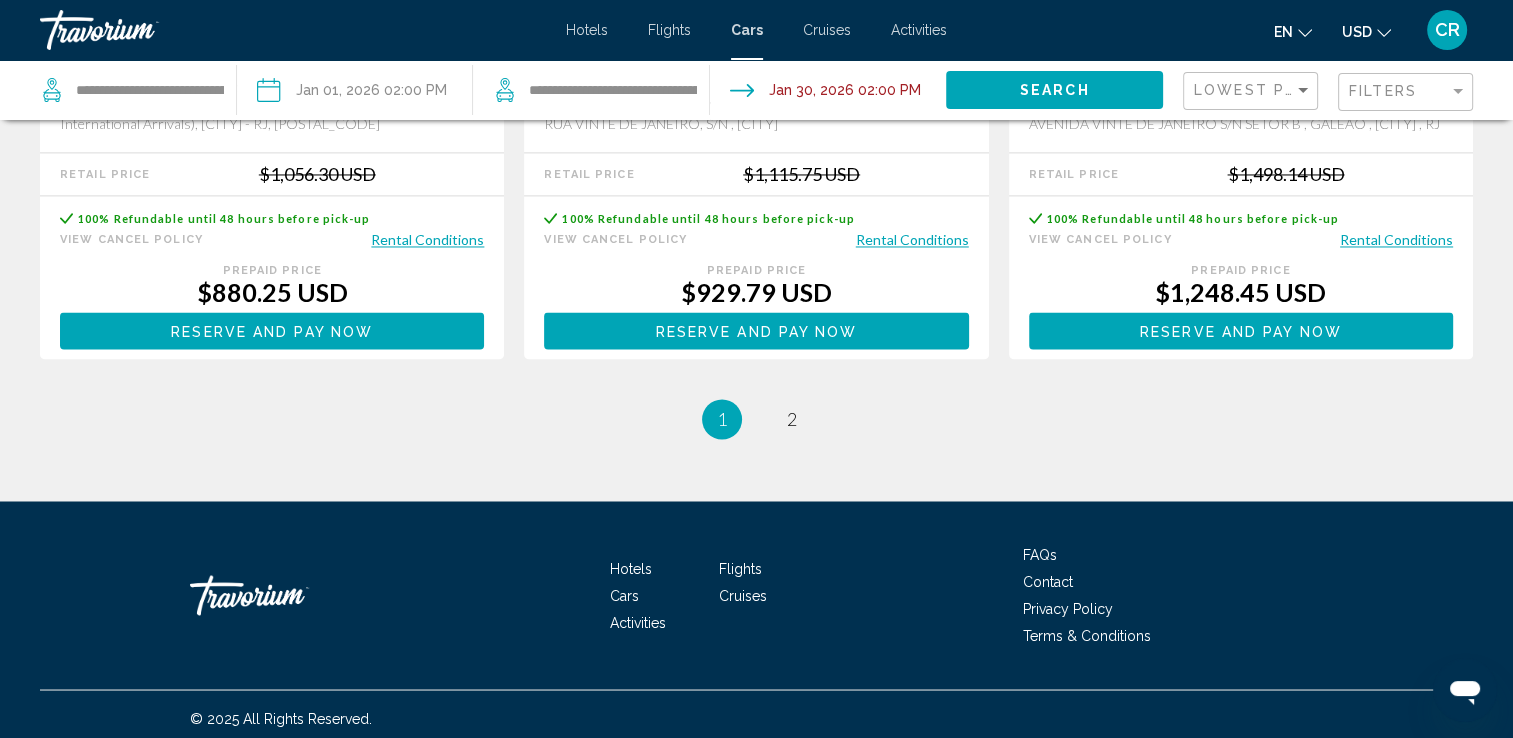 scroll, scrollTop: 3296, scrollLeft: 0, axis: vertical 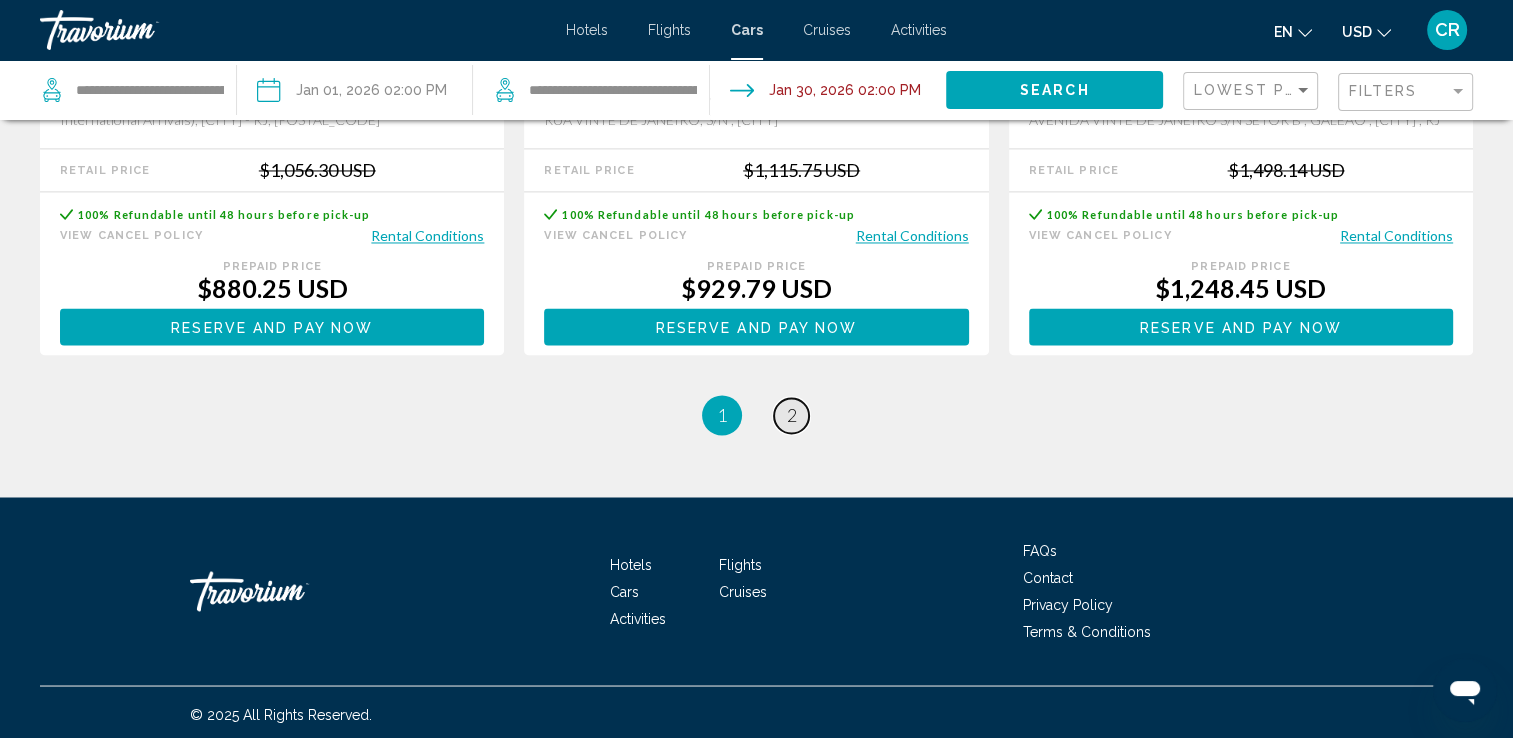 click on "page  2" at bounding box center (791, 415) 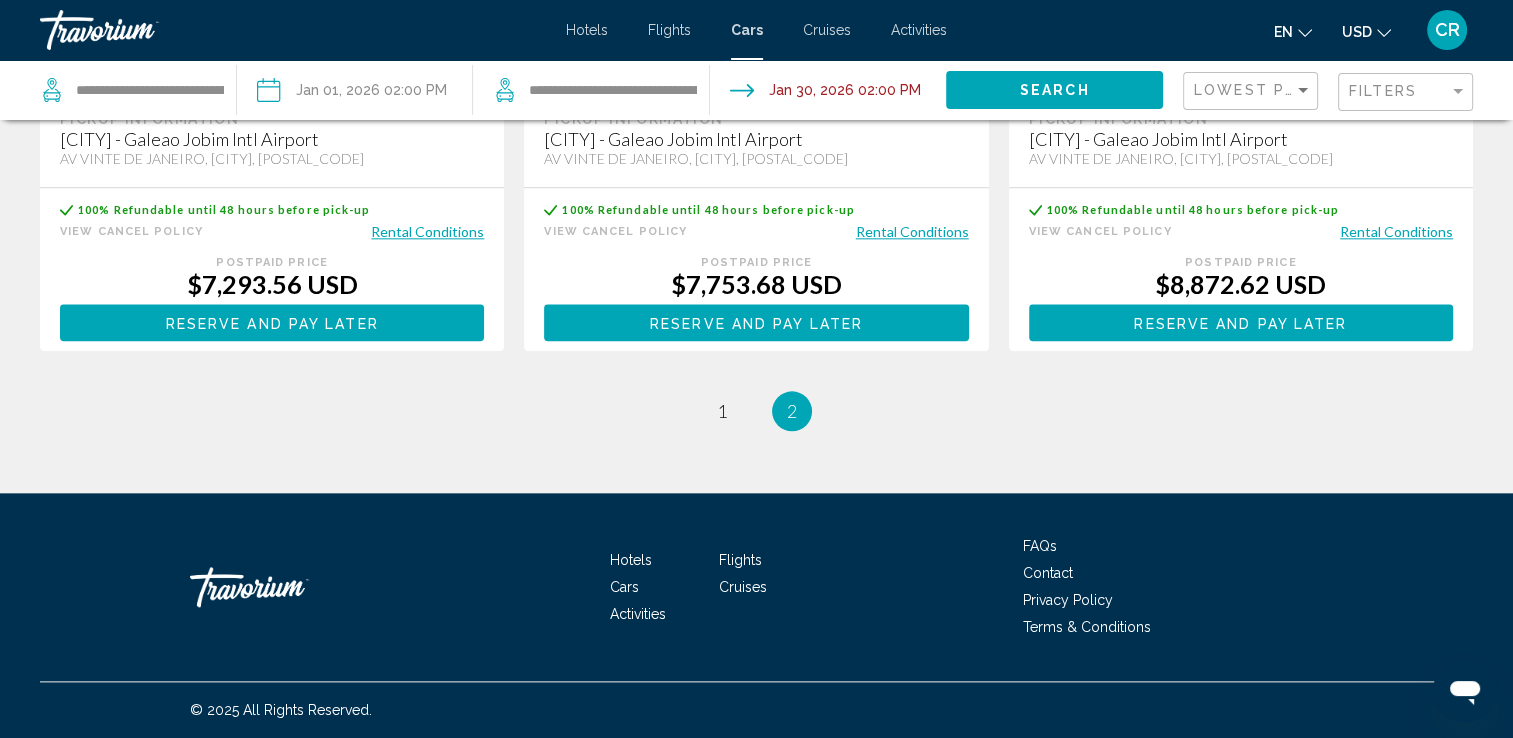 scroll, scrollTop: 2300, scrollLeft: 0, axis: vertical 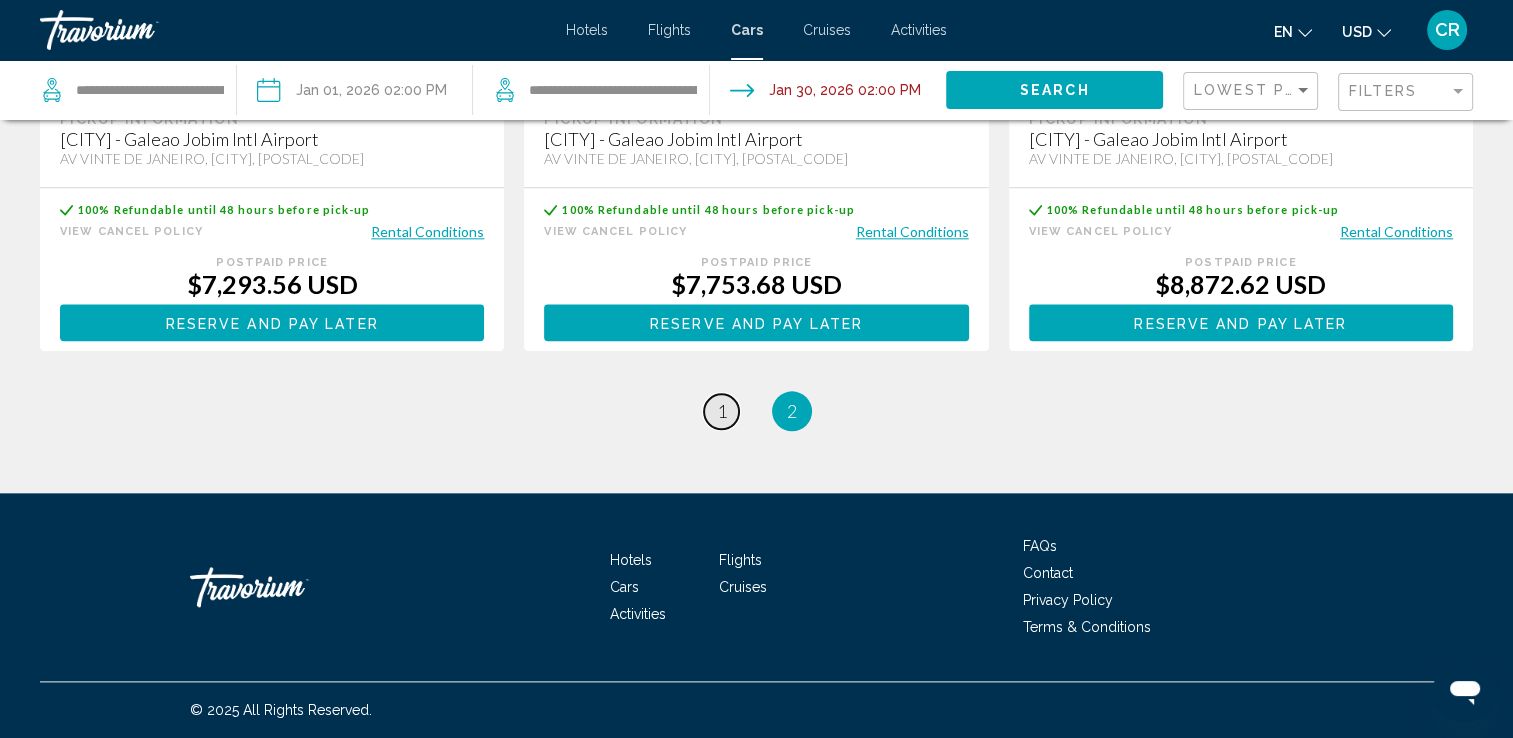 click on "page  1" at bounding box center [721, 411] 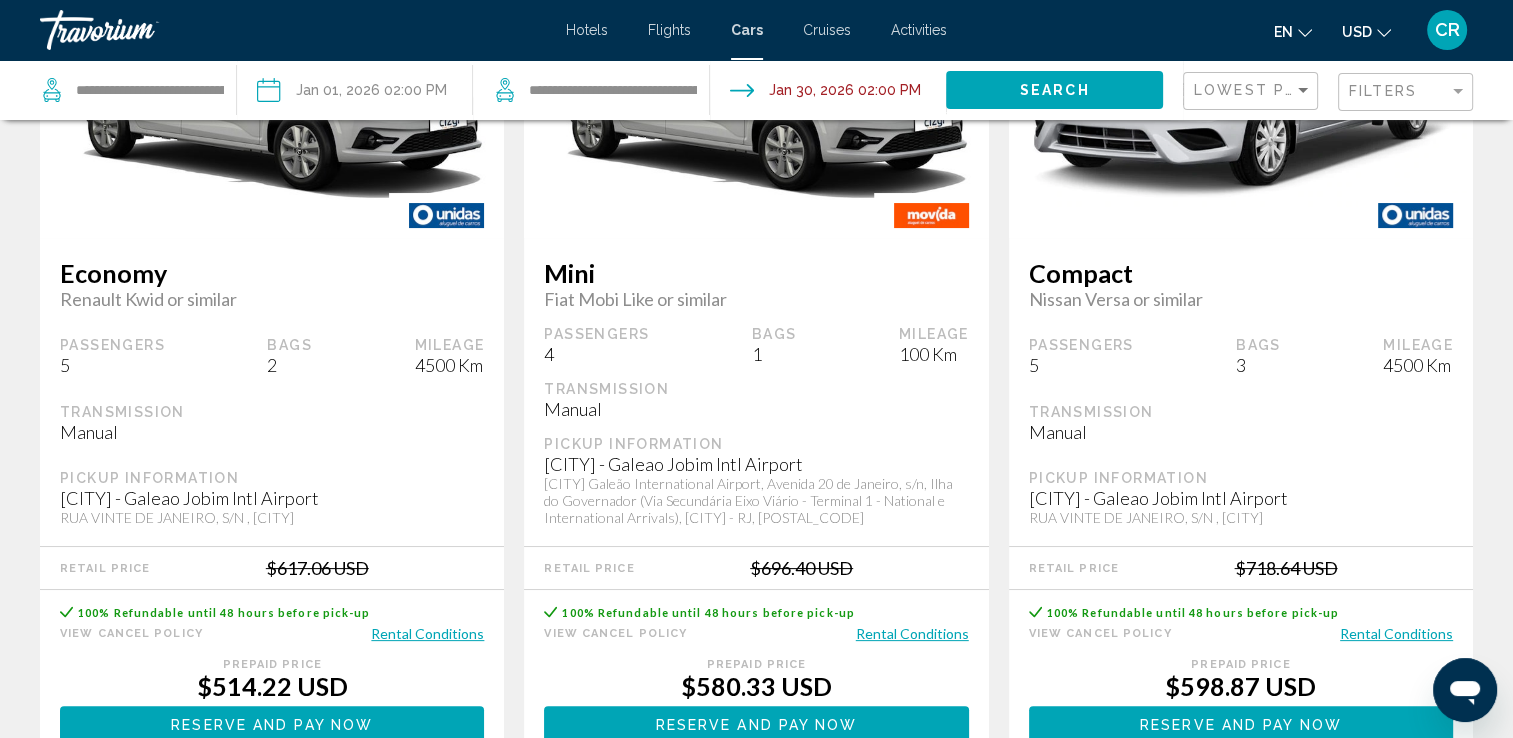 scroll, scrollTop: 0, scrollLeft: 0, axis: both 